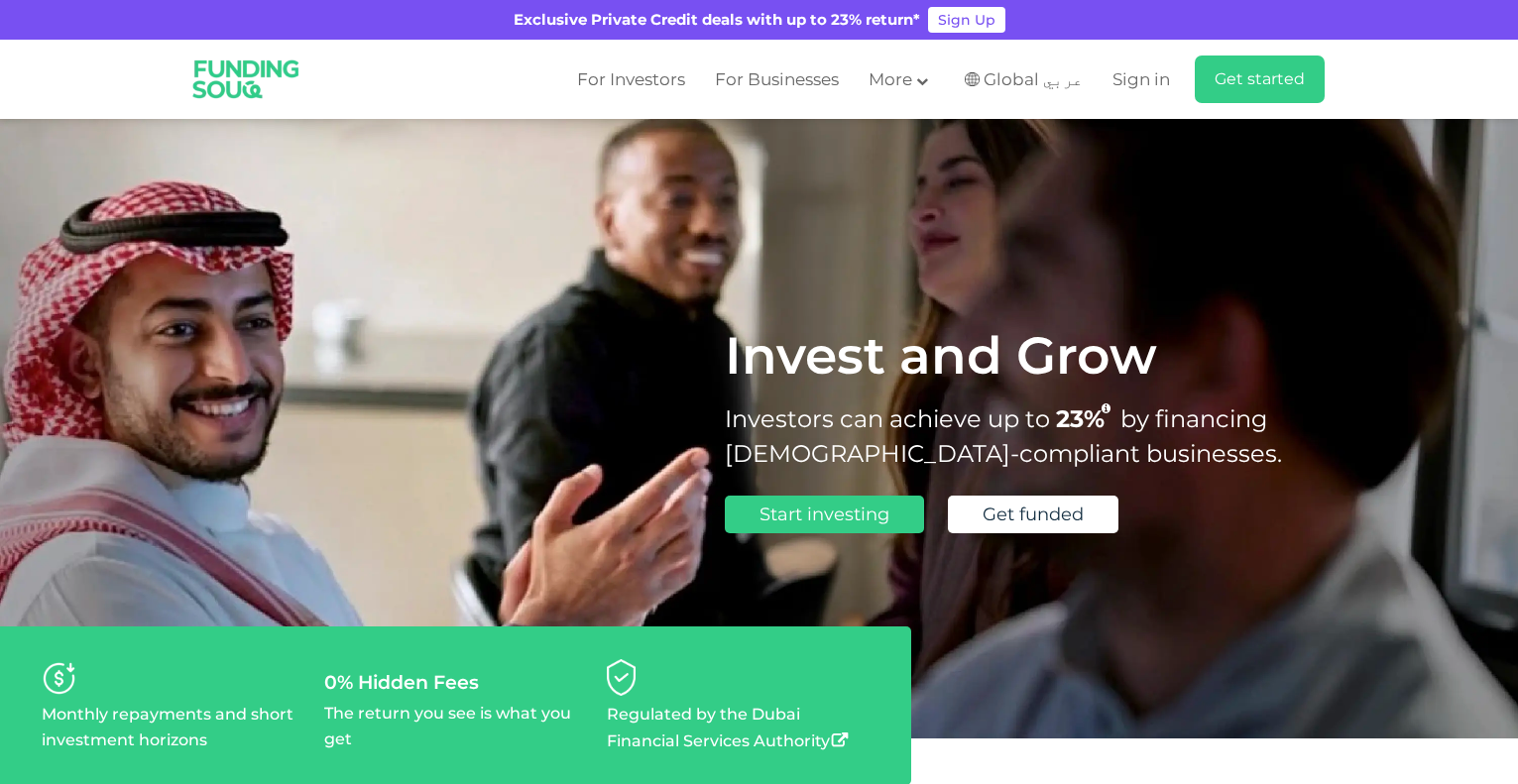 scroll, scrollTop: 0, scrollLeft: 0, axis: both 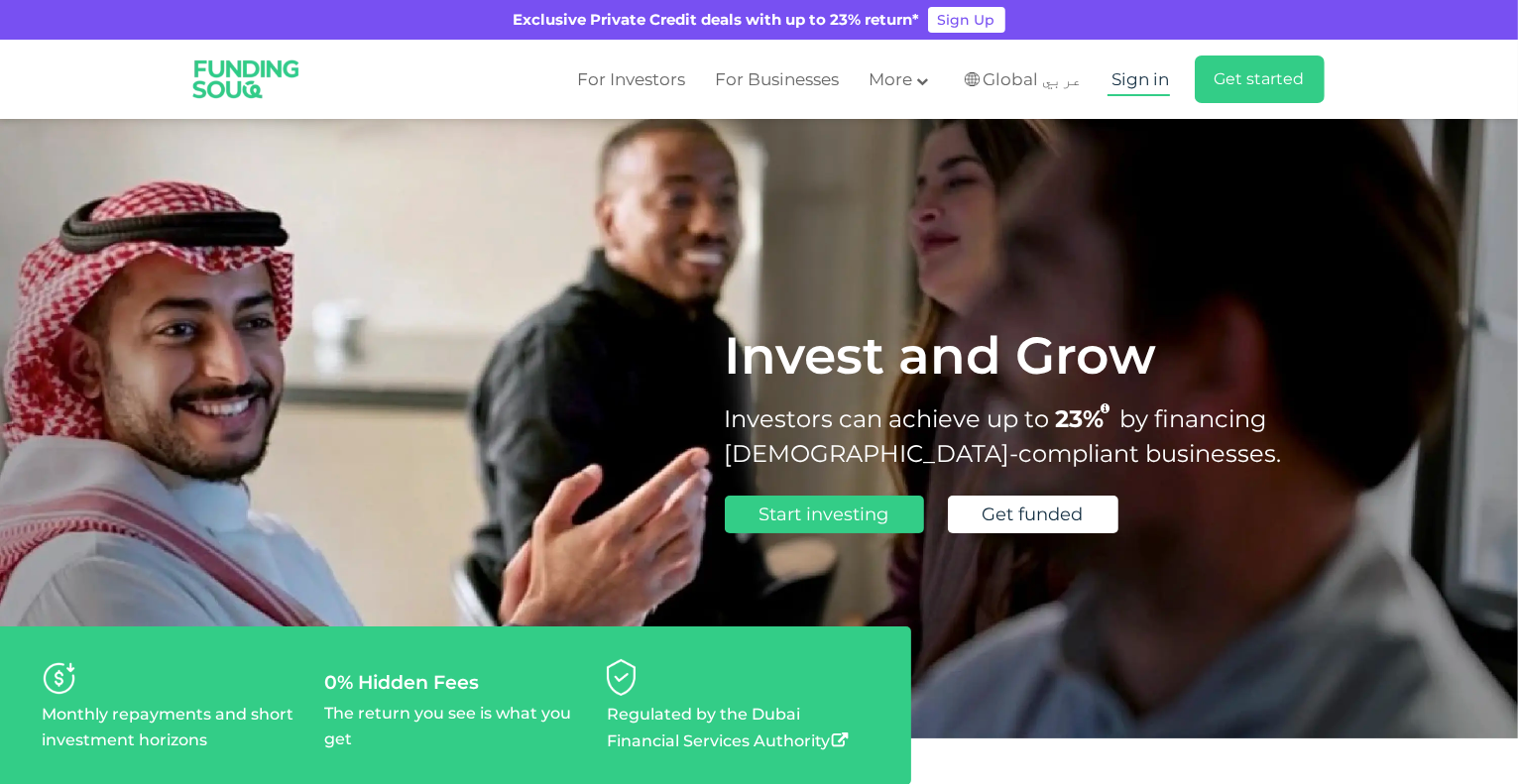click on "Sign in" at bounding box center (1138, 79) 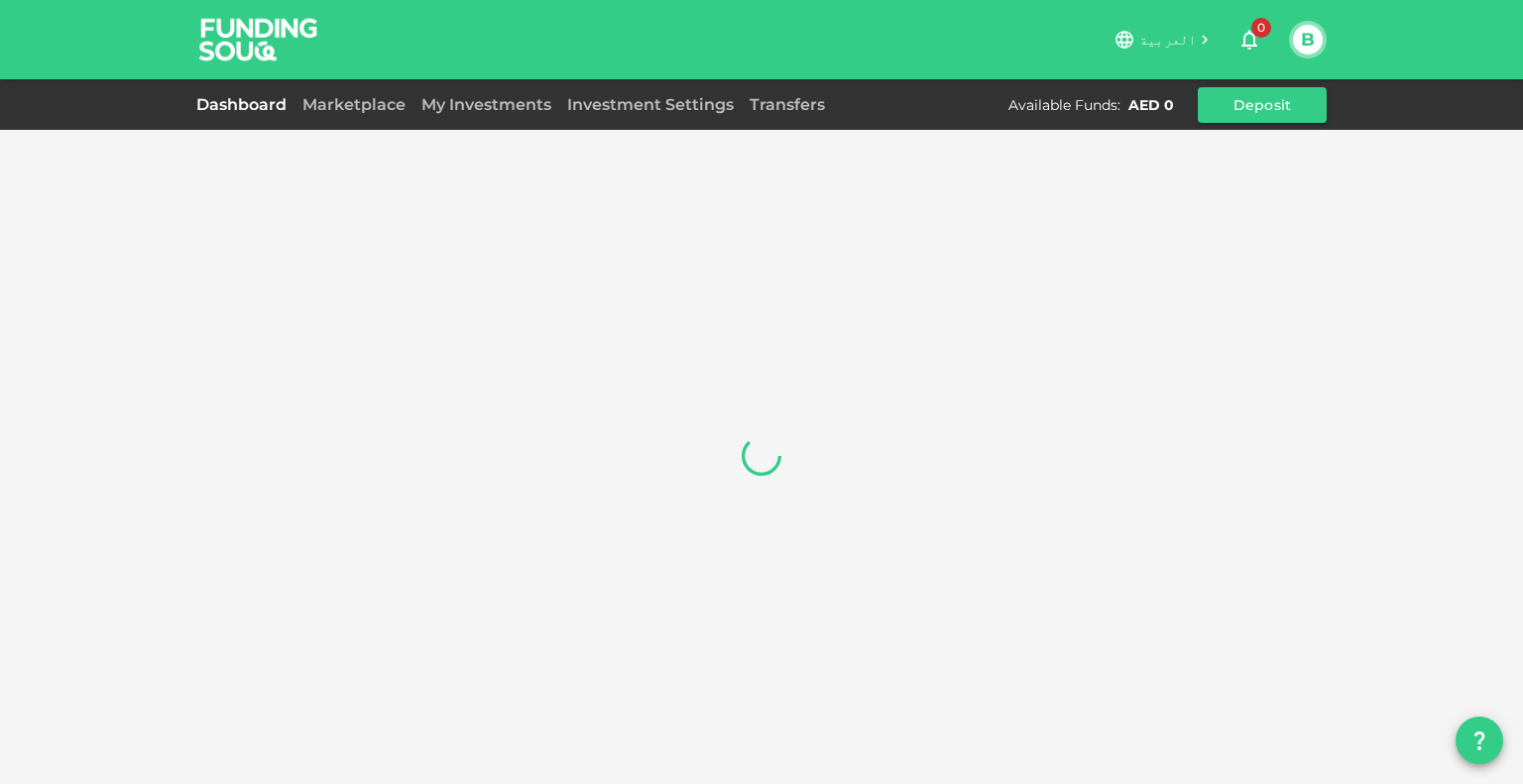 scroll, scrollTop: 0, scrollLeft: 0, axis: both 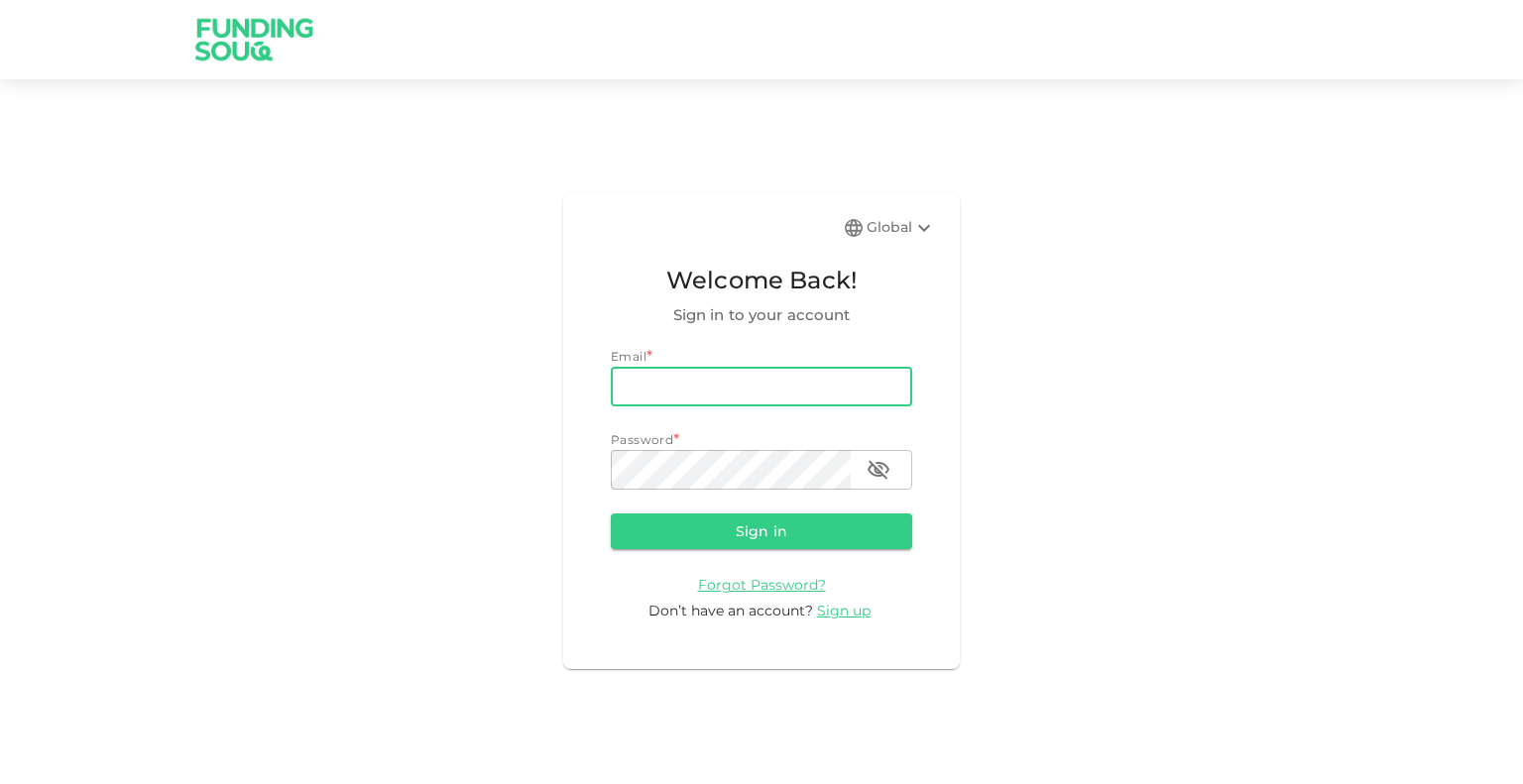 click on "email" at bounding box center (762, 387) 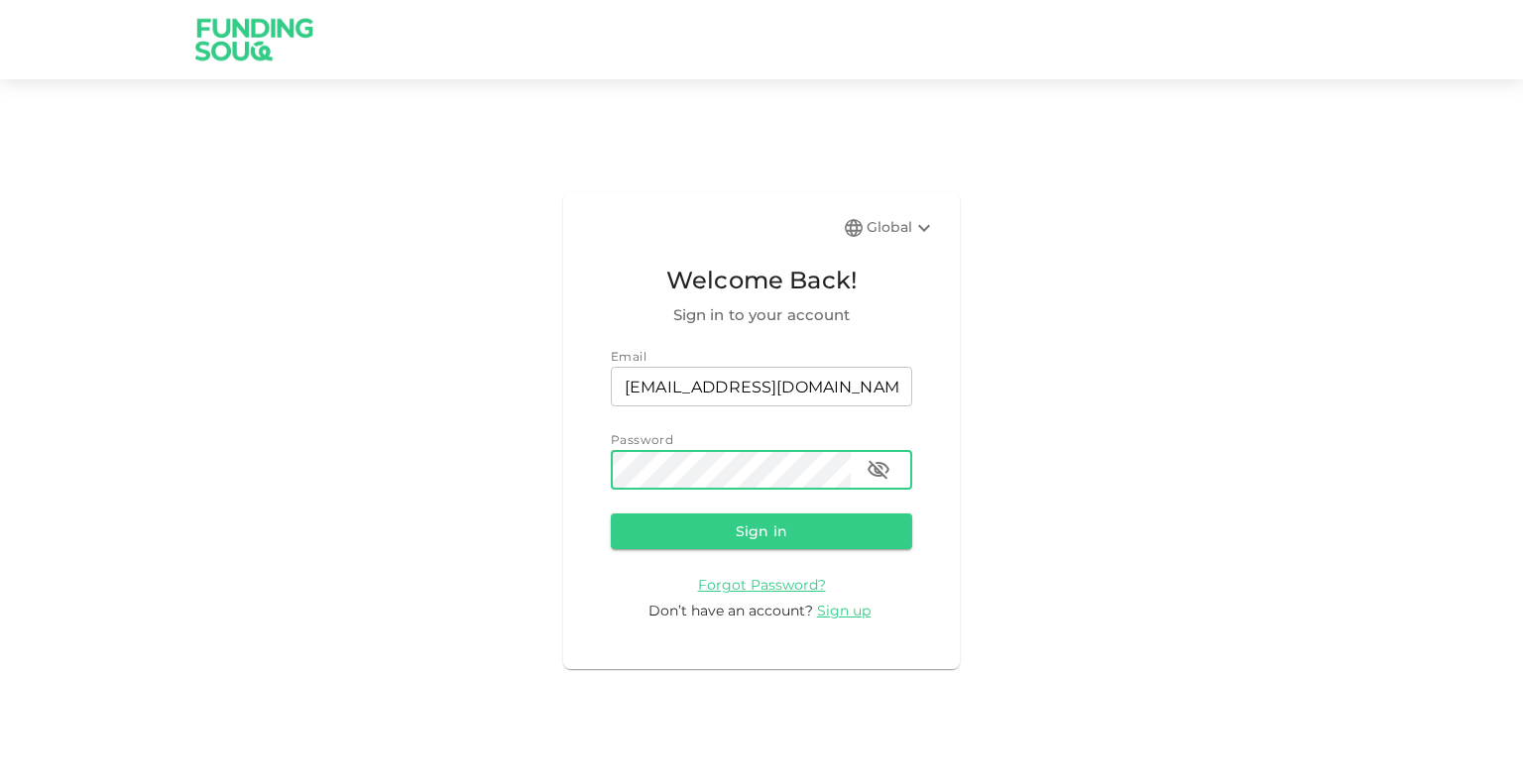 click on "Sign in" at bounding box center [762, 531] 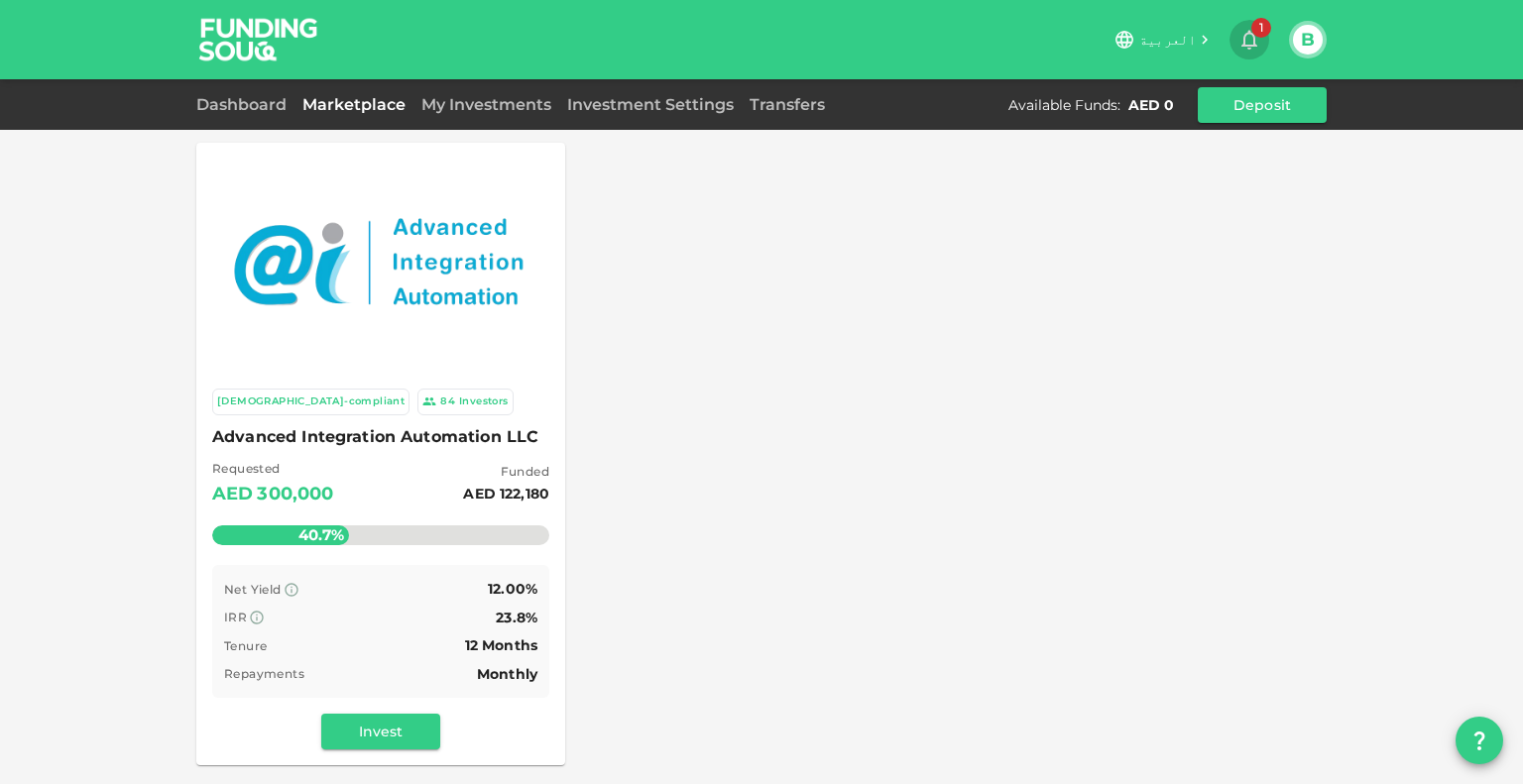 click 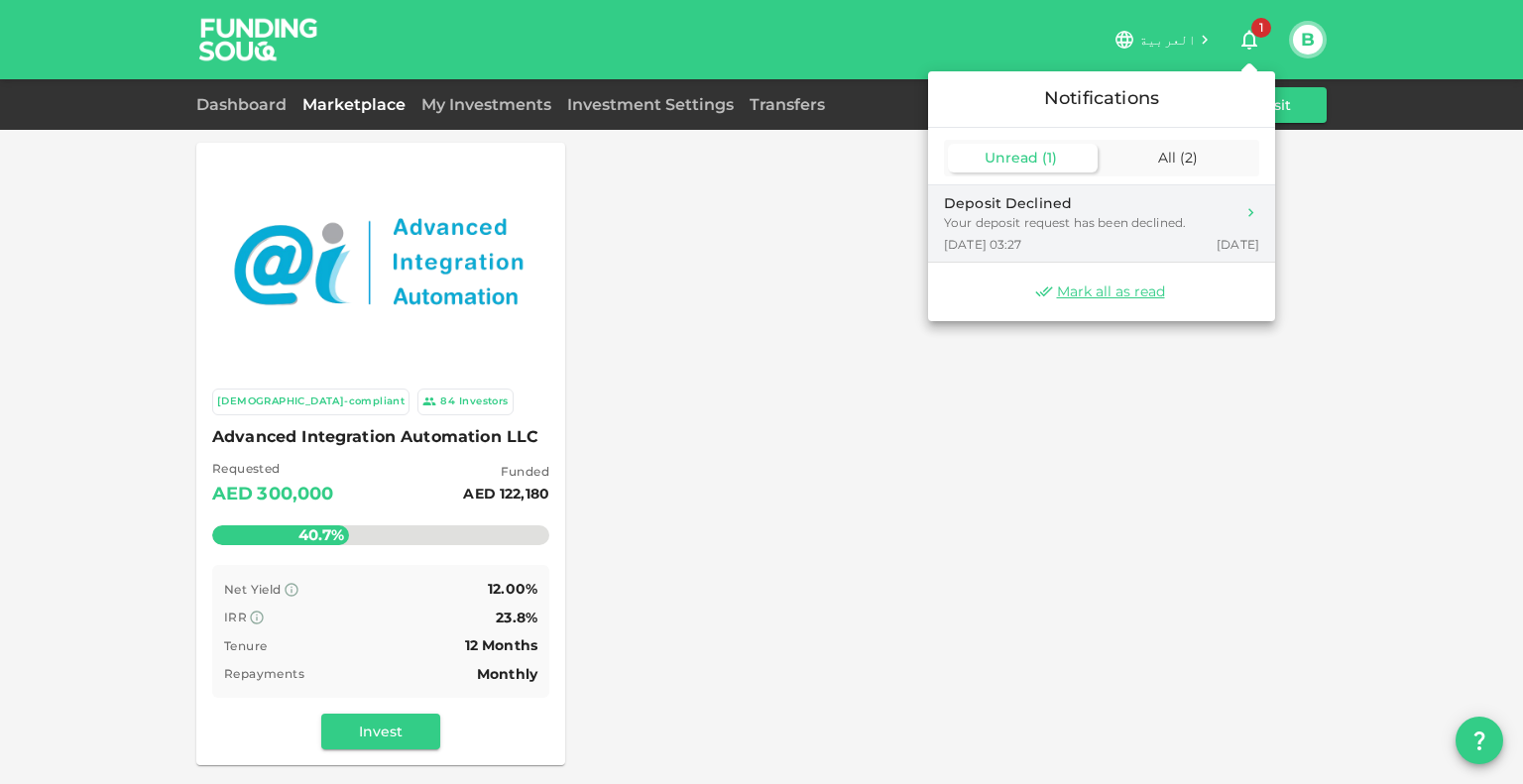 click on "Your deposit request has been declined." at bounding box center [1065, 223] 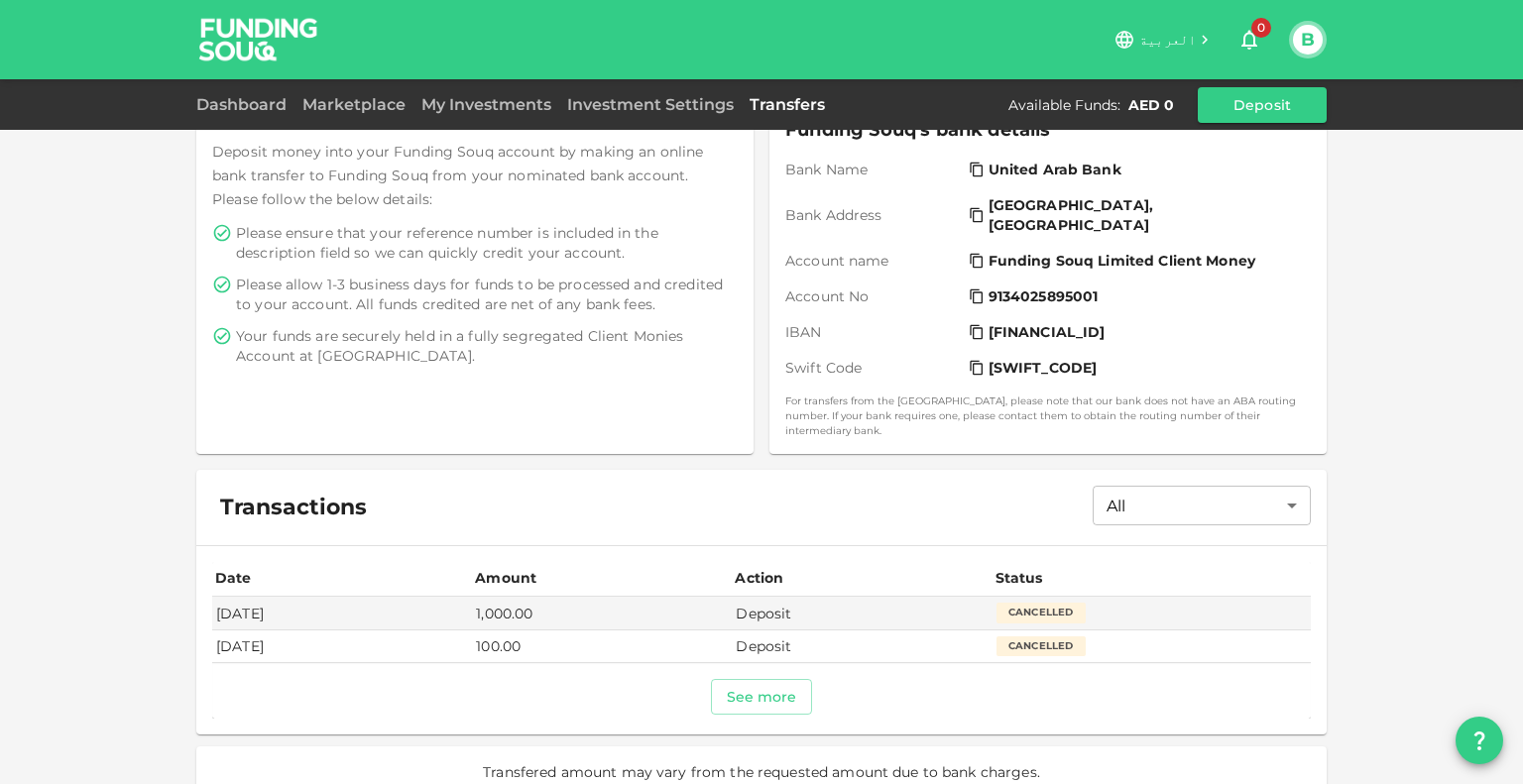 scroll, scrollTop: 330, scrollLeft: 0, axis: vertical 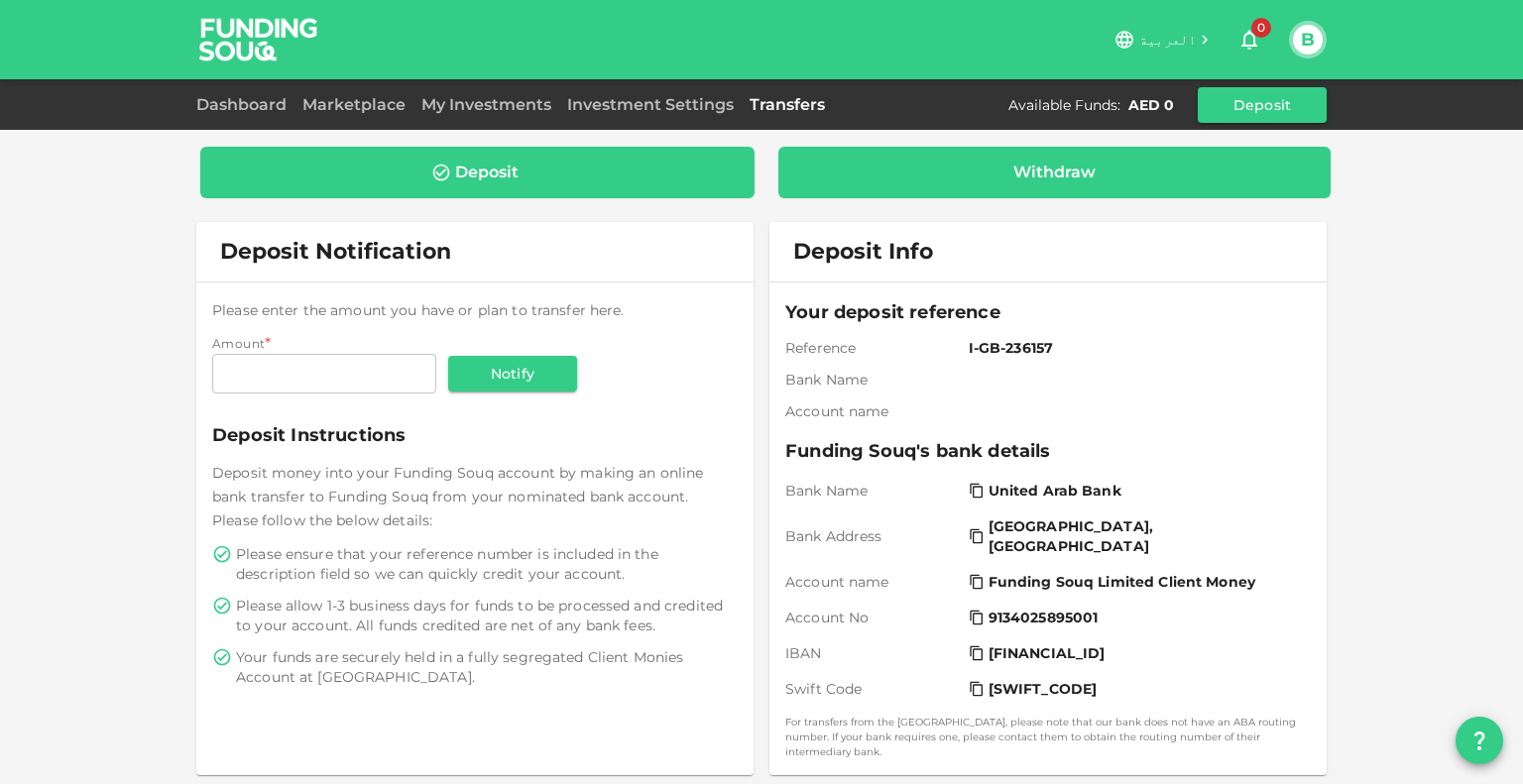 click on "Withdraw" at bounding box center [1054, 172] 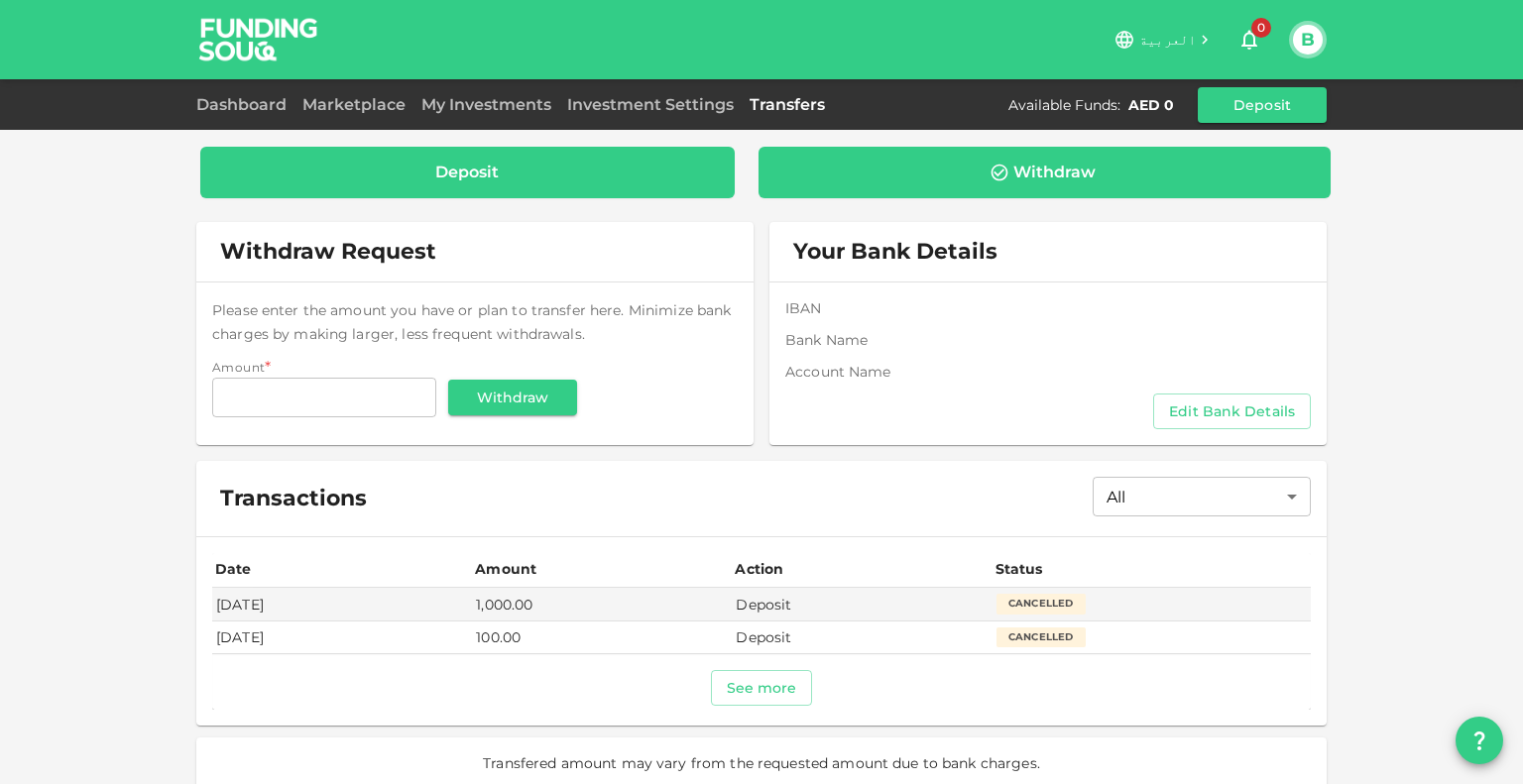 click on "Deposit" at bounding box center [467, 172] 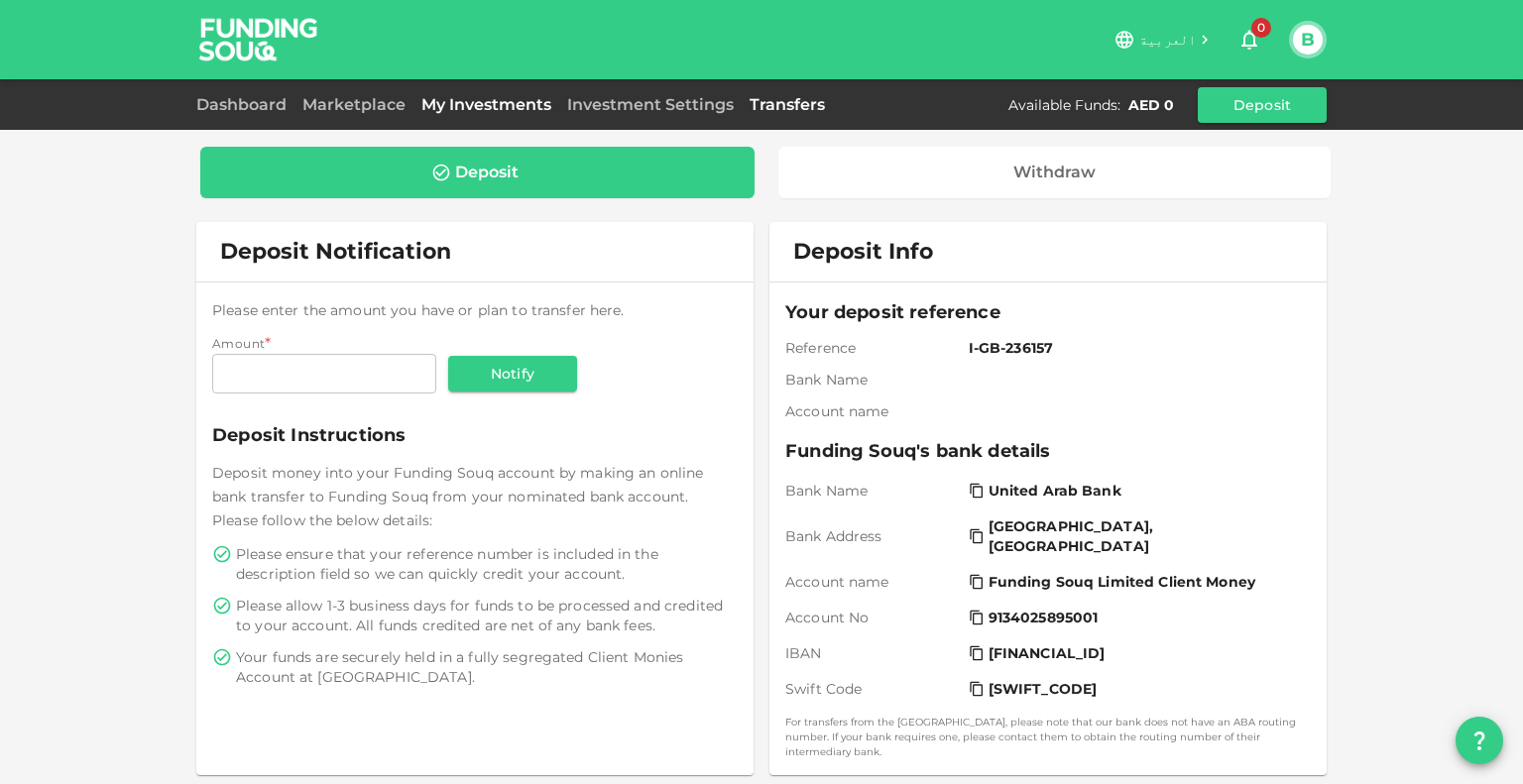 click on "My Investments" at bounding box center (486, 104) 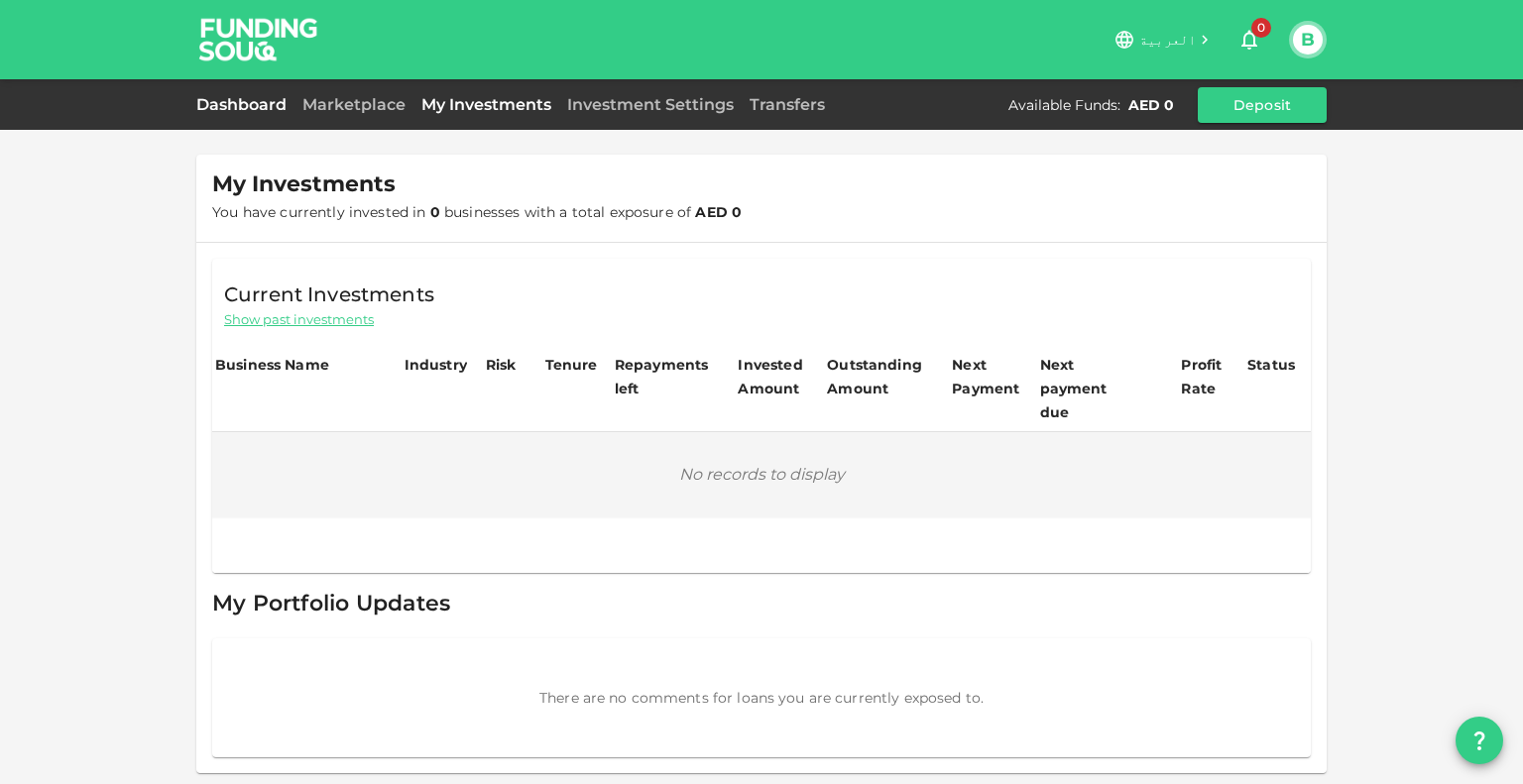 click on "Dashboard" at bounding box center (245, 104) 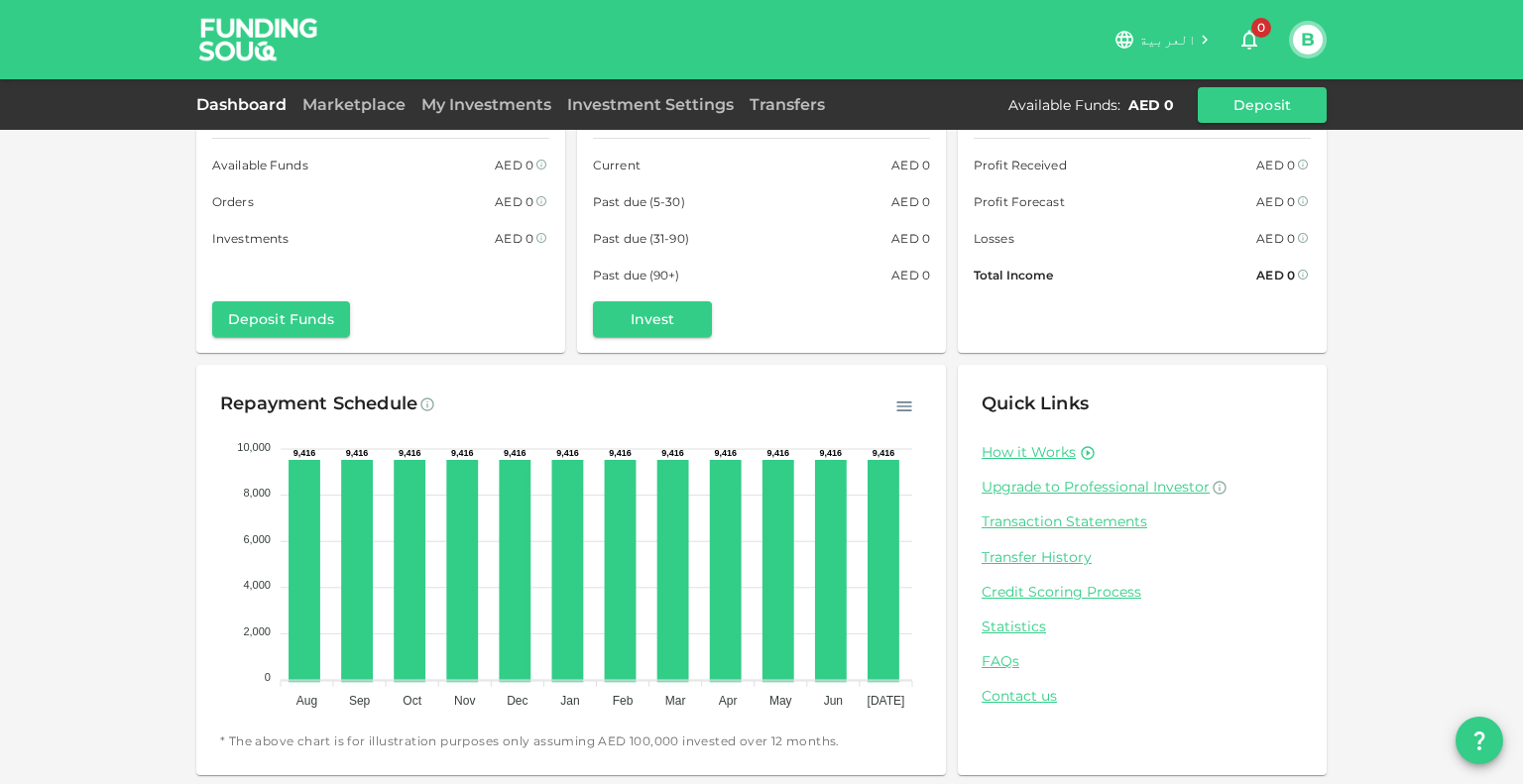 scroll, scrollTop: 56, scrollLeft: 0, axis: vertical 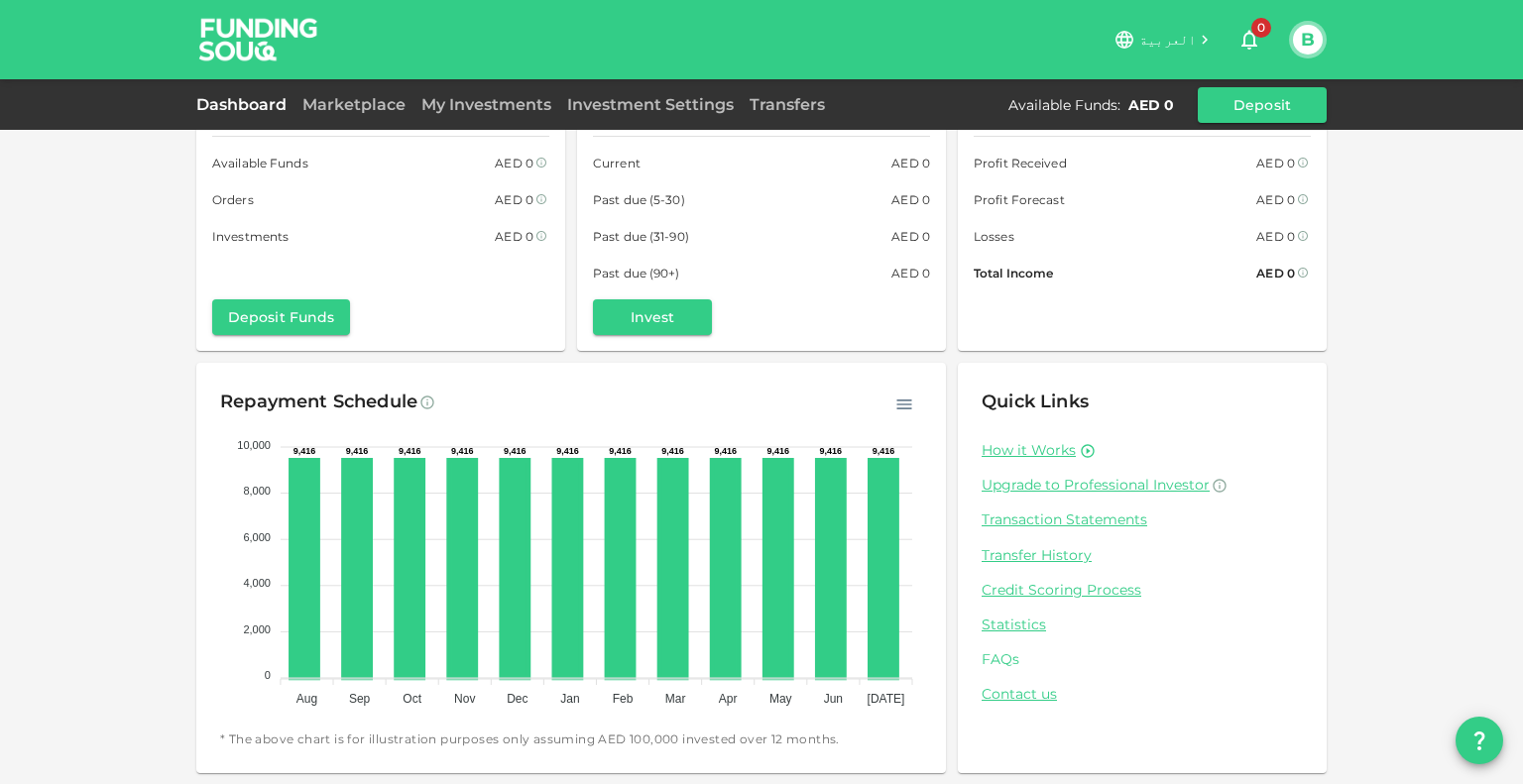 click on "FAQs" at bounding box center (1142, 659) 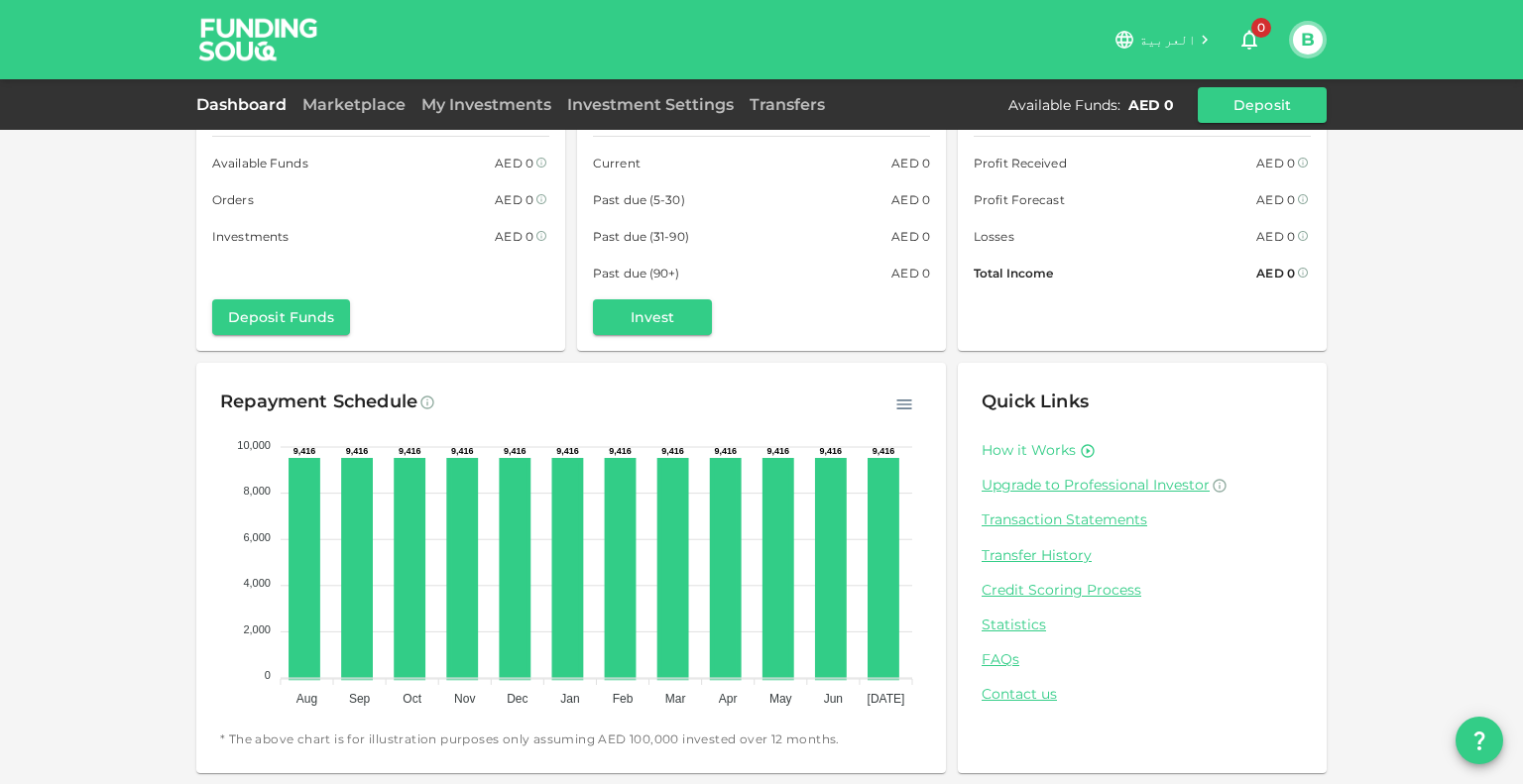 click on "How it Works" at bounding box center (1028, 450) 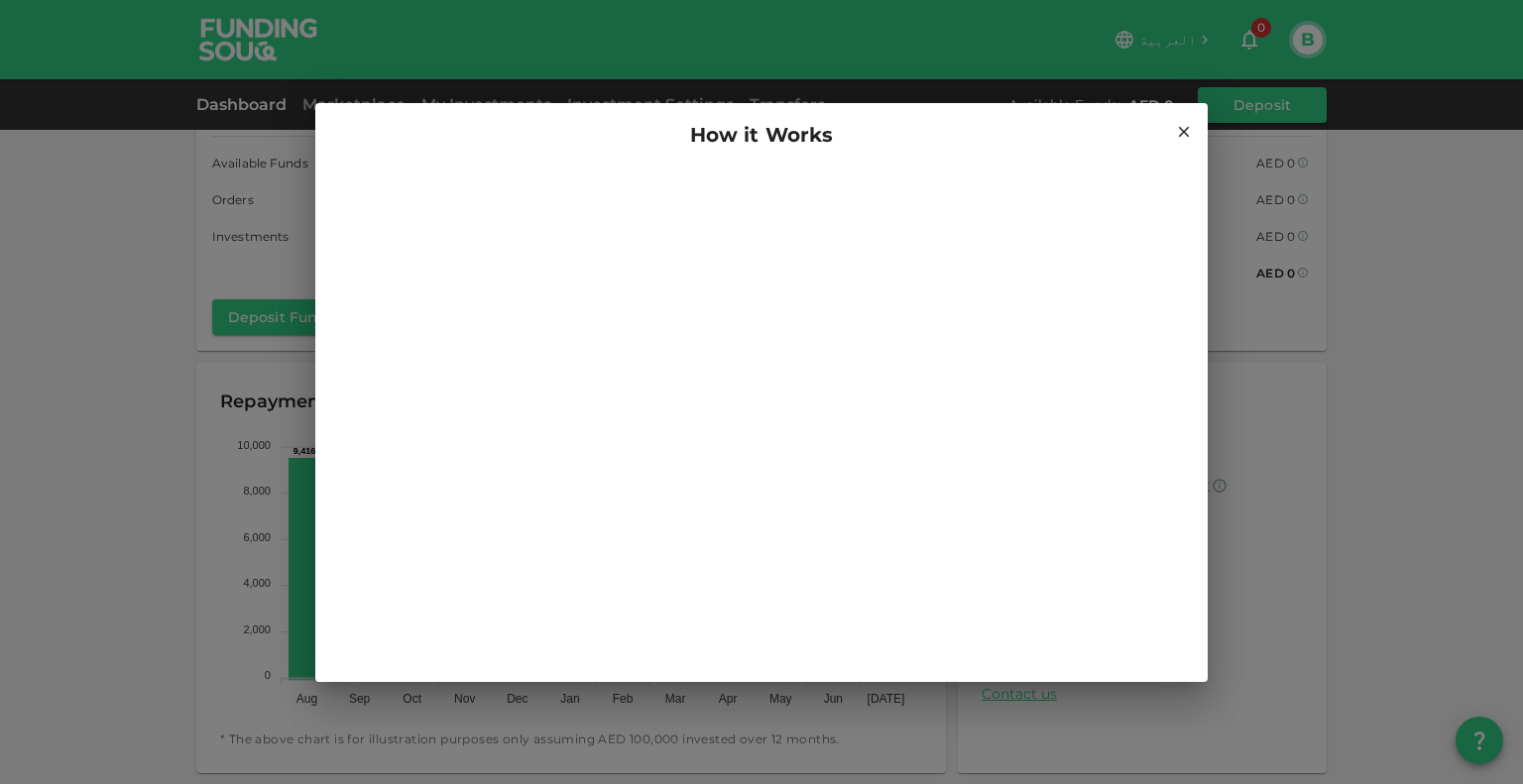 click on "How it Works" at bounding box center [762, 392] 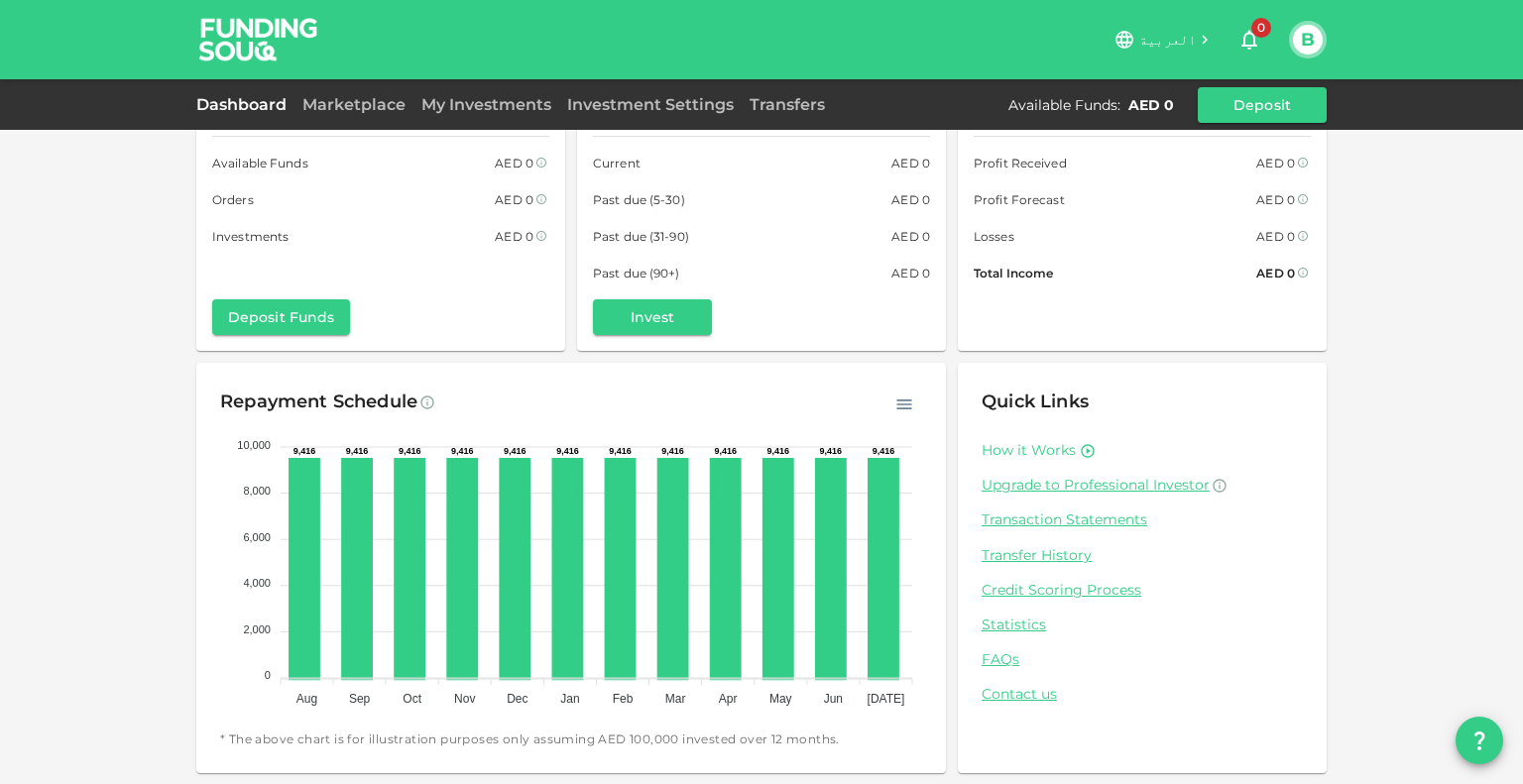 click on "How it Works" at bounding box center (1028, 450) 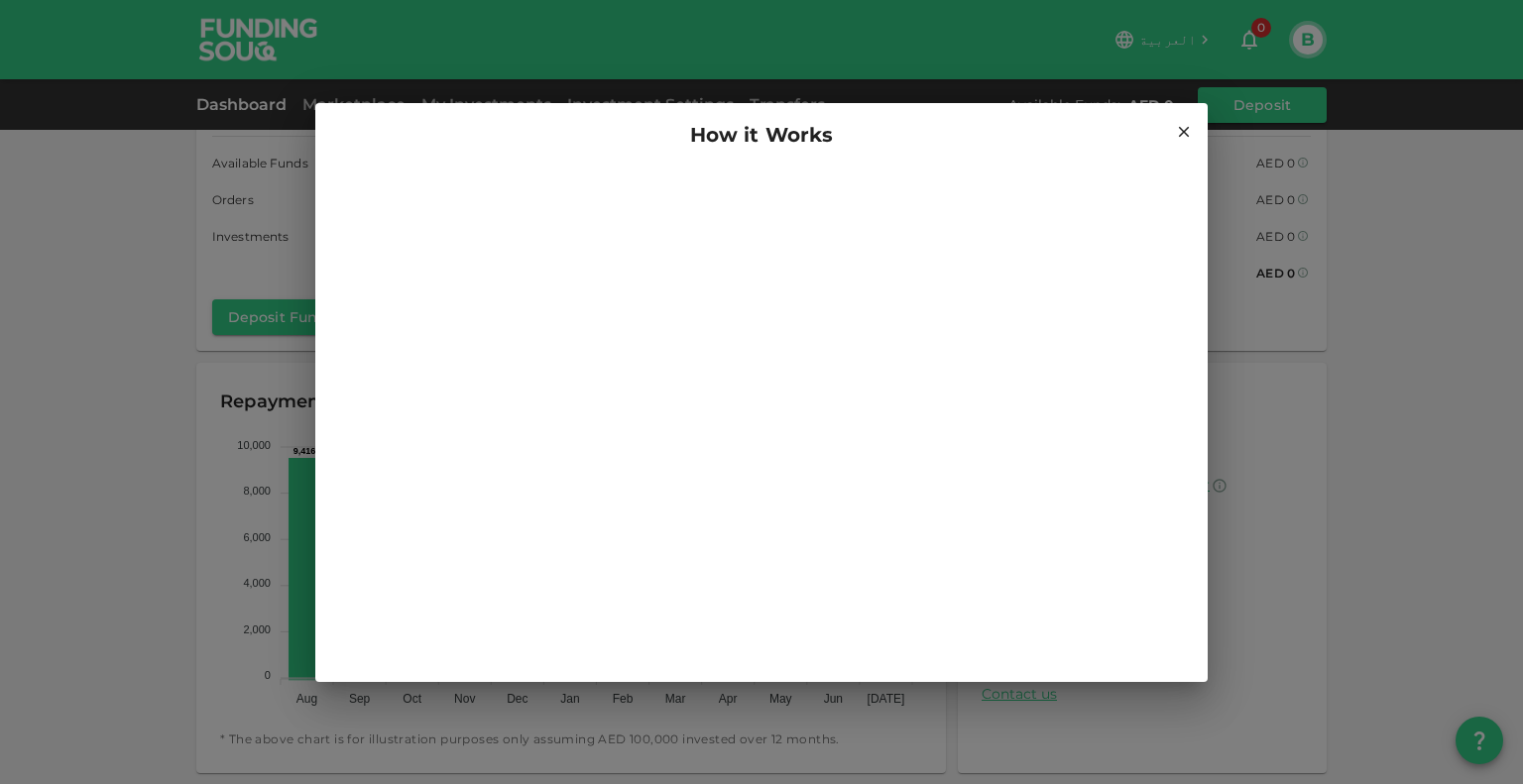 click 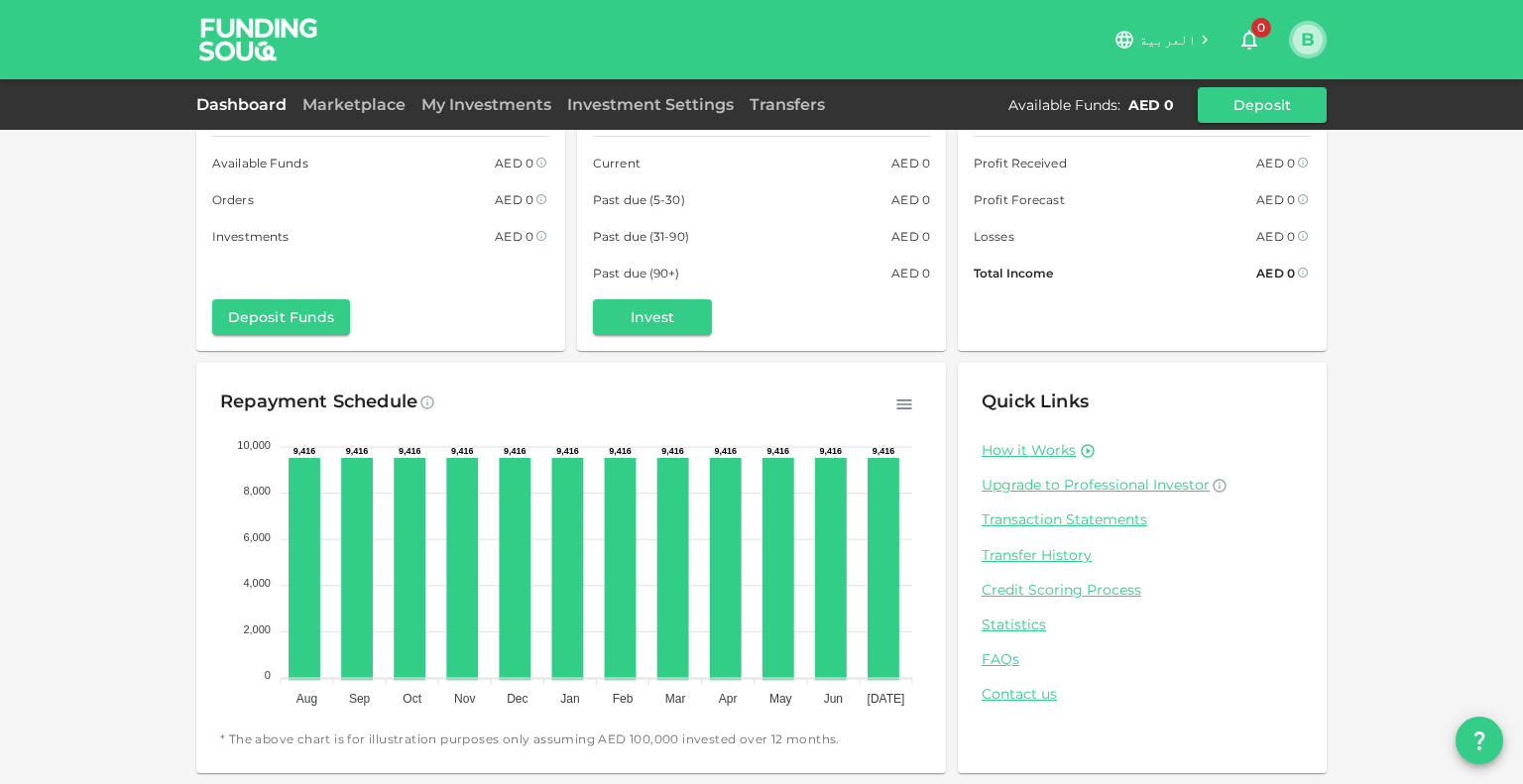 click on "B" at bounding box center (1308, 40) 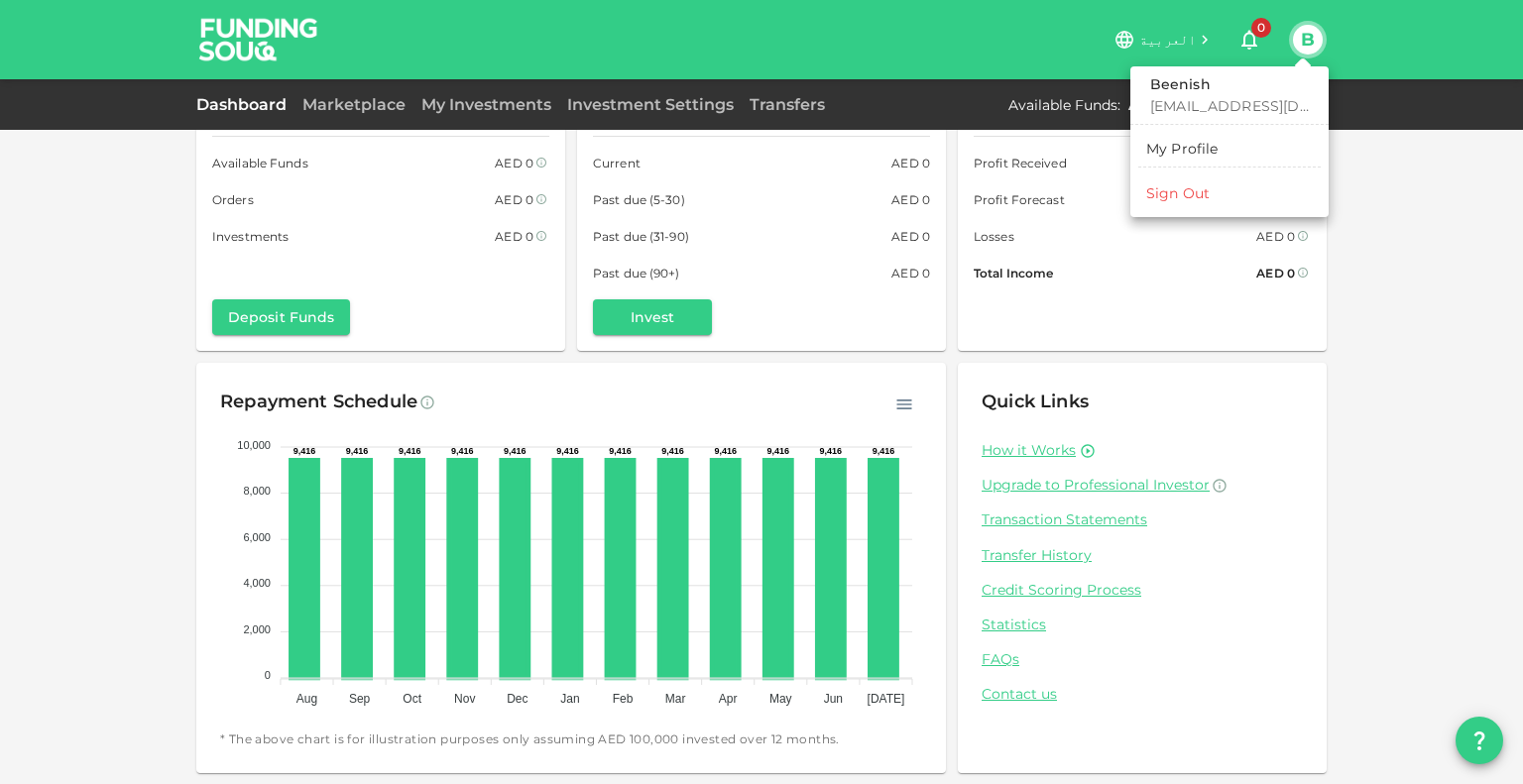 click on "beenishazmat786@hotmail.com" at bounding box center [1230, 106] 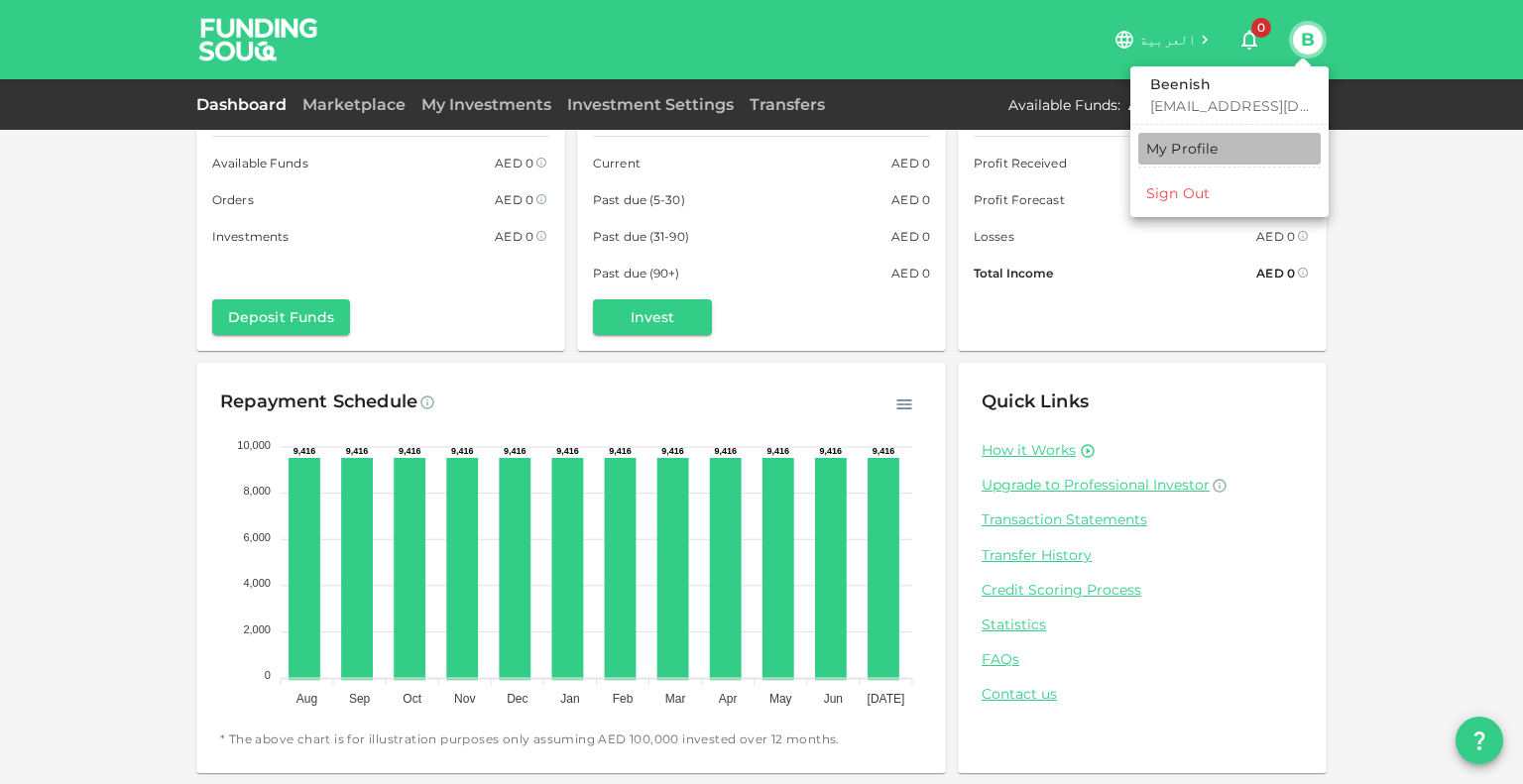 click on "My Profile" at bounding box center [1182, 149] 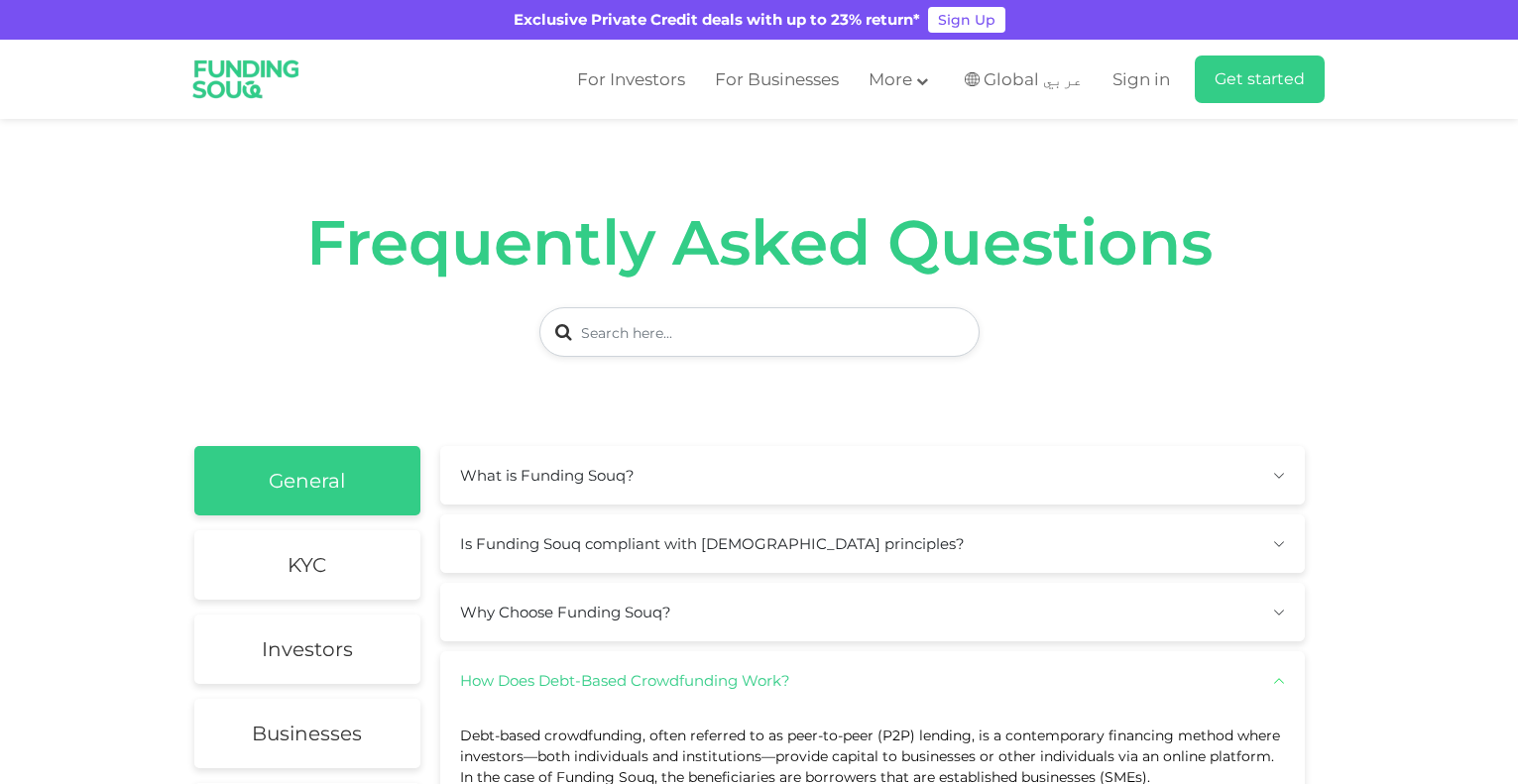 scroll, scrollTop: 0, scrollLeft: 0, axis: both 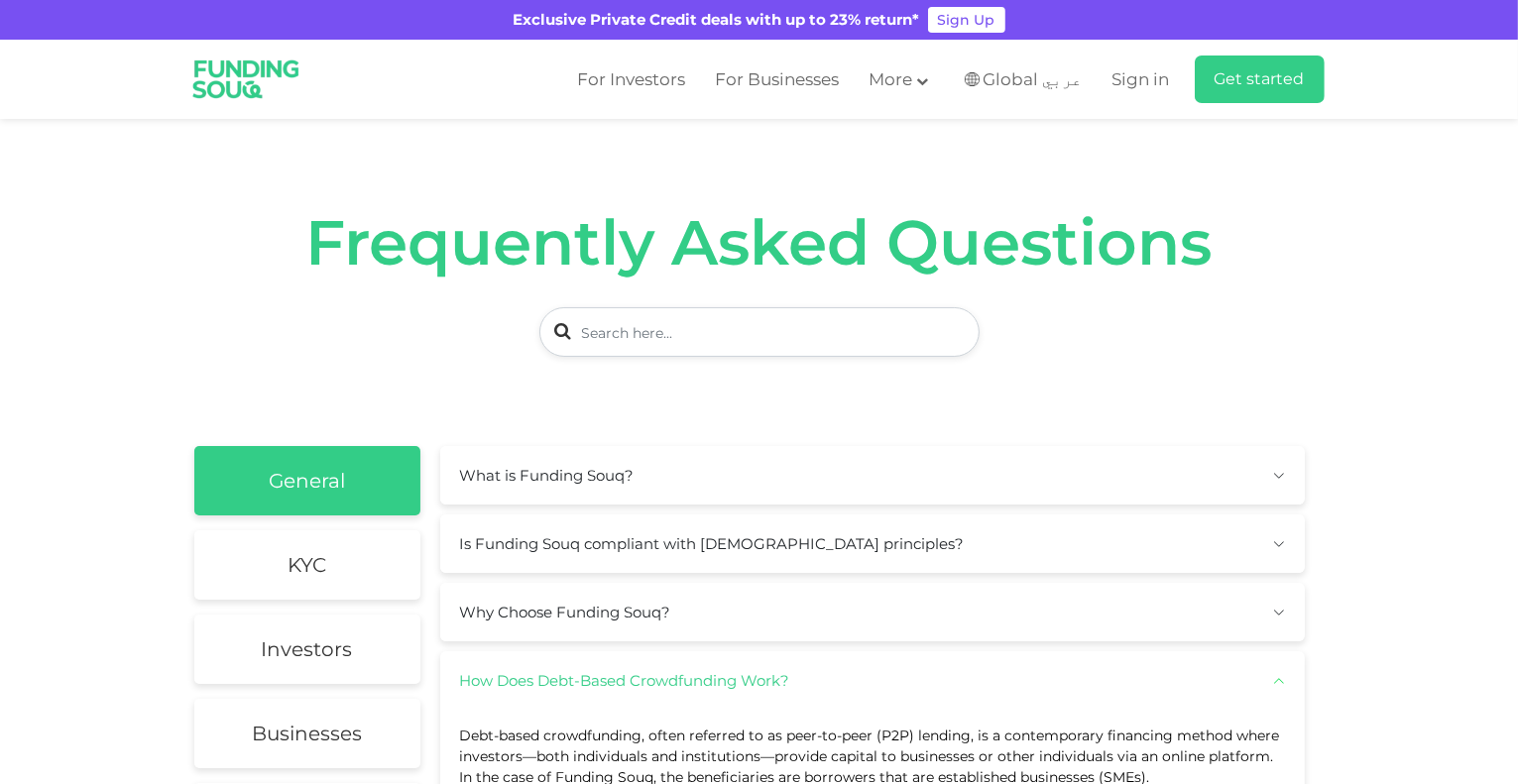 click on "What is Funding Souq?" at bounding box center [873, 475] 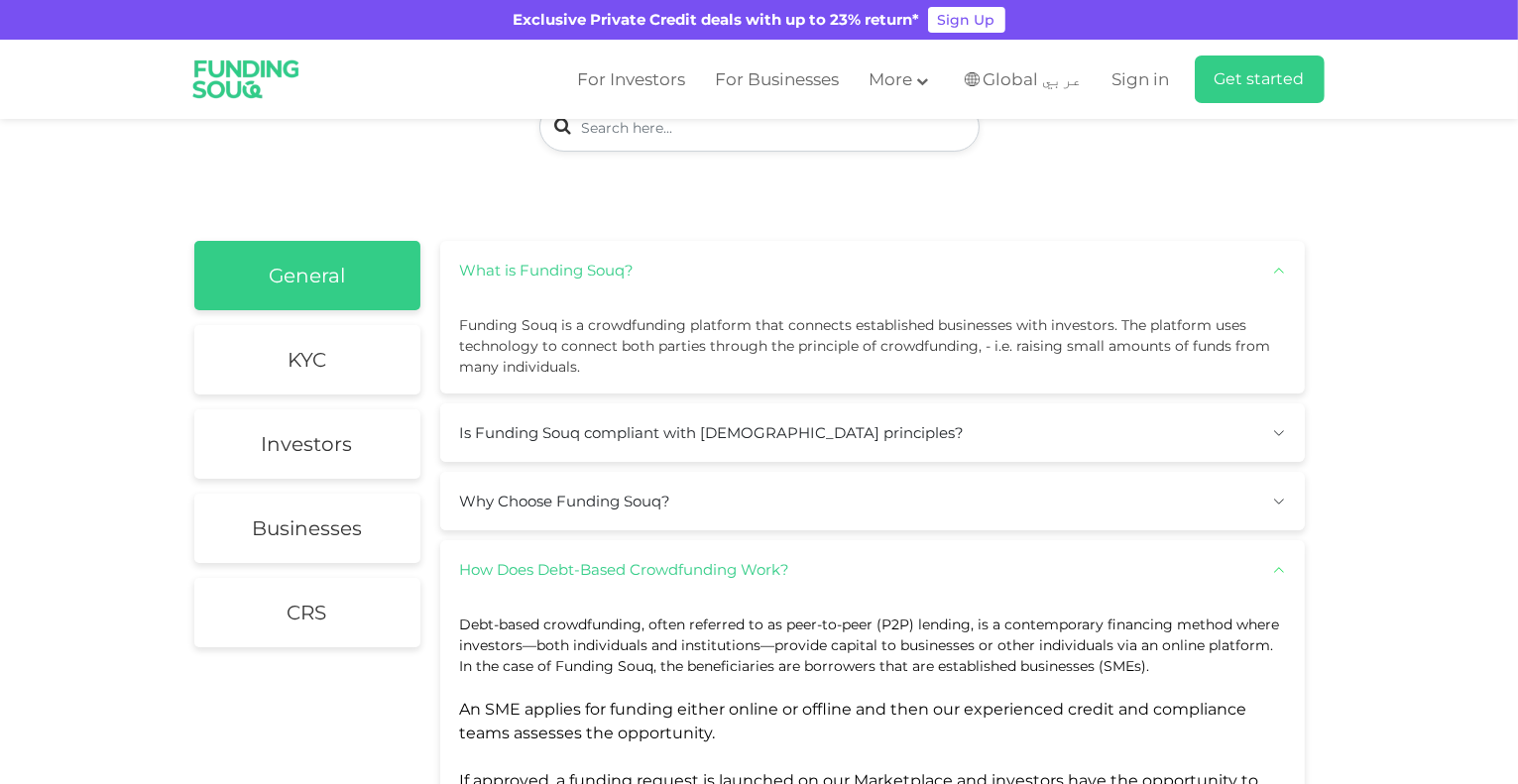 scroll, scrollTop: 219, scrollLeft: 0, axis: vertical 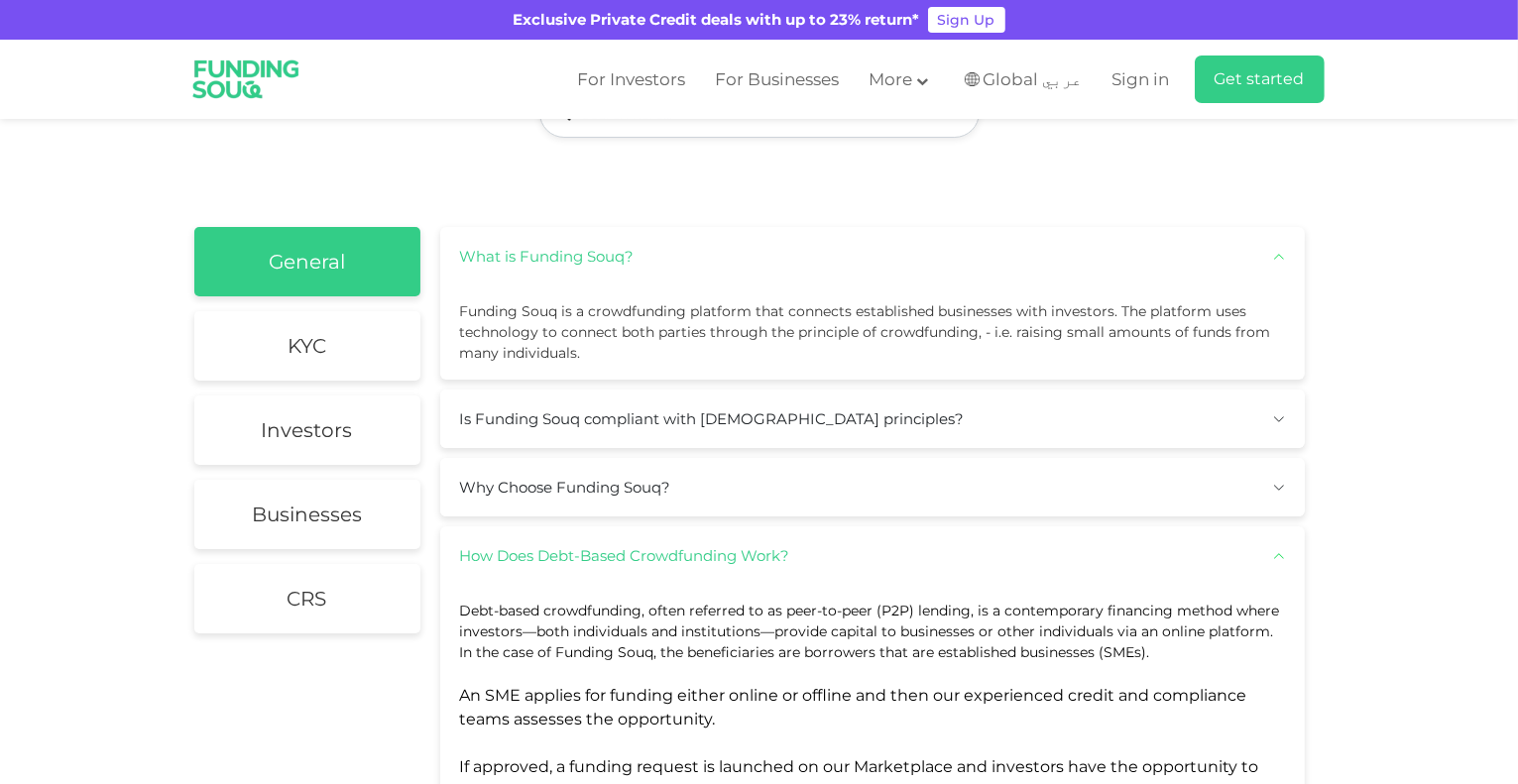 click on "Why Choose Funding Souq?" at bounding box center (873, 487) 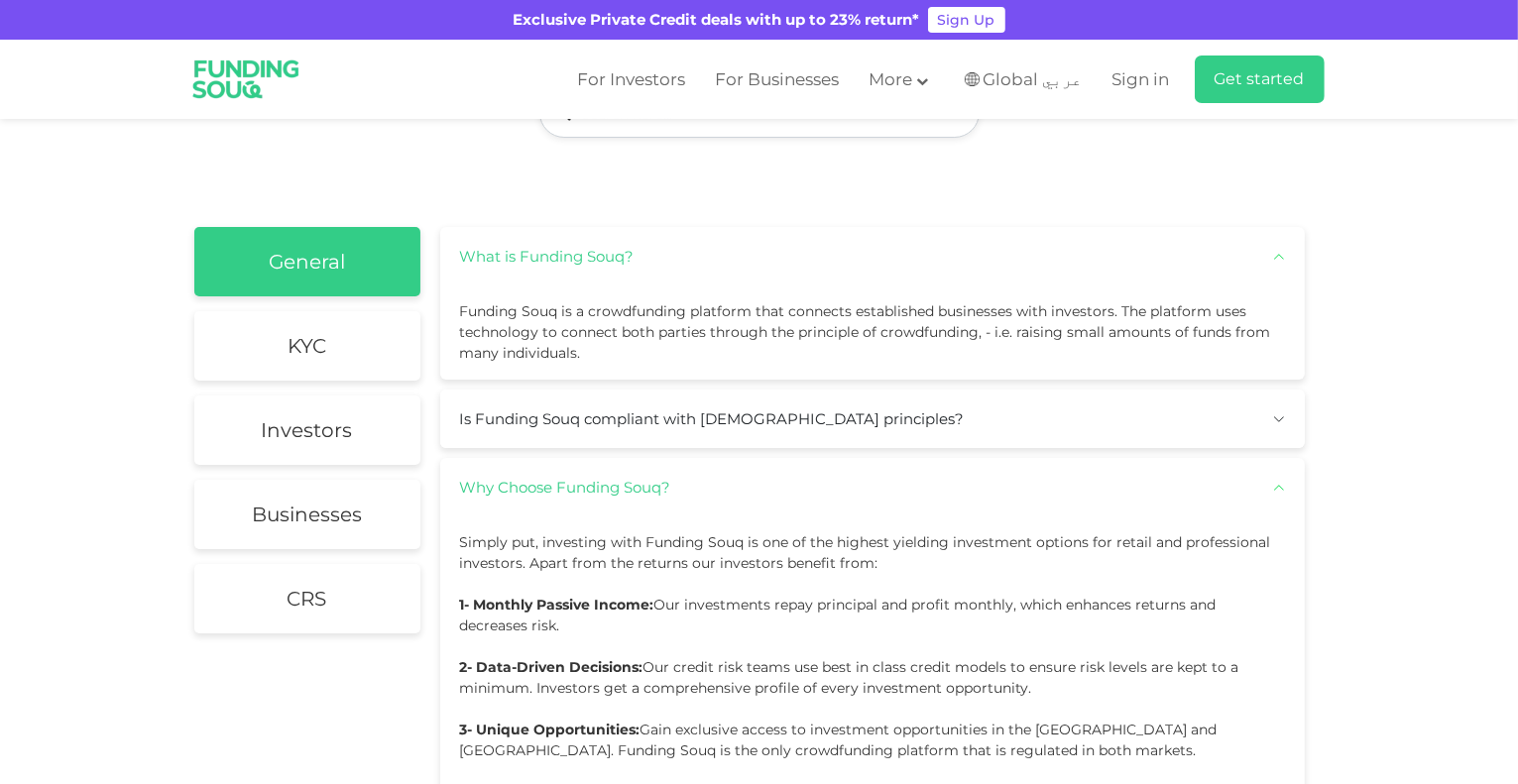 drag, startPoint x: 1515, startPoint y: 209, endPoint x: 1520, endPoint y: 256, distance: 47.26521 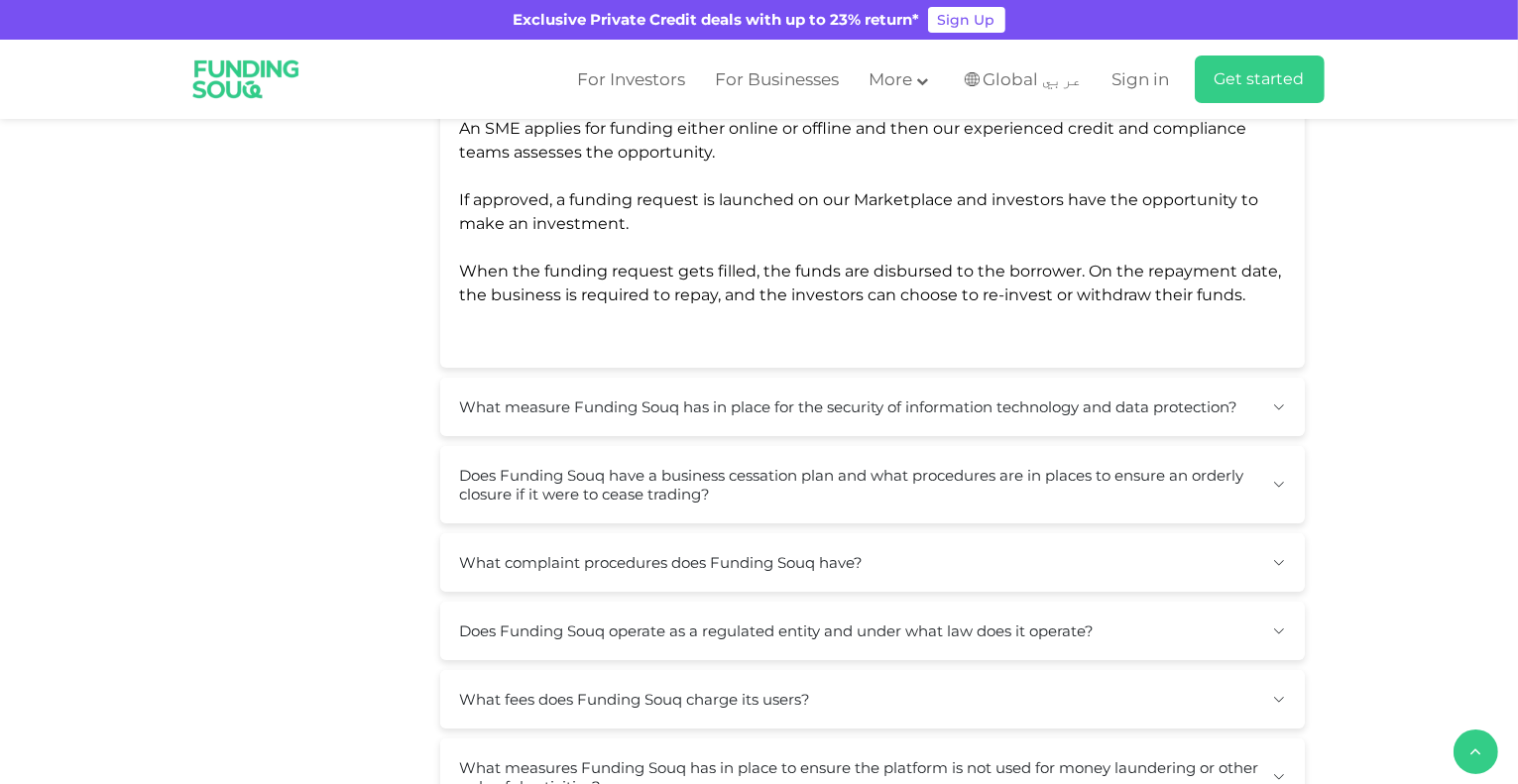 scroll, scrollTop: 1329, scrollLeft: 0, axis: vertical 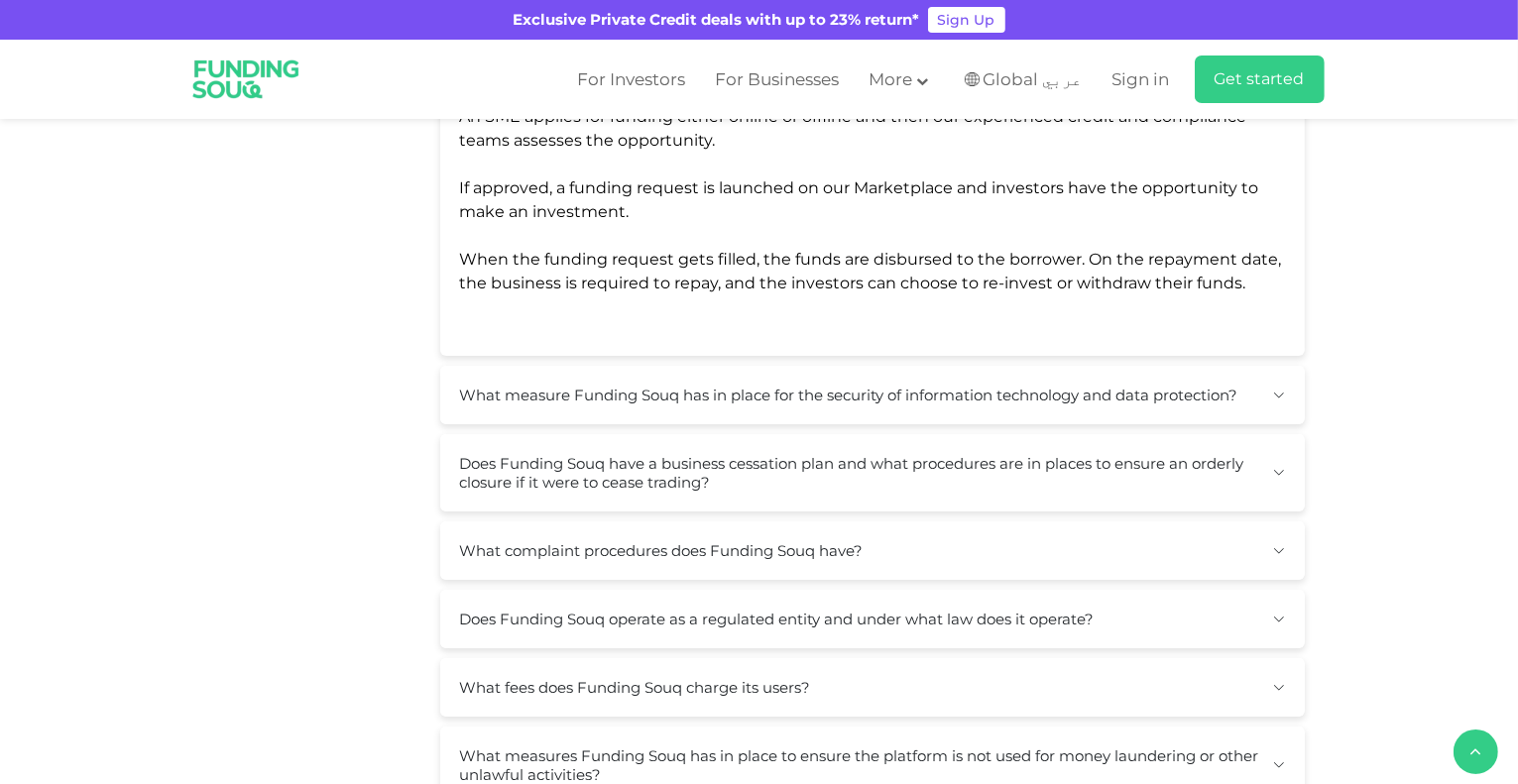 click on "Does Funding Souq have a business cessation plan and what procedures are in places to ensure an orderly closure if it were to cease trading?" at bounding box center [873, 473] 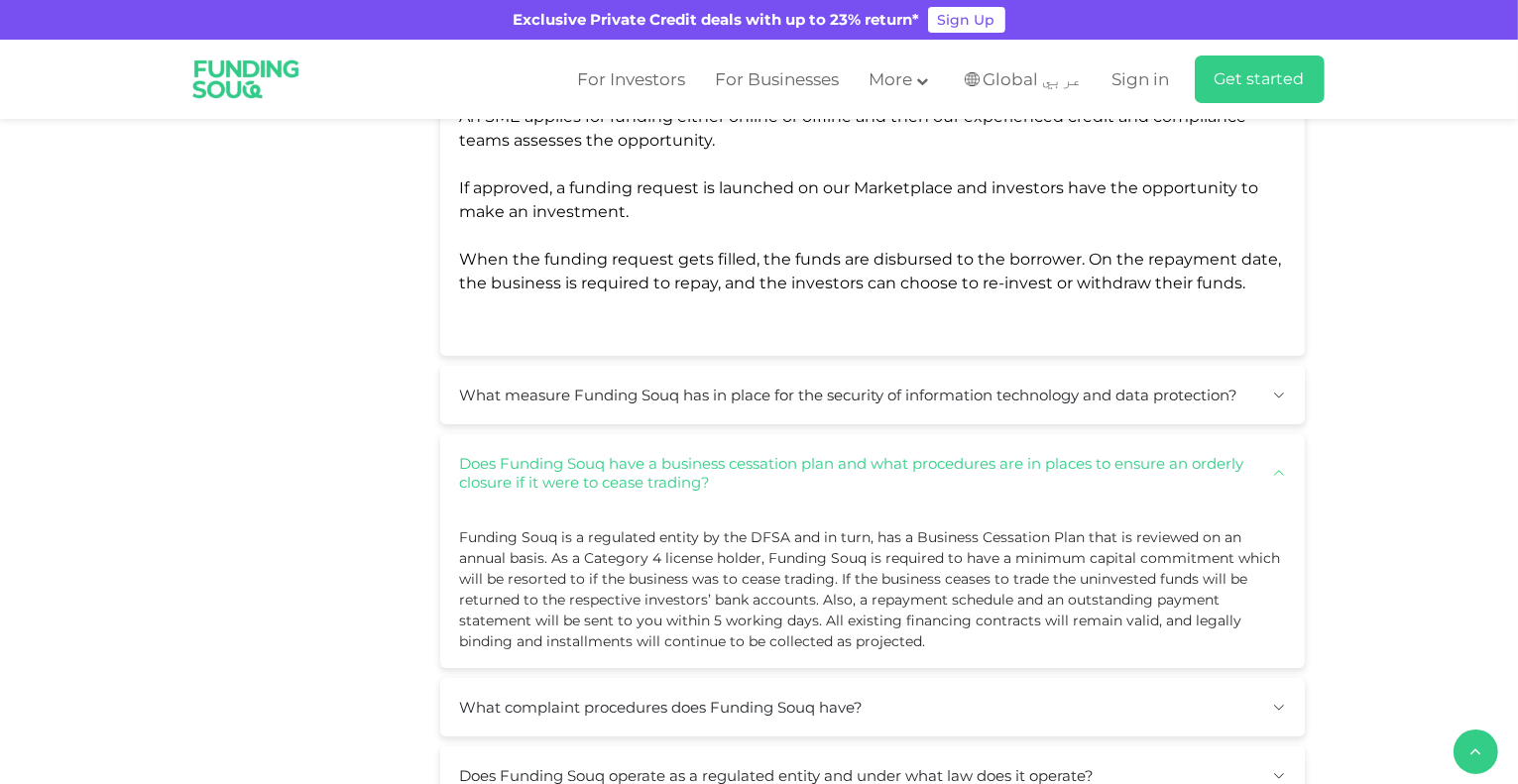 type 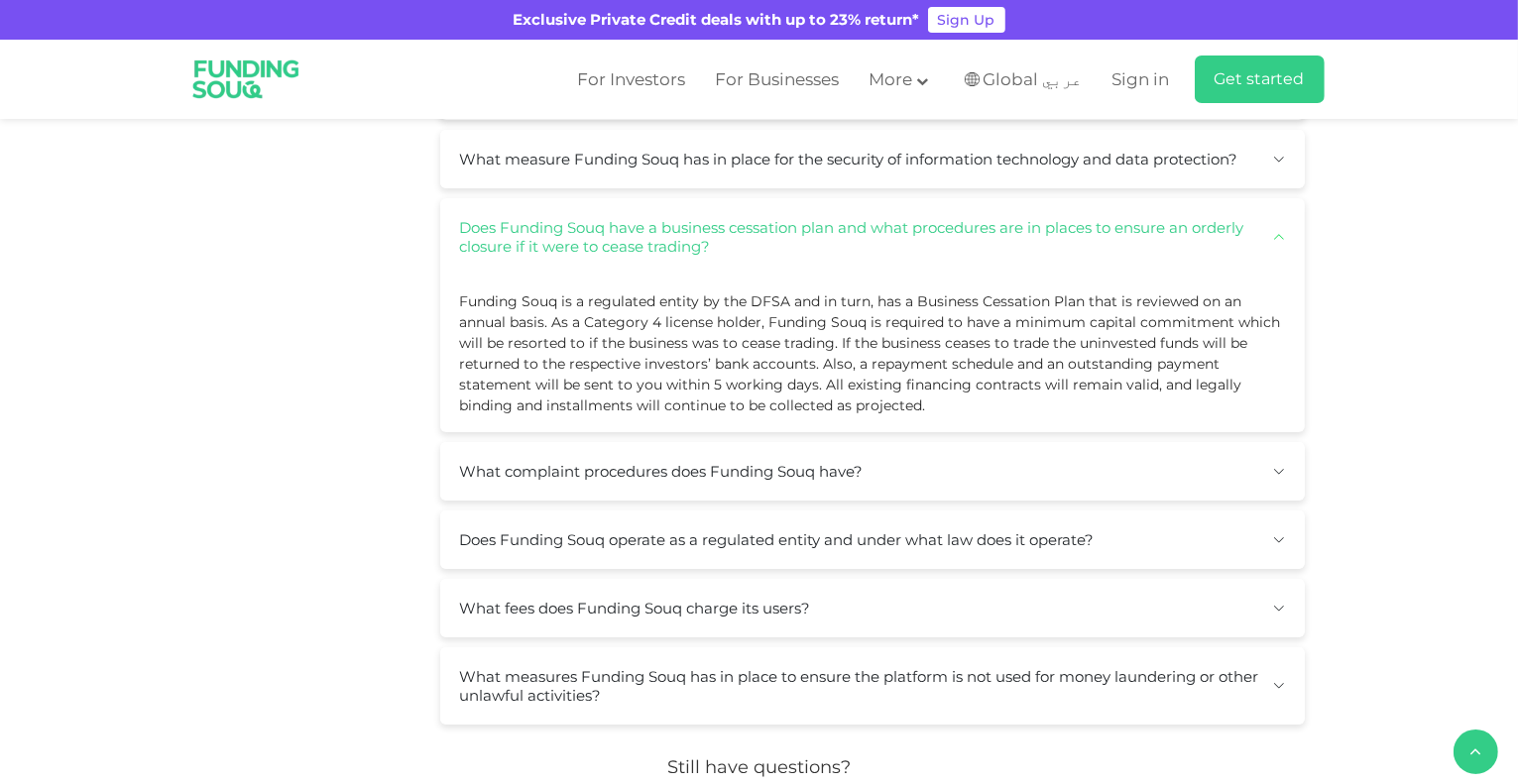 scroll, scrollTop: 1567, scrollLeft: 0, axis: vertical 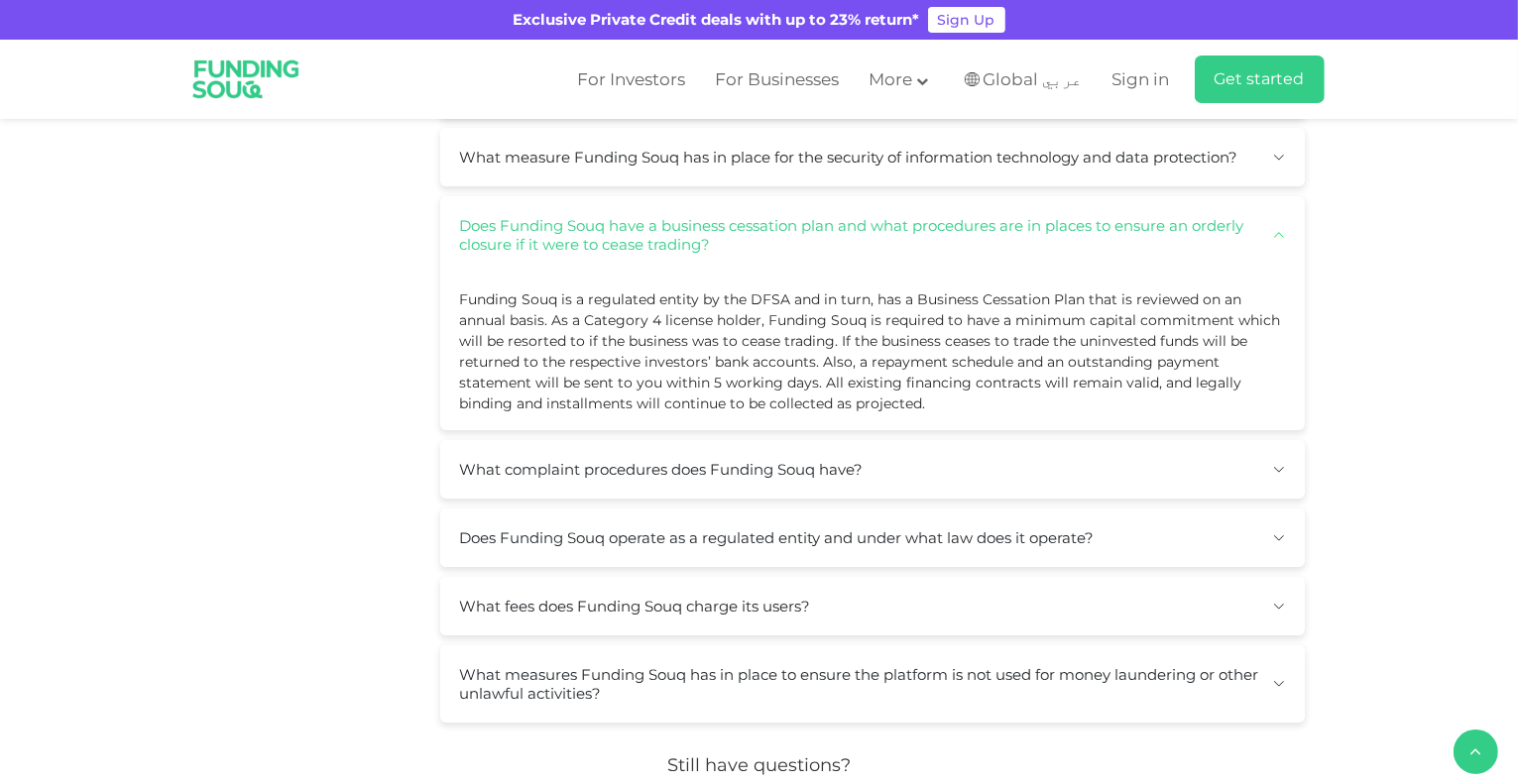 click on "What fees does Funding Souq charge its users?" at bounding box center (873, 606) 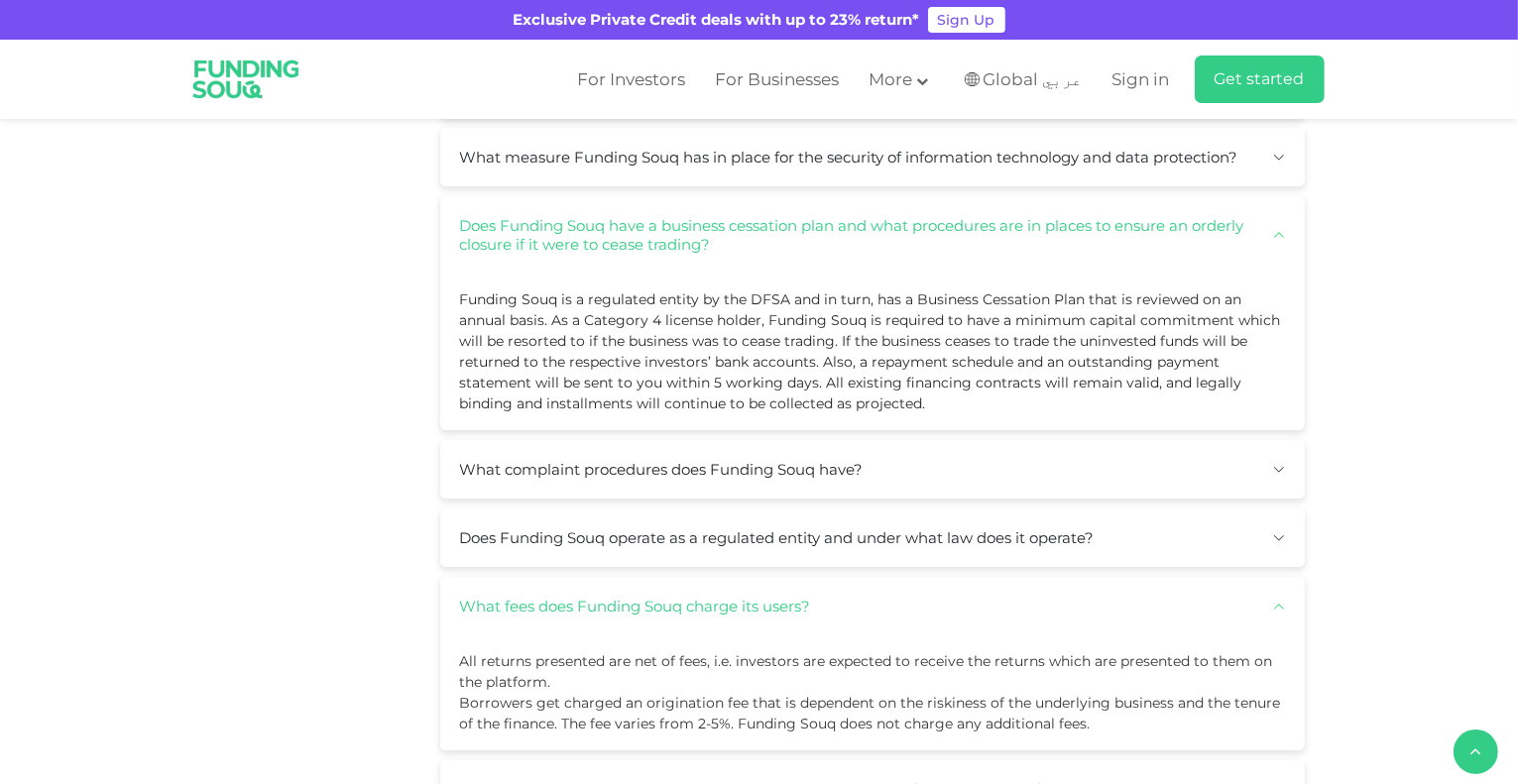 type 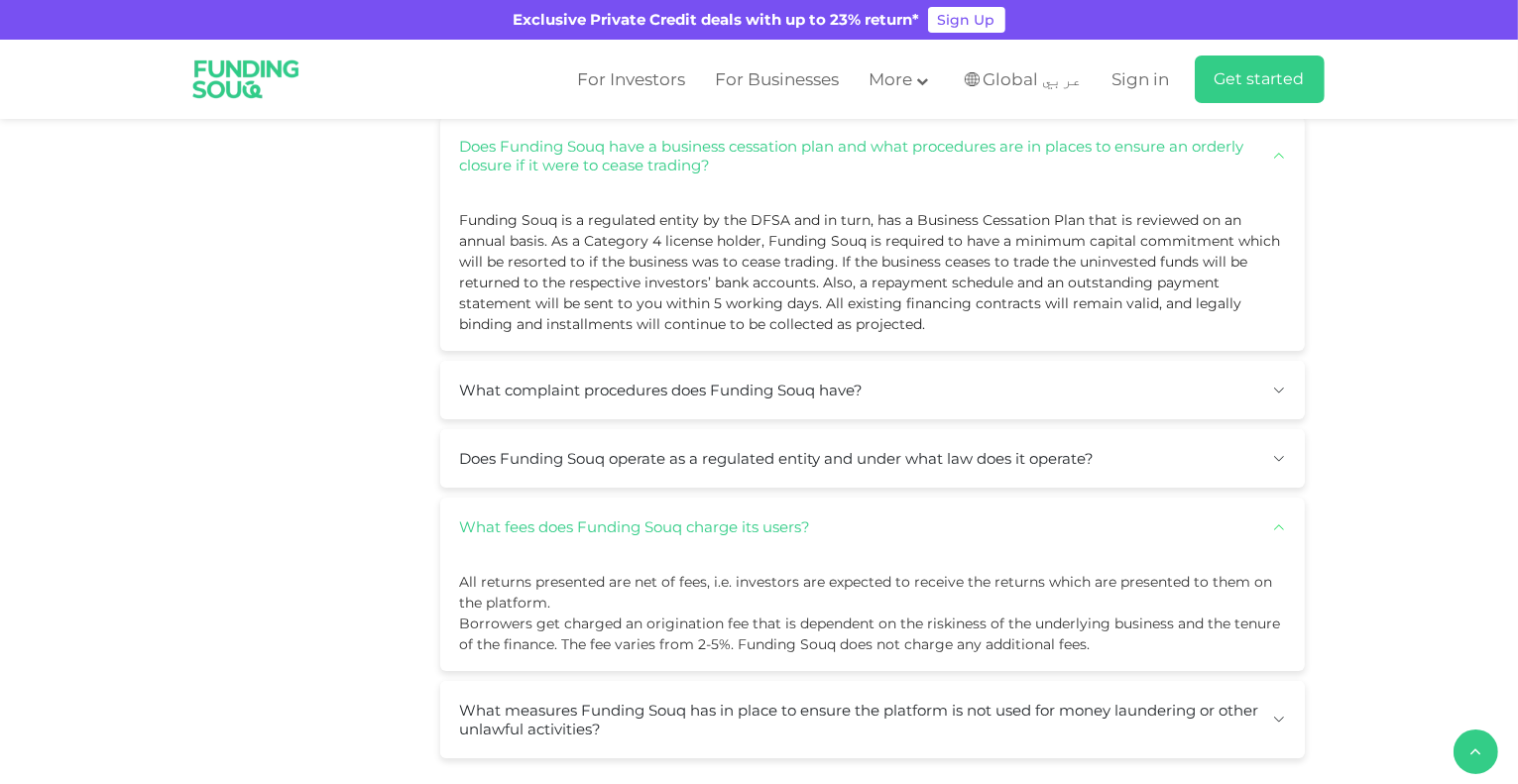 scroll, scrollTop: 1686, scrollLeft: 0, axis: vertical 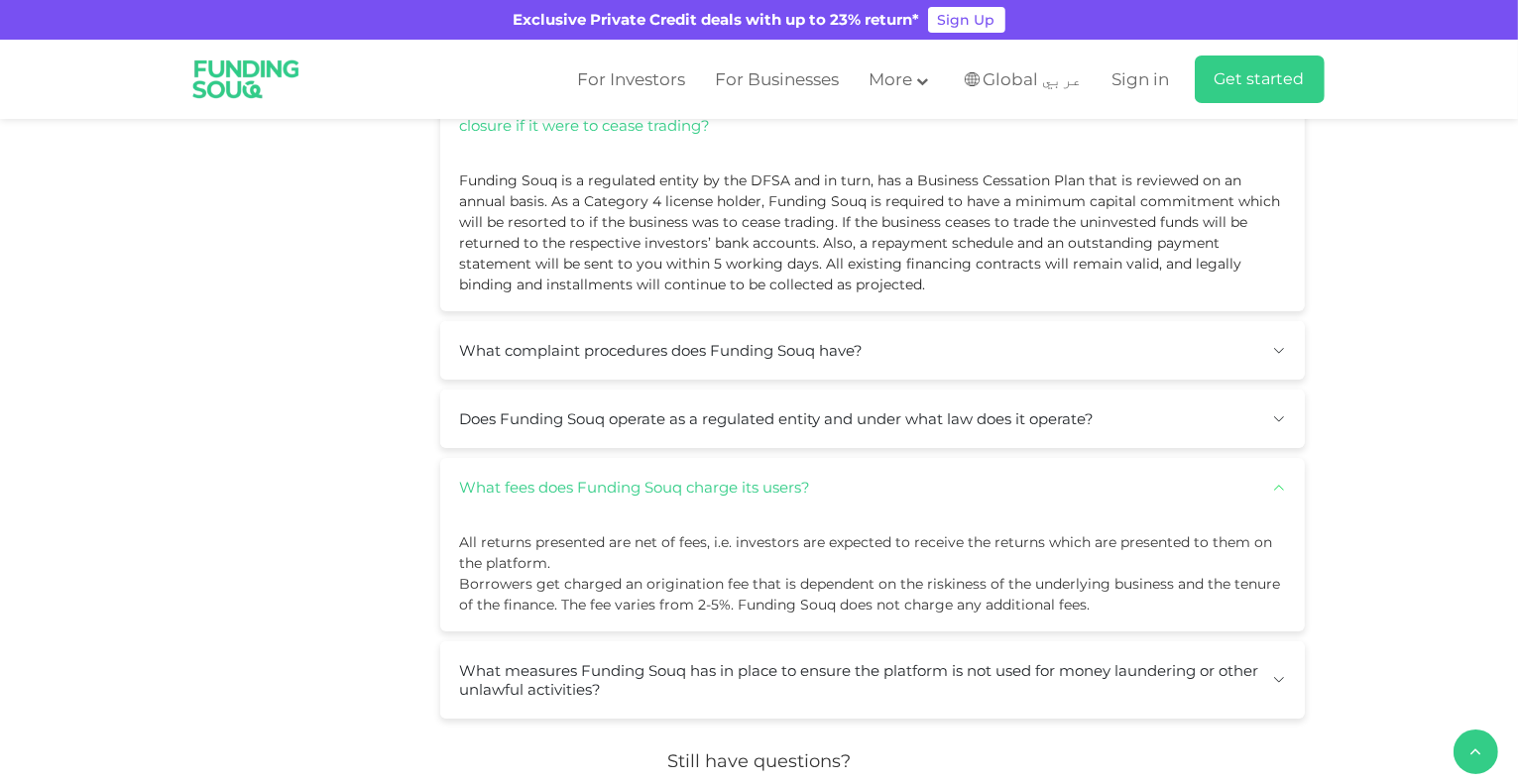 click on "What measures Funding Souq has in place to ensure the platform is not used for money laundering or other unlawful activities?" at bounding box center (873, 680) 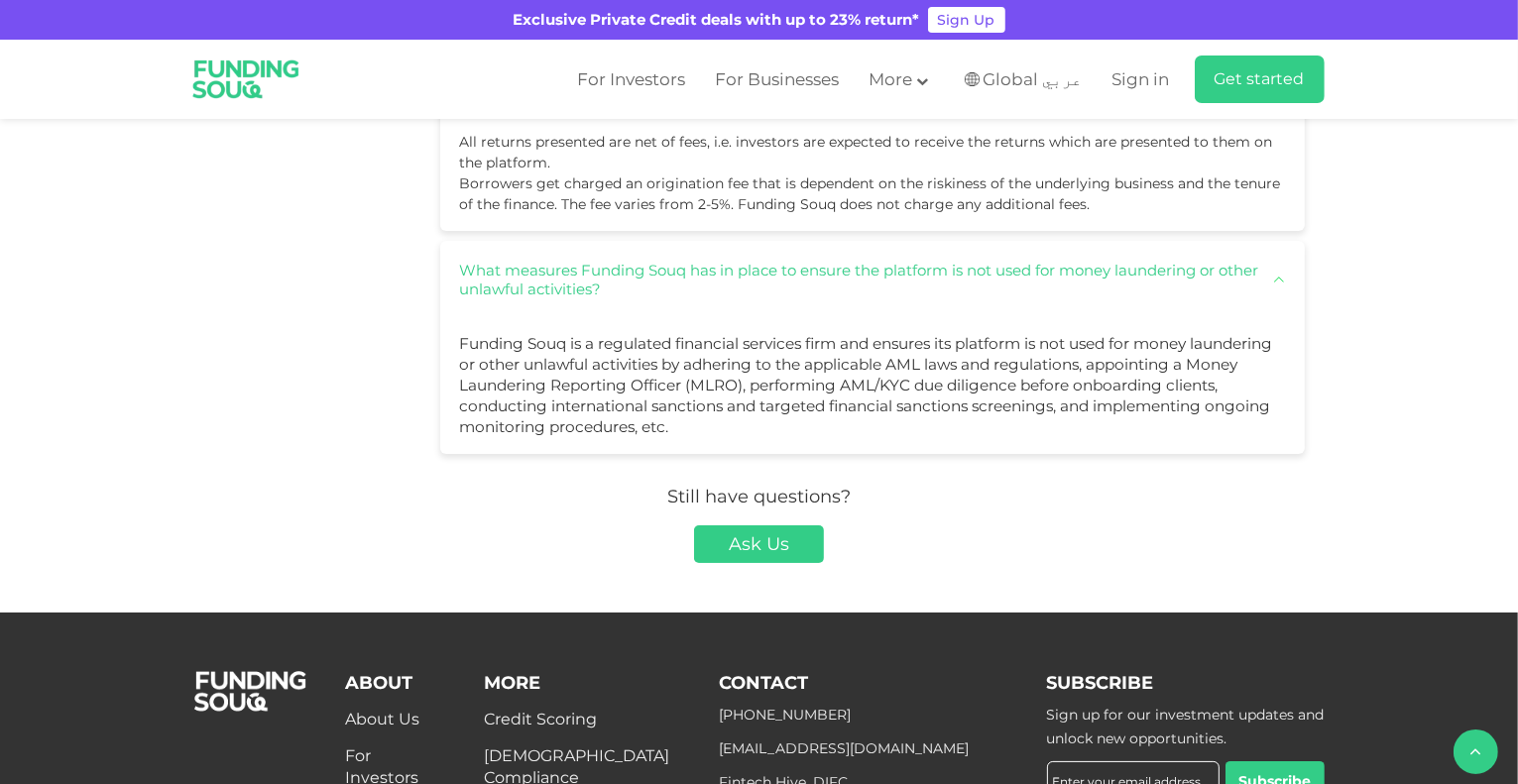 scroll, scrollTop: 2093, scrollLeft: 0, axis: vertical 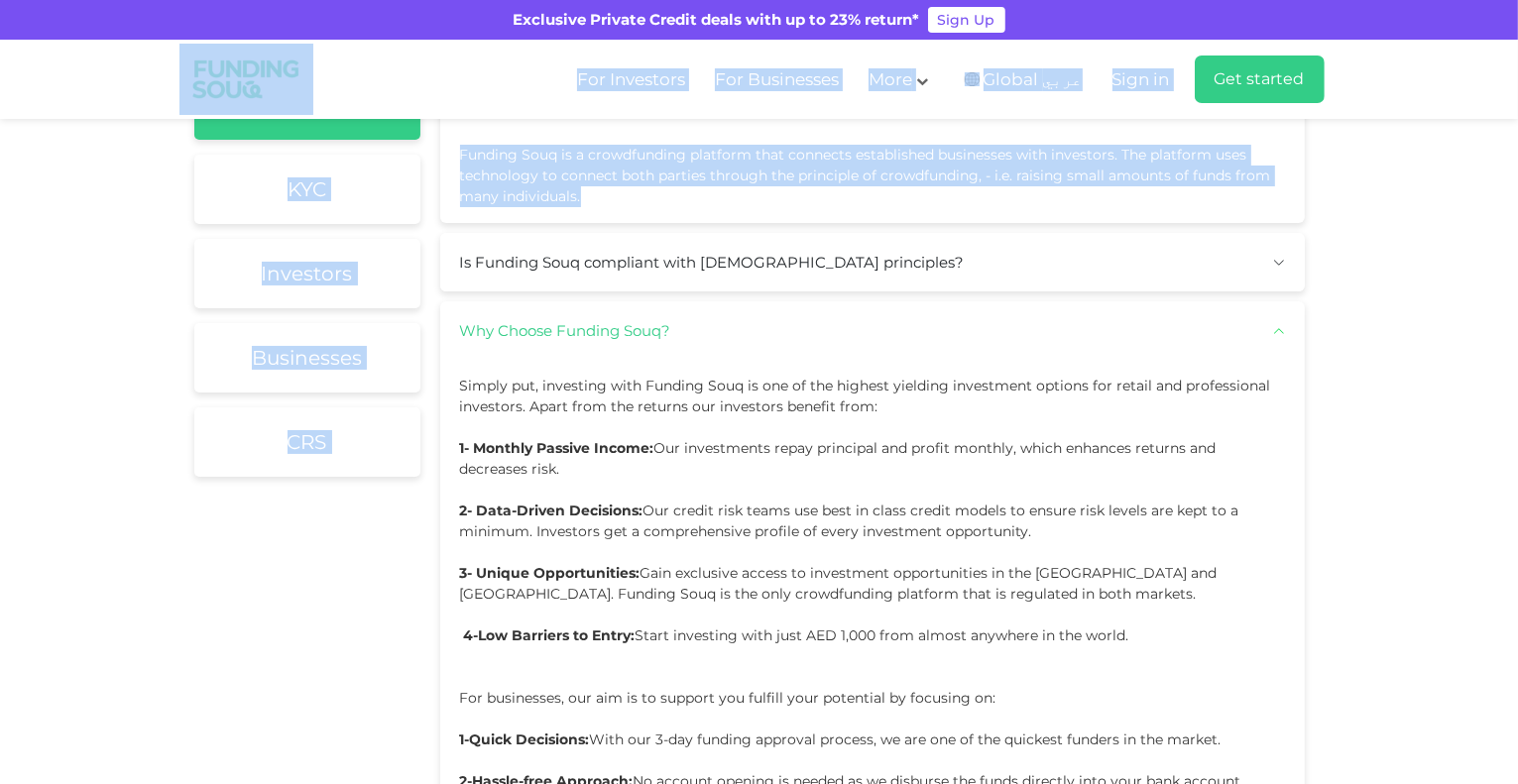 drag, startPoint x: 1516, startPoint y: 201, endPoint x: 1502, endPoint y: 21, distance: 180.54362 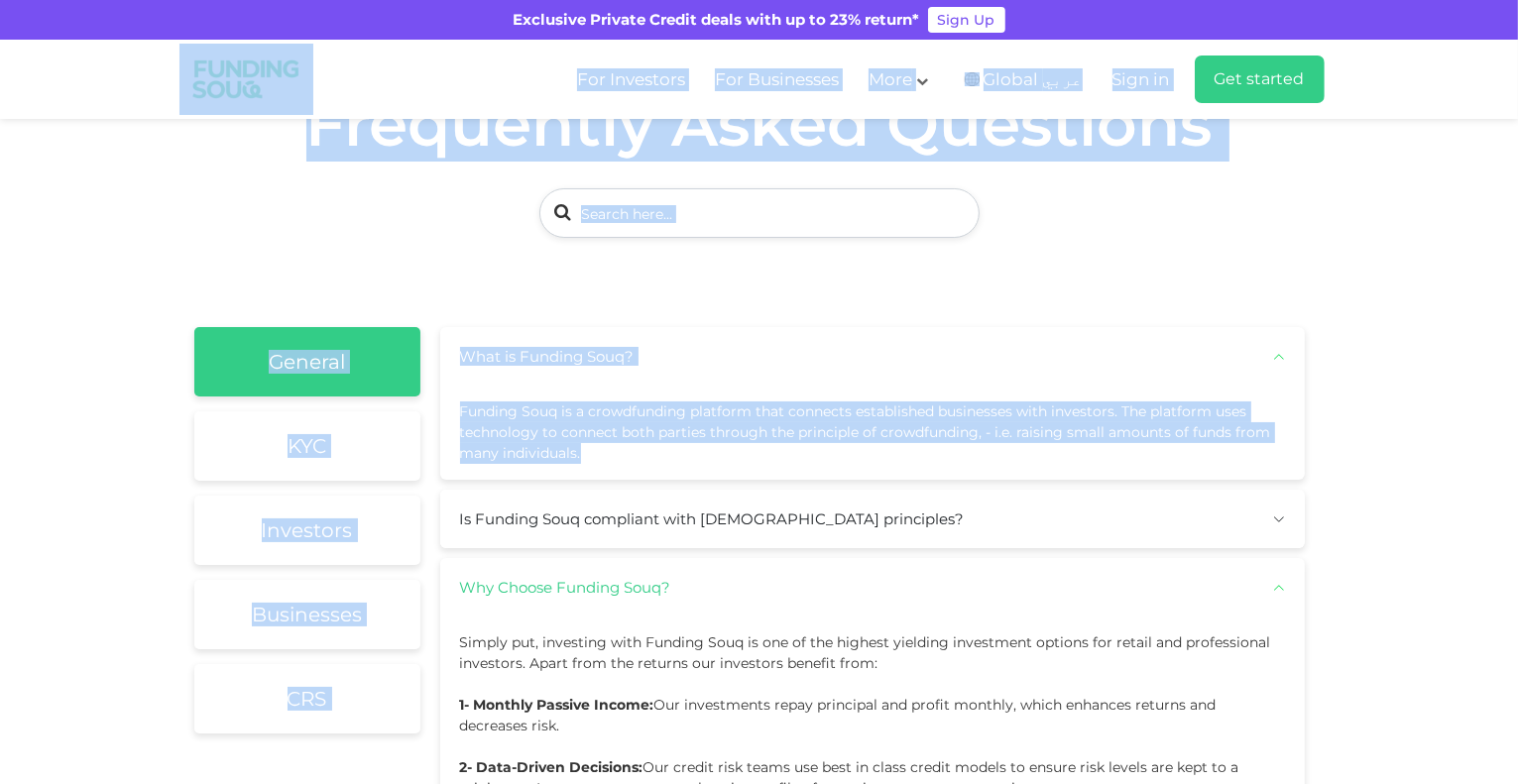 scroll, scrollTop: 0, scrollLeft: 0, axis: both 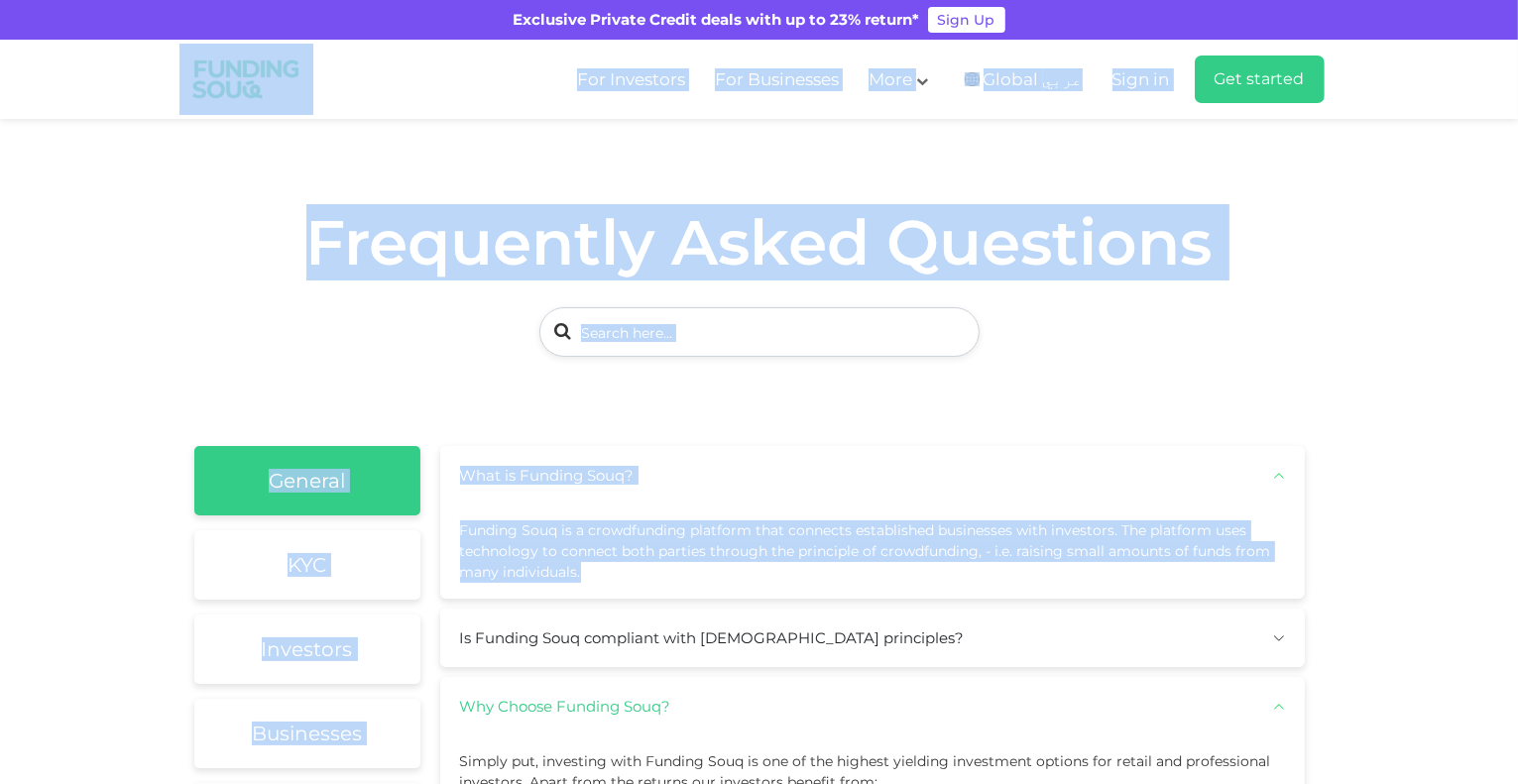 click on "Frequently Asked Questions" at bounding box center (759, 282) 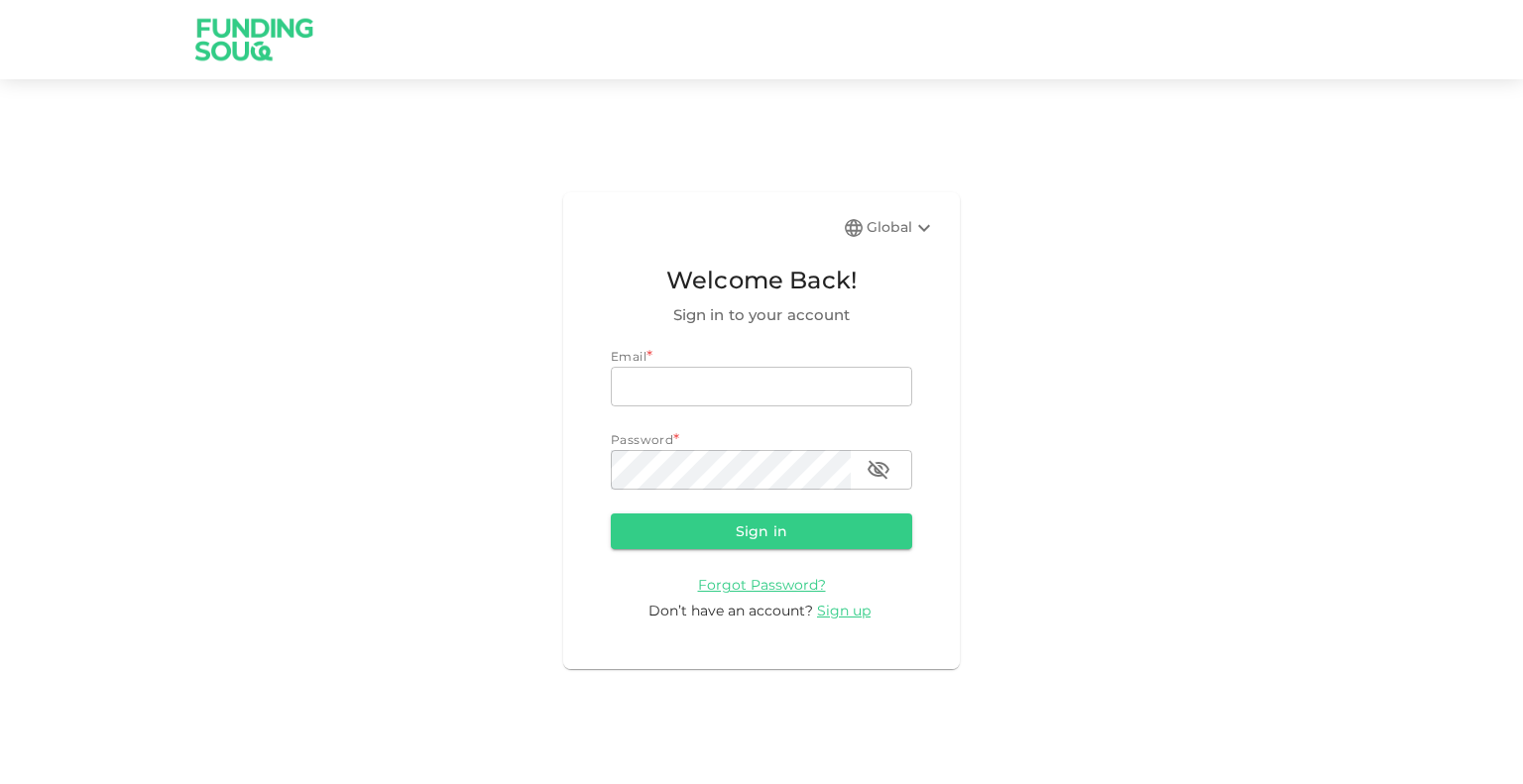 scroll, scrollTop: 0, scrollLeft: 0, axis: both 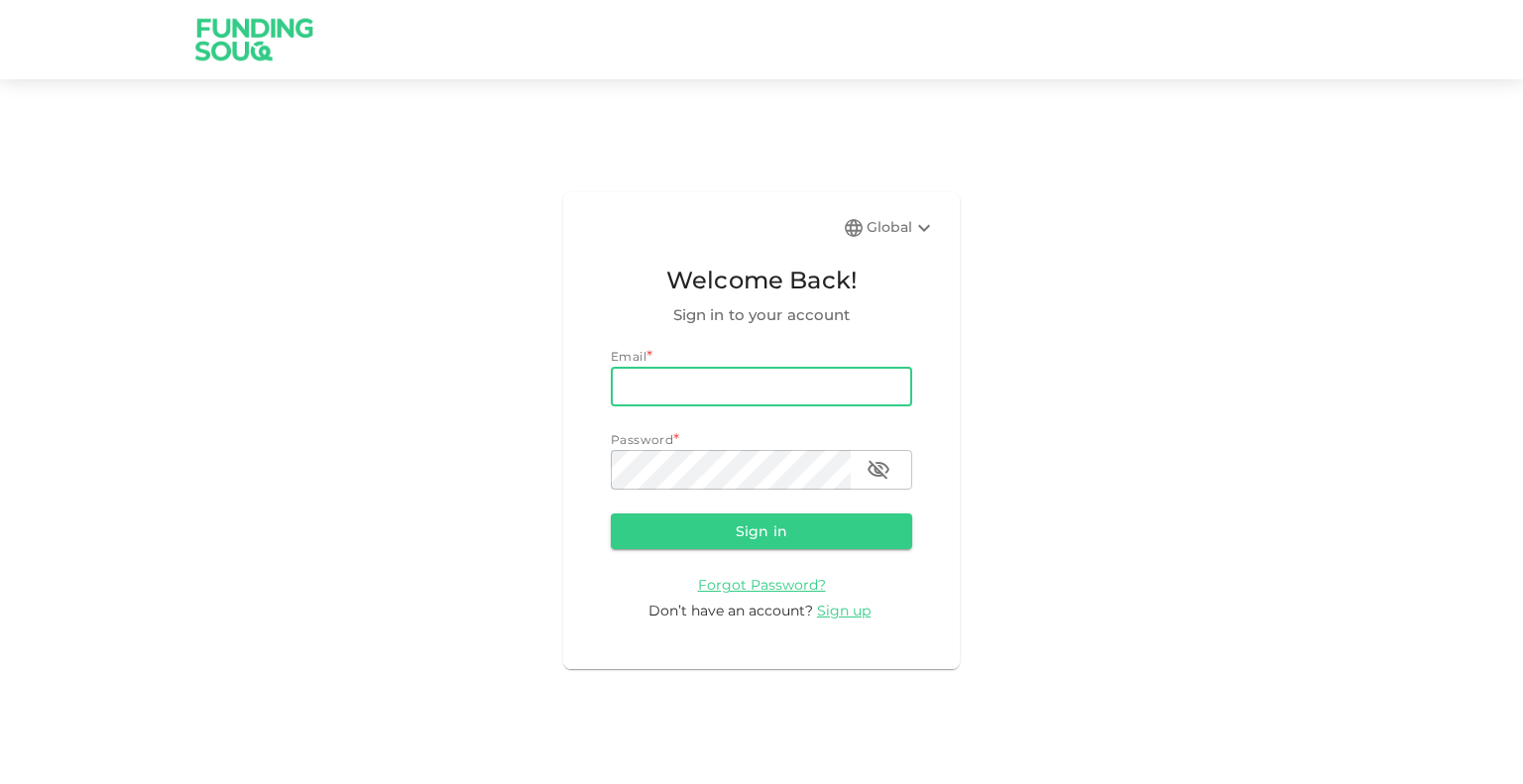 click on "email" at bounding box center (762, 387) 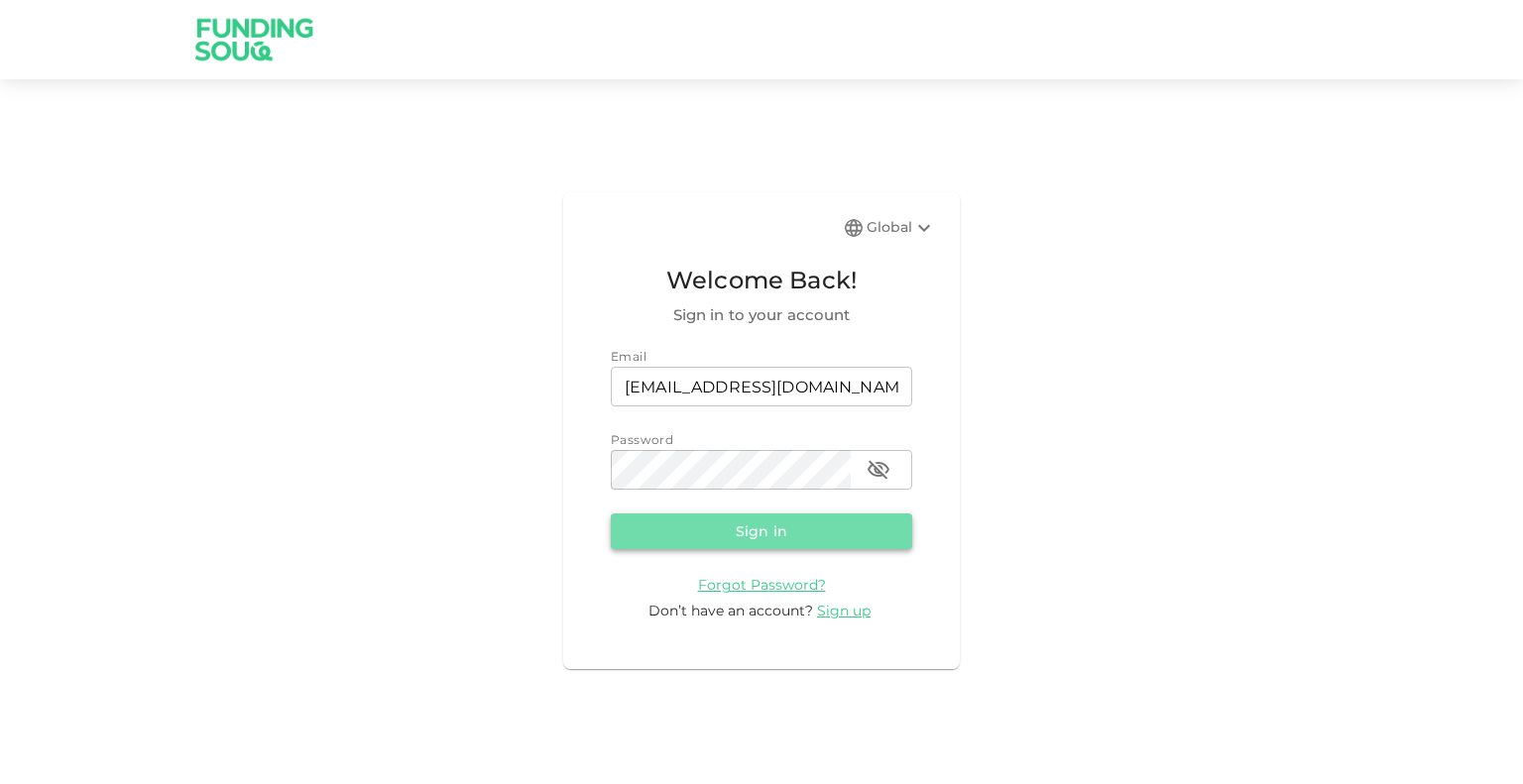 click on "Sign in" at bounding box center (762, 531) 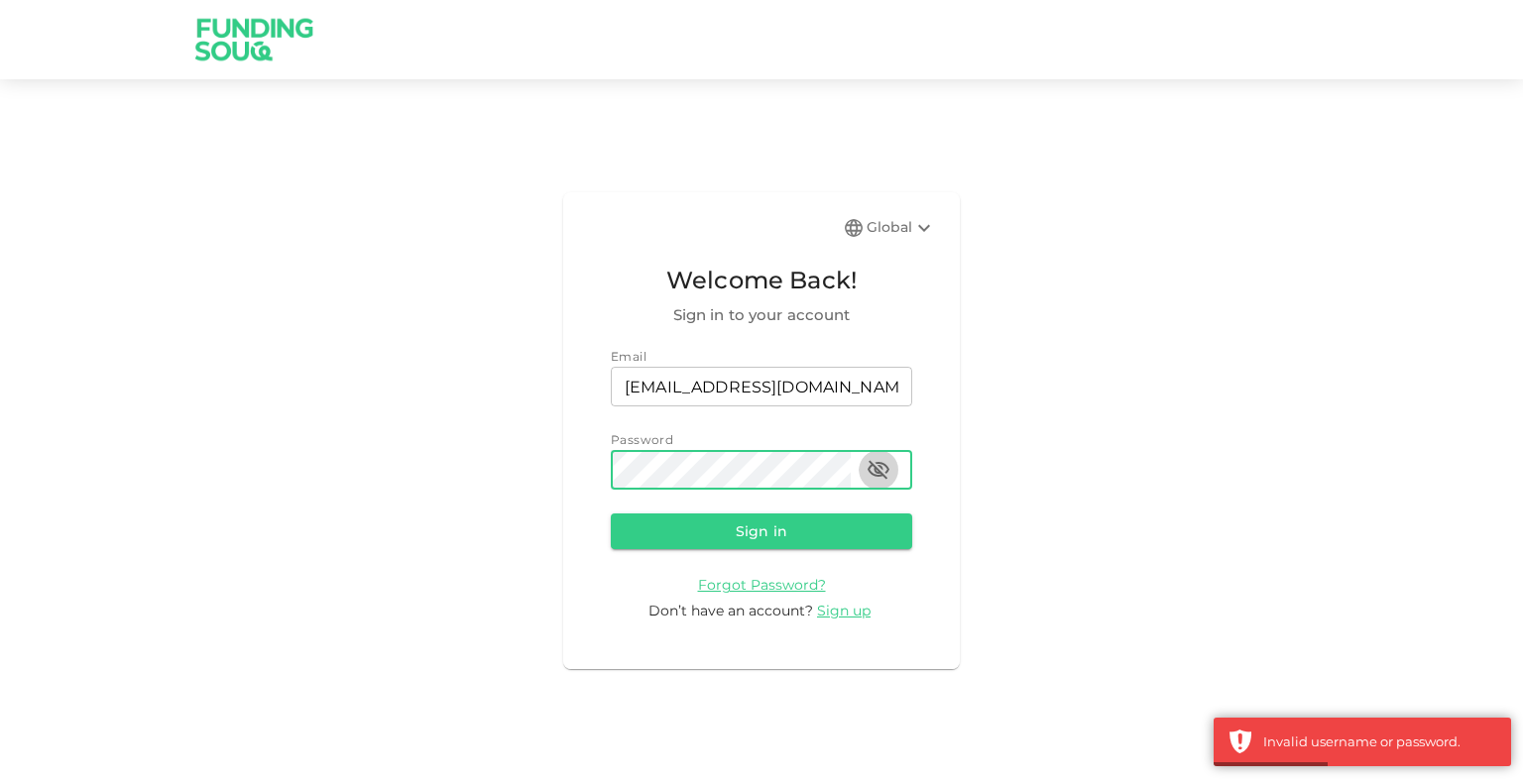 click 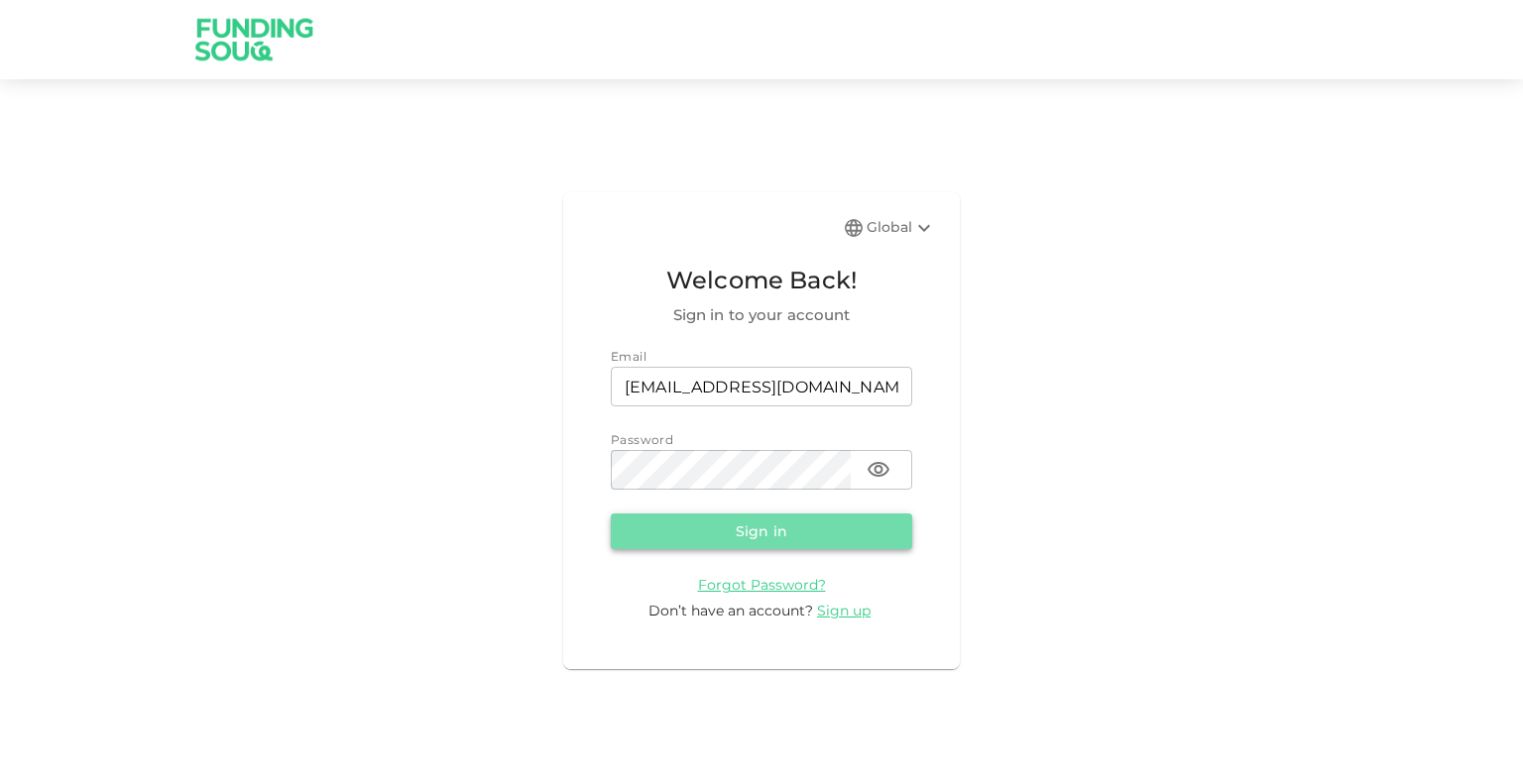 click on "Sign in" at bounding box center [762, 531] 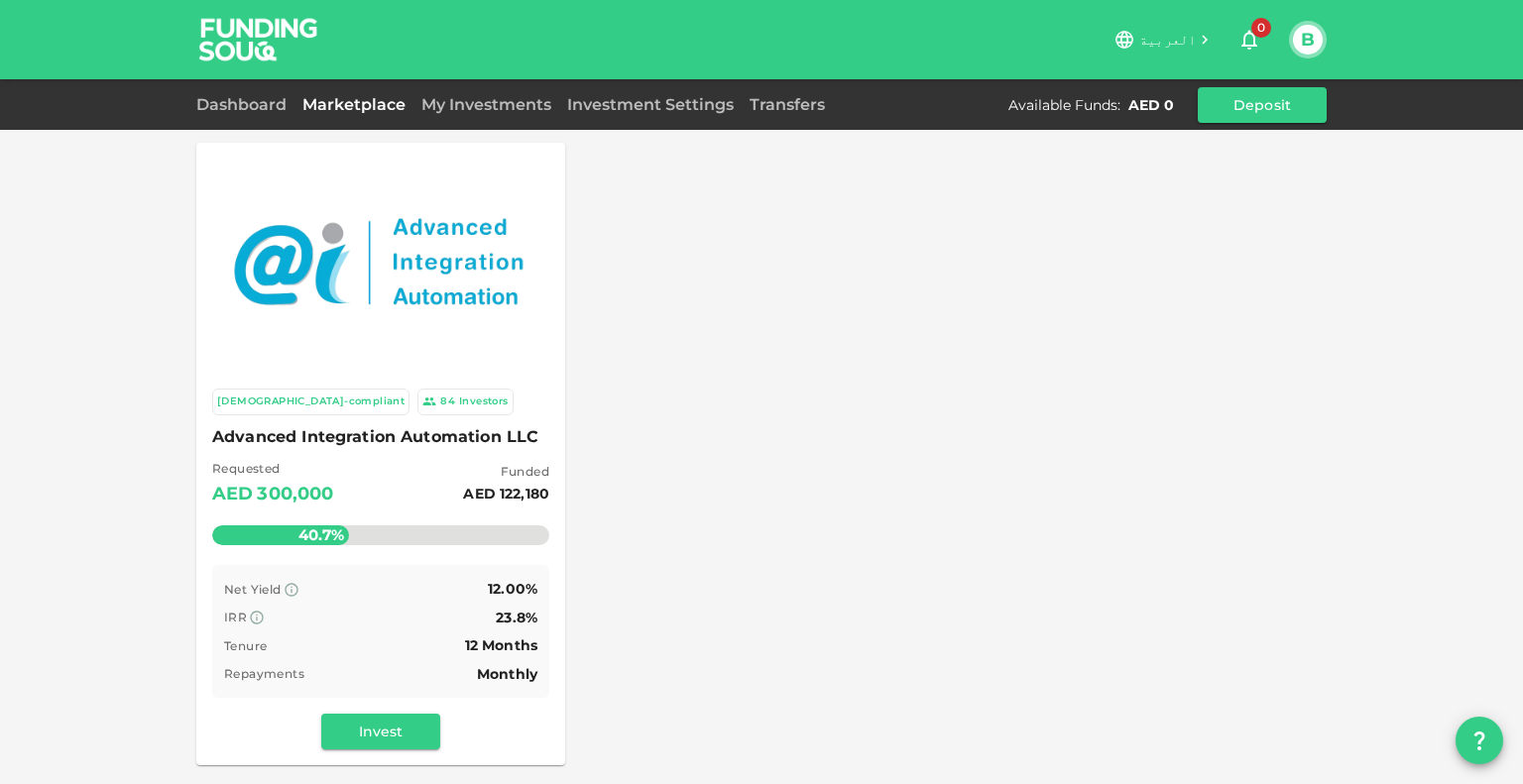 click on "B" at bounding box center [1308, 40] 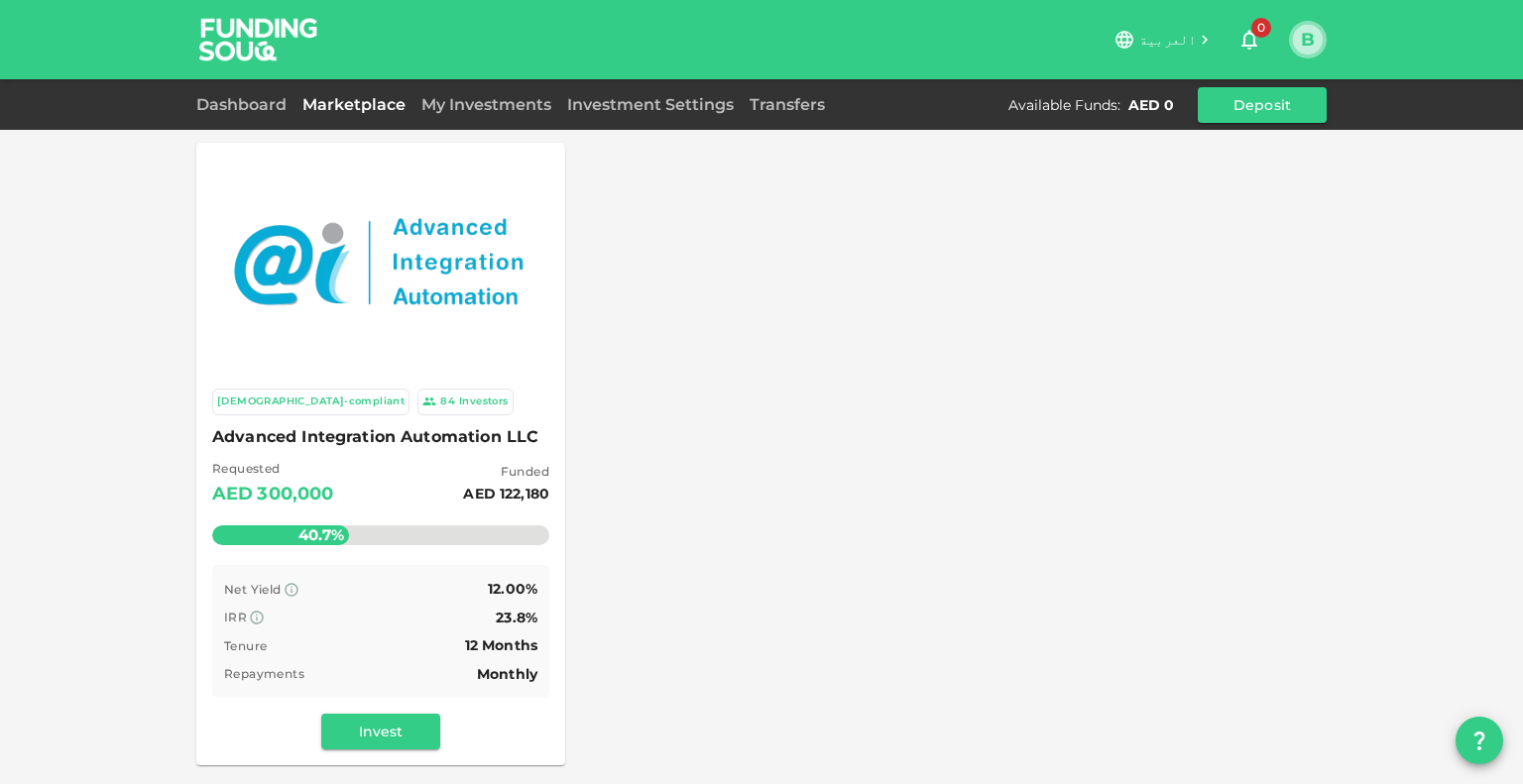 click on "B" at bounding box center [1308, 40] 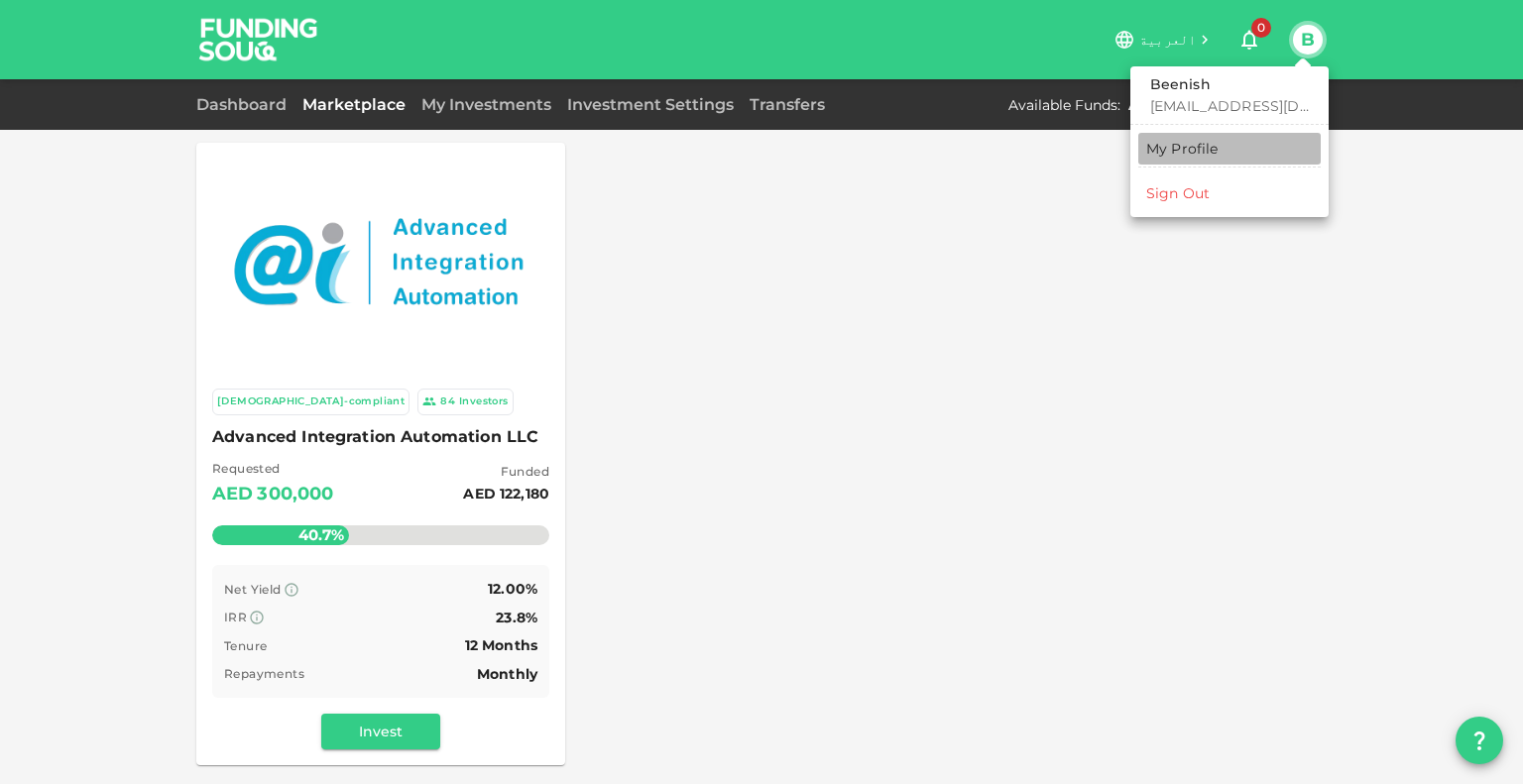 click on "My Profile" at bounding box center (1182, 149) 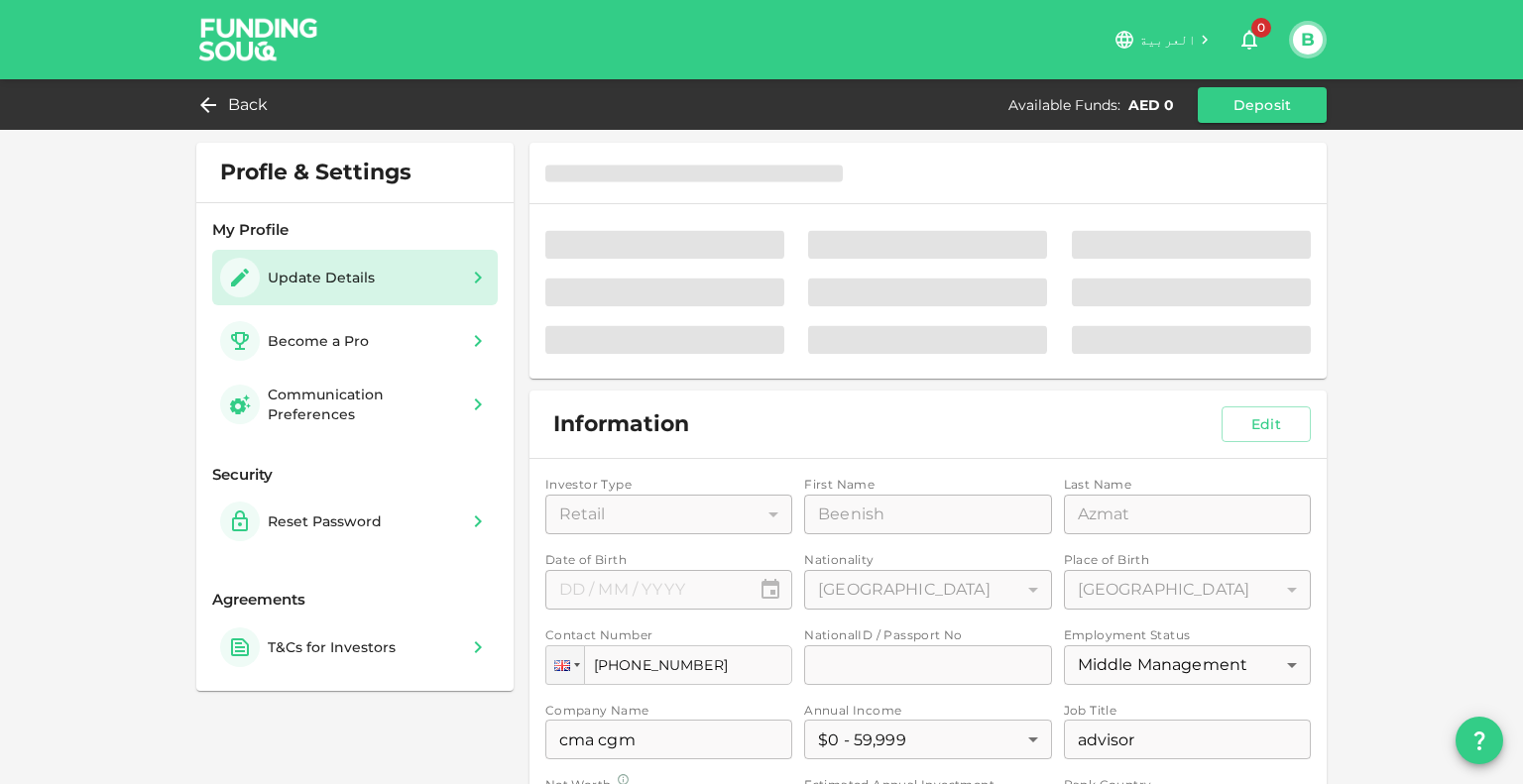 type on "⁦⁨[DATE]⁩⁩" 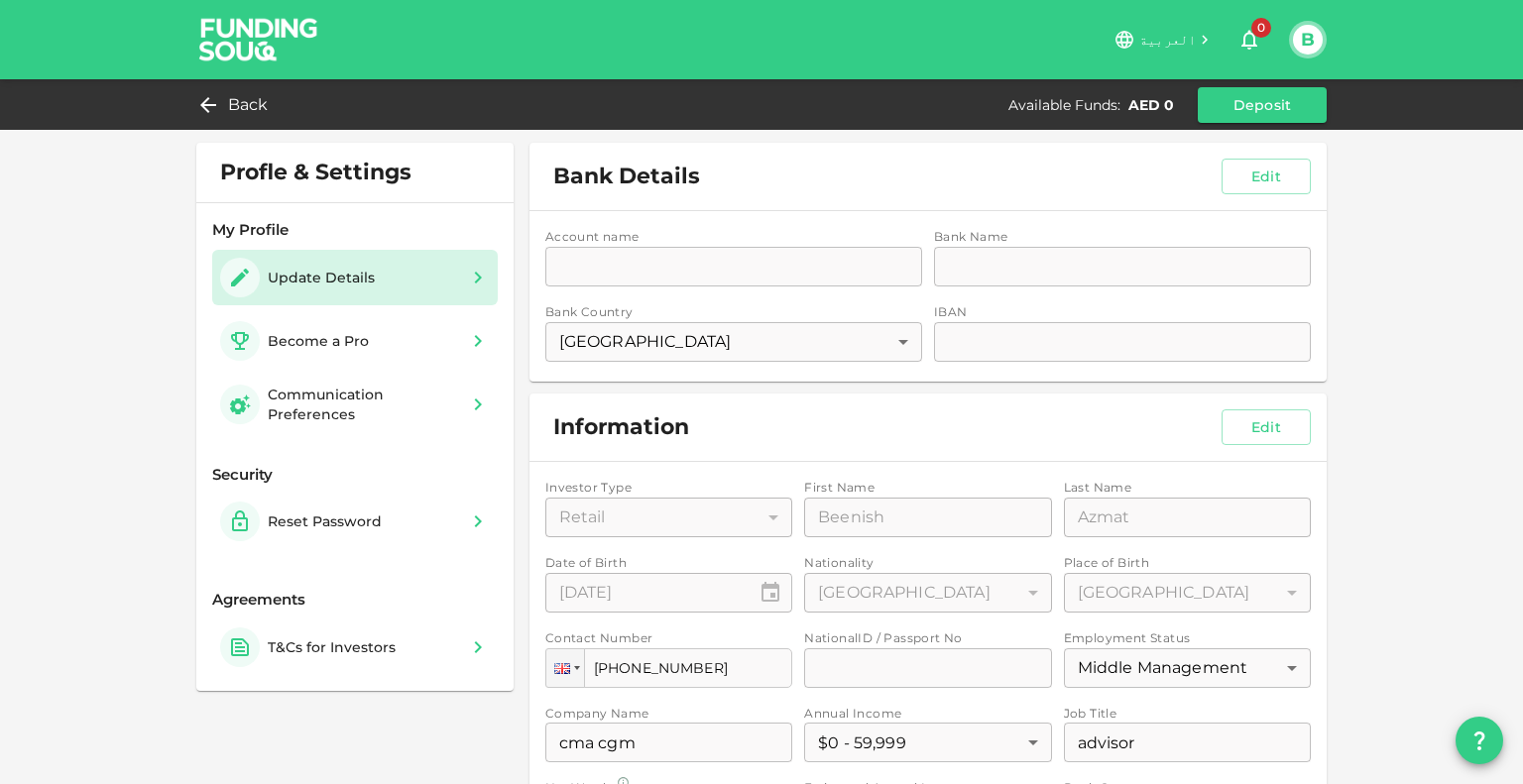 click on "Account name accountName accountName   Bank Name bankName bankName   Bank Country United Kingdom 207 ​   IBAN iban iban" at bounding box center [928, 296] 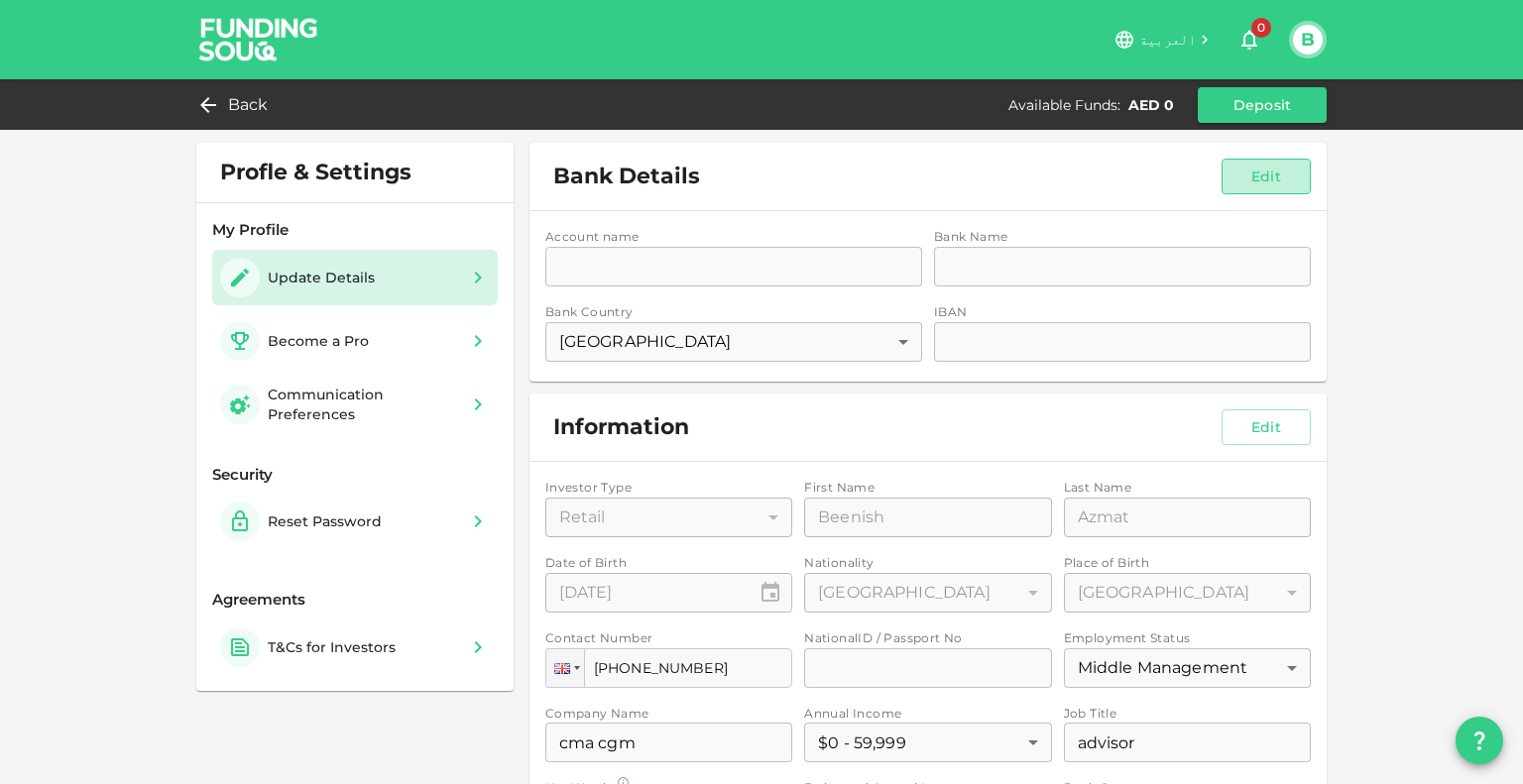 click on "Edit" at bounding box center (1266, 176) 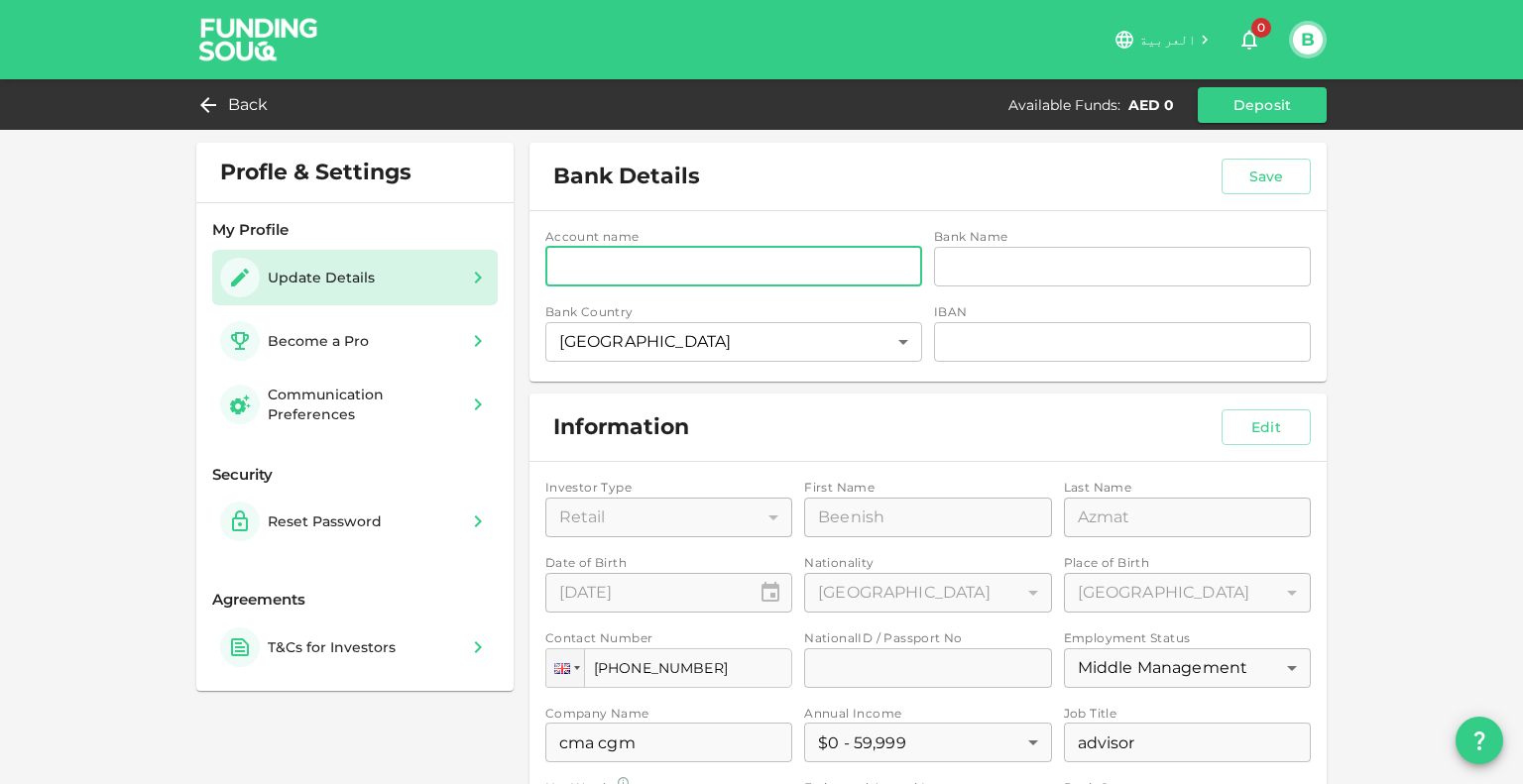 click on "accountName" at bounding box center (734, 267) 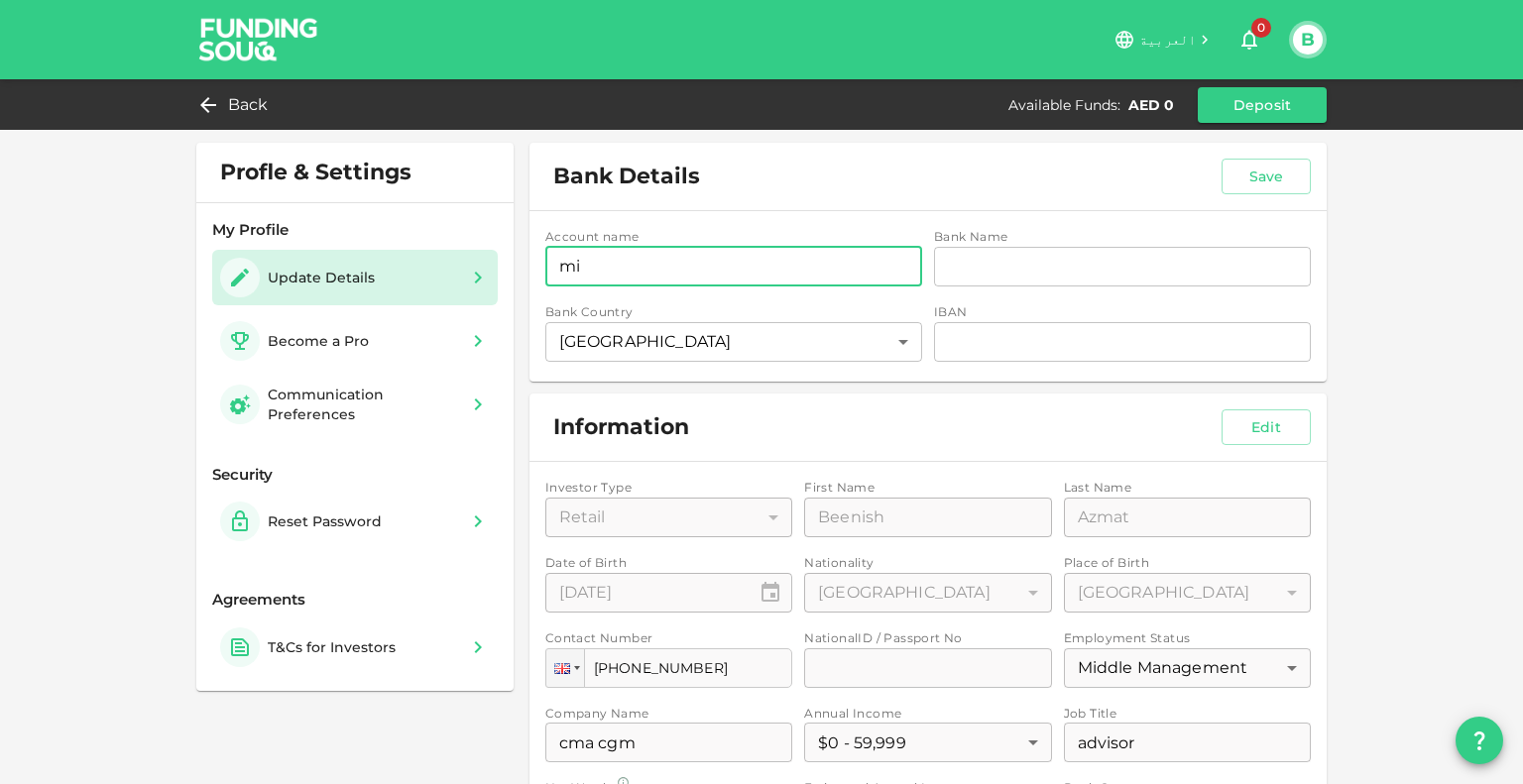 type on "m" 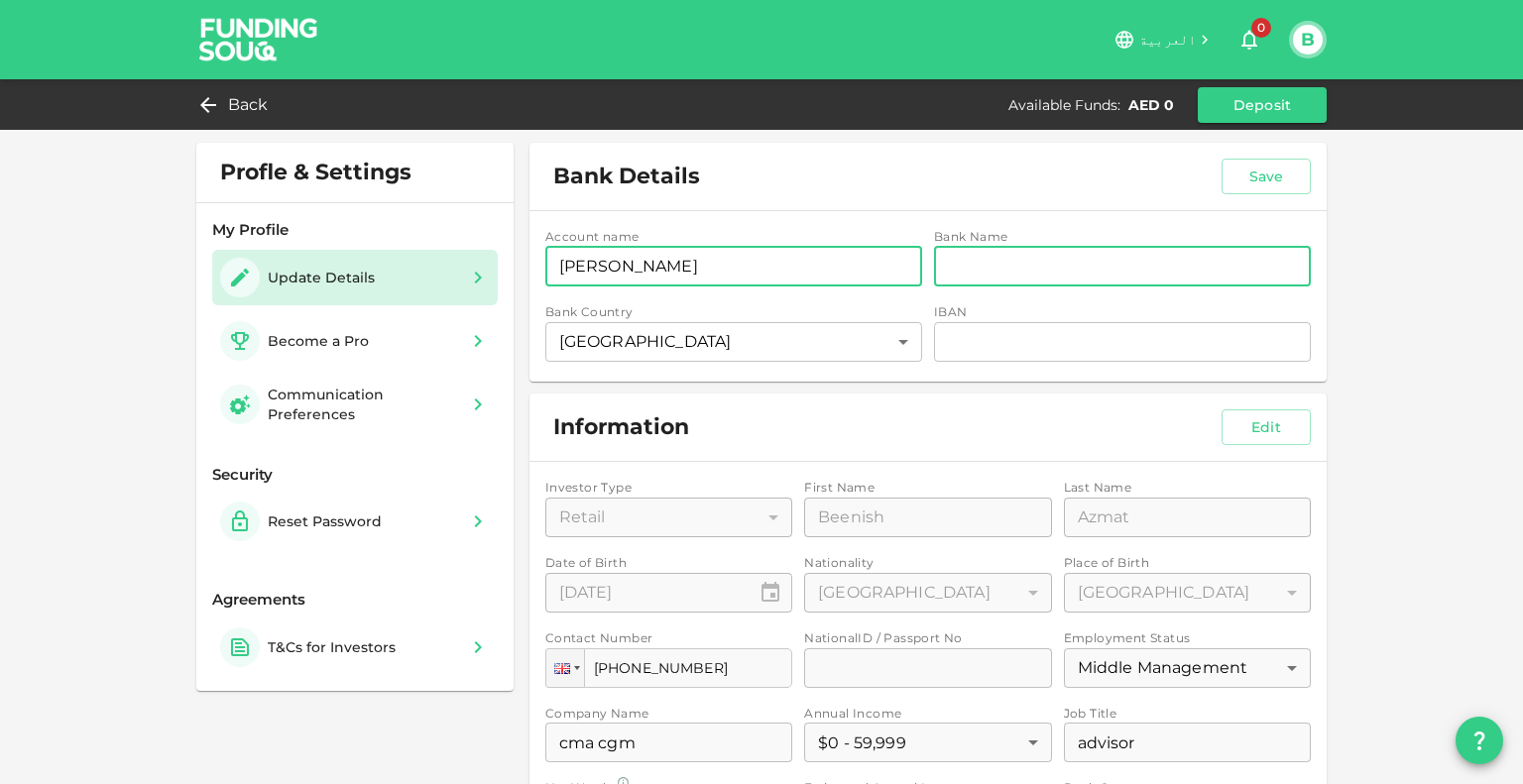 type on "Beenish Azmat" 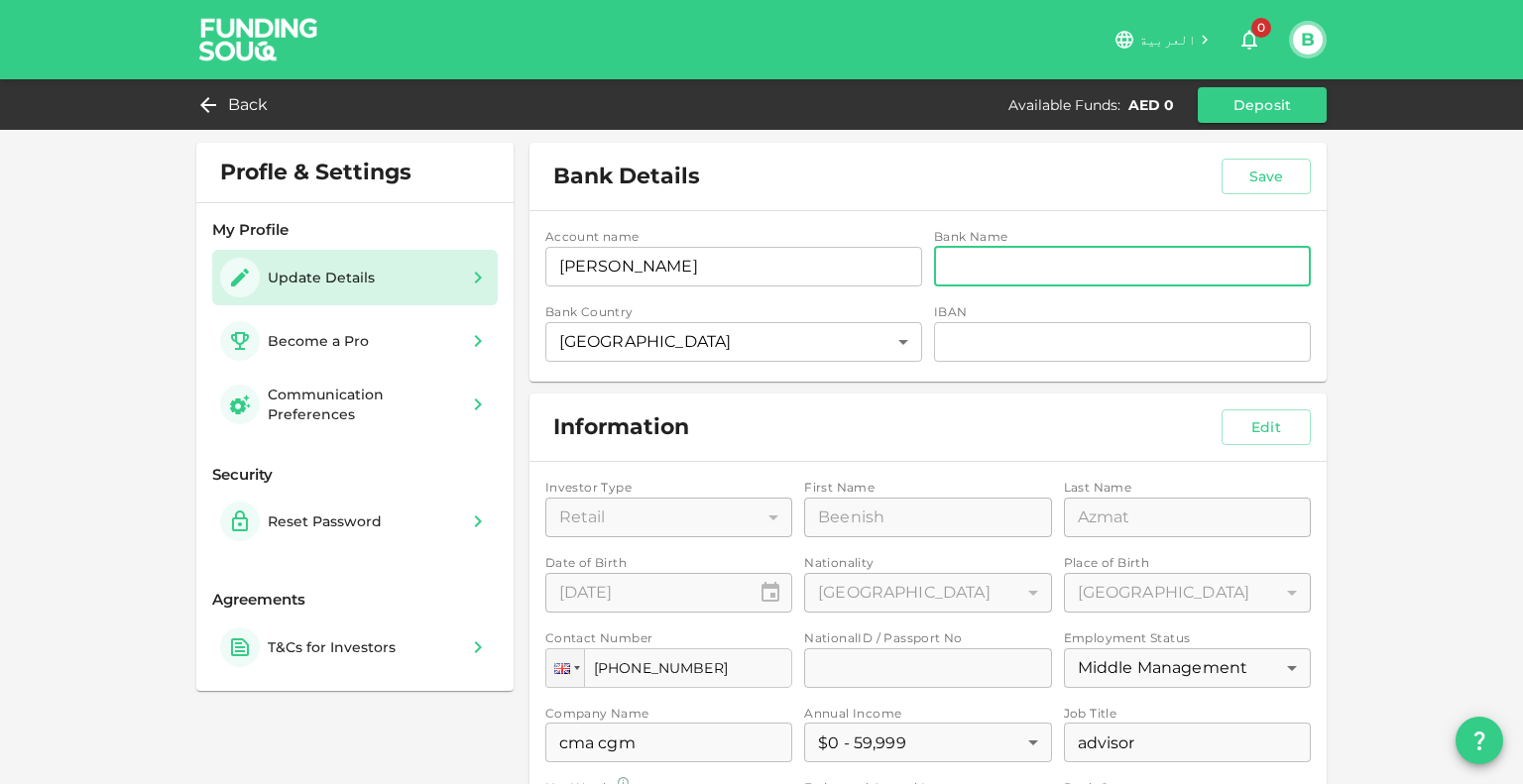 click on "bankName" at bounding box center [1122, 267] 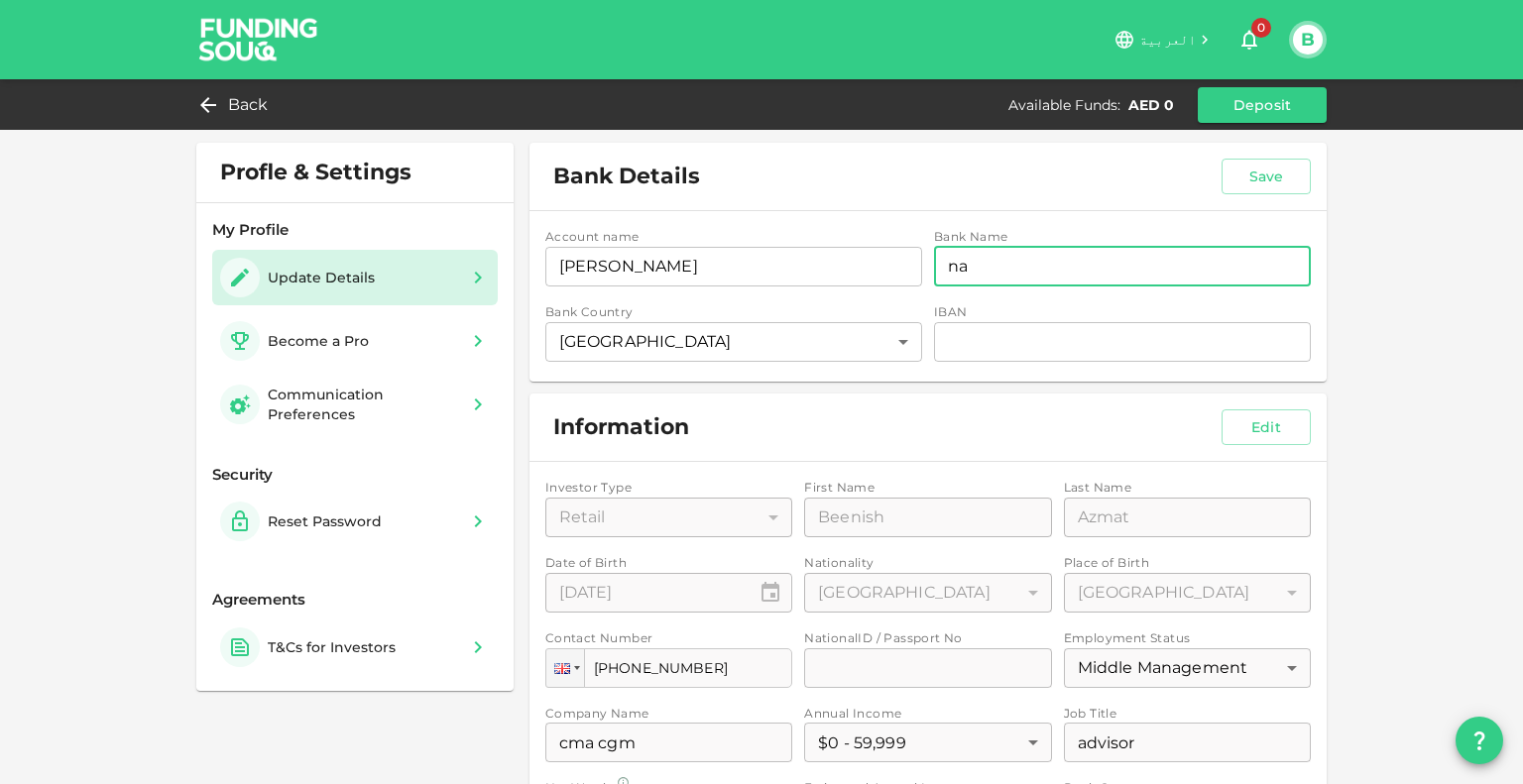 type on "n" 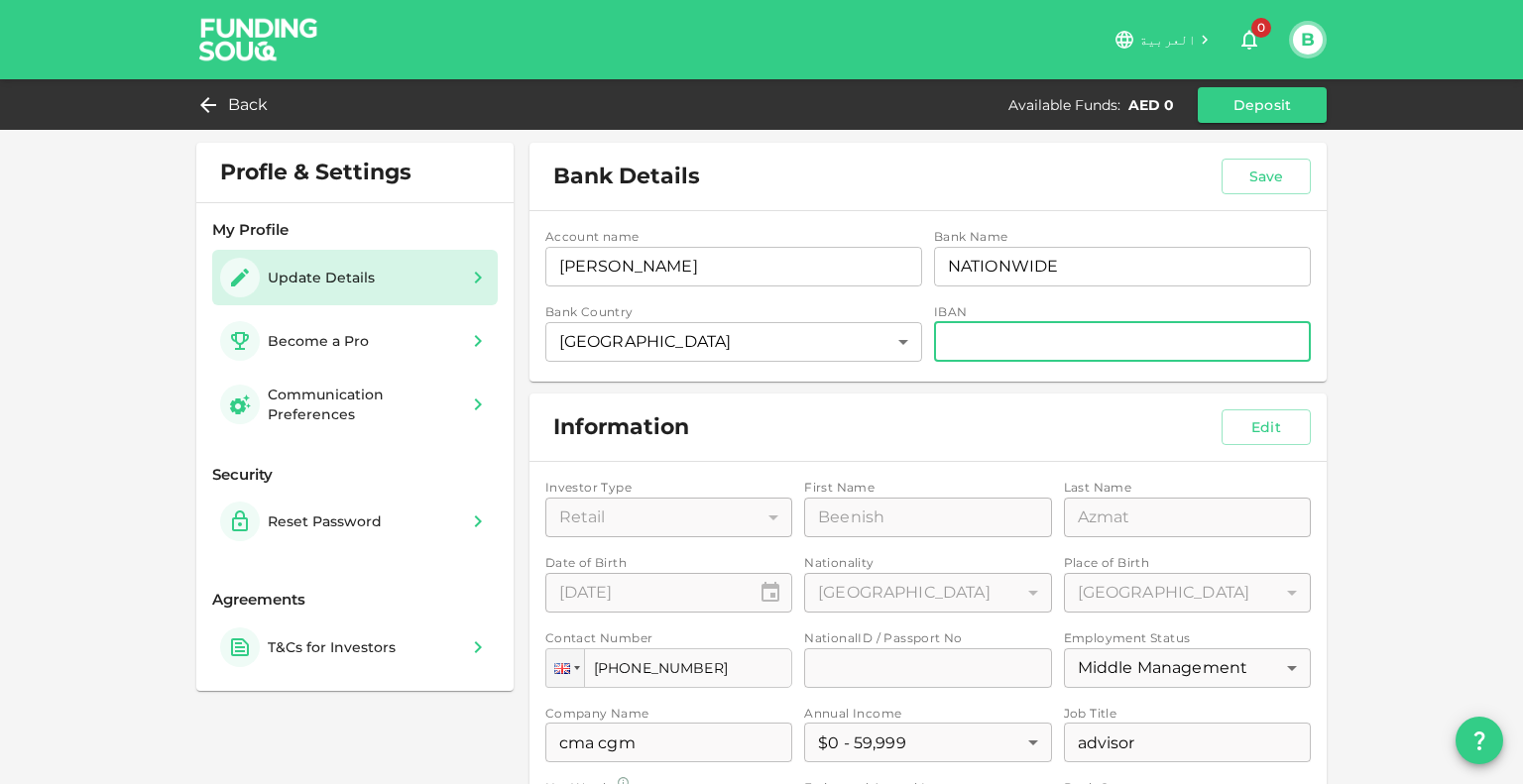 click on "iban" at bounding box center [1122, 342] 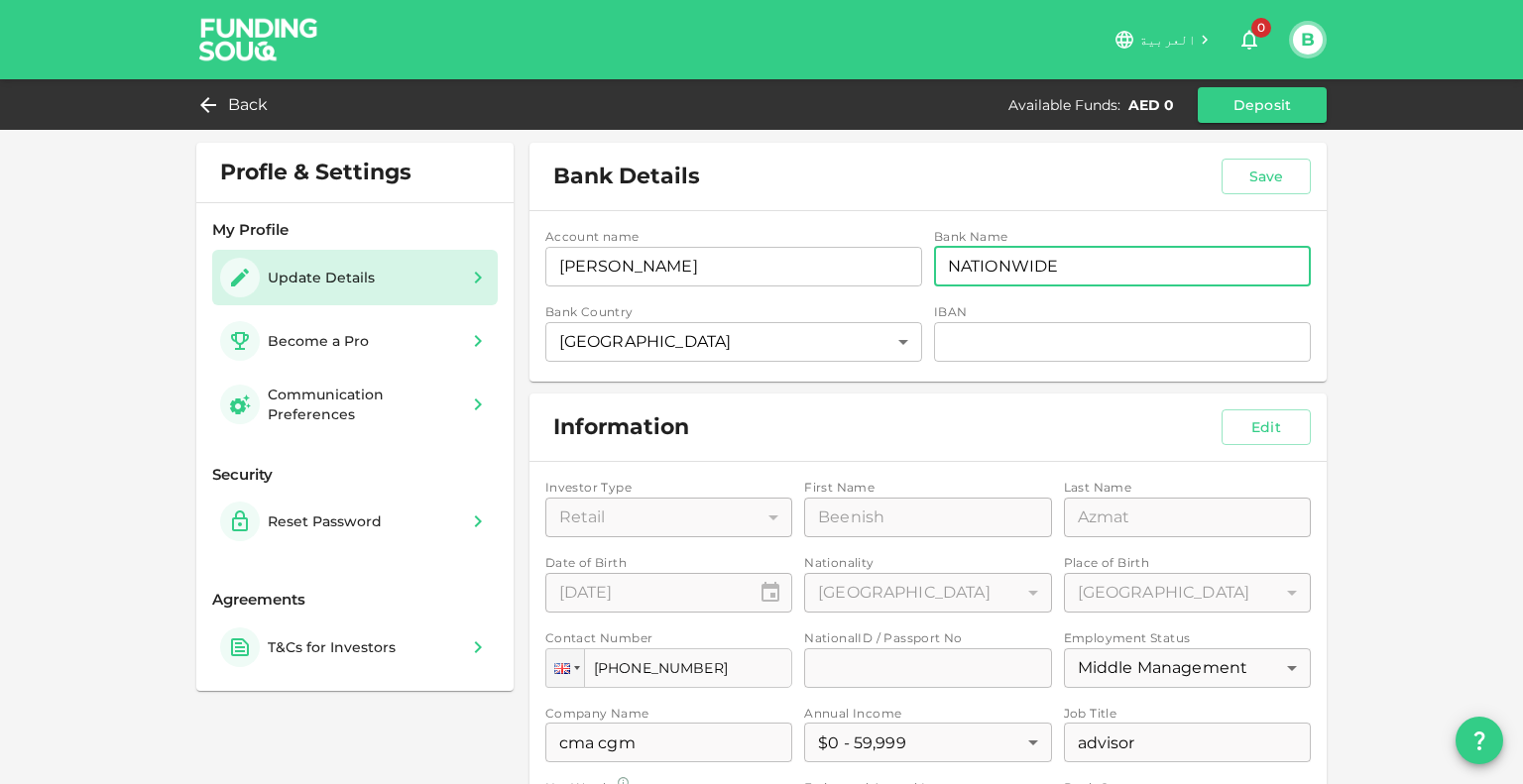 click on "NATIONWIDE" at bounding box center (1122, 267) 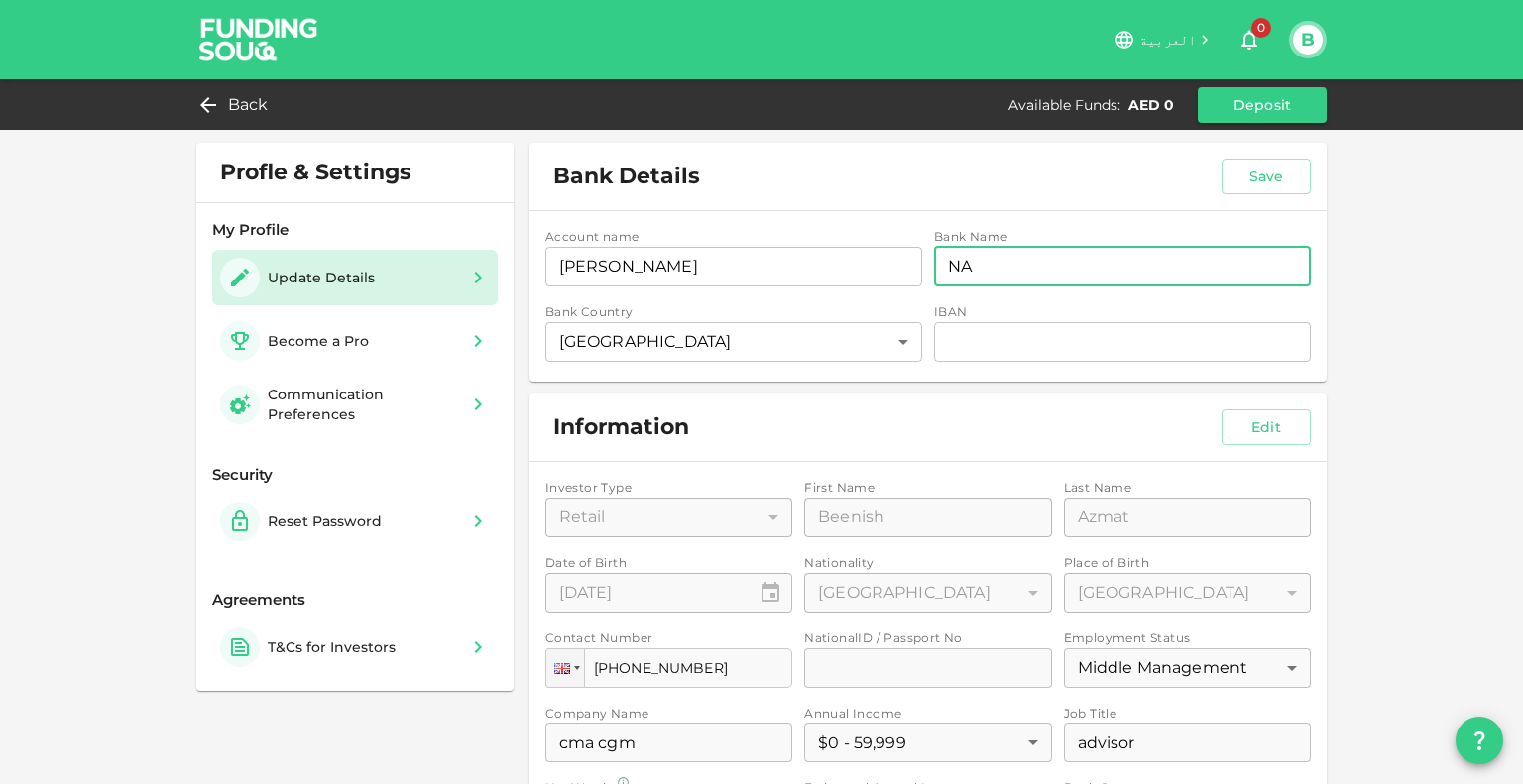 type on "N" 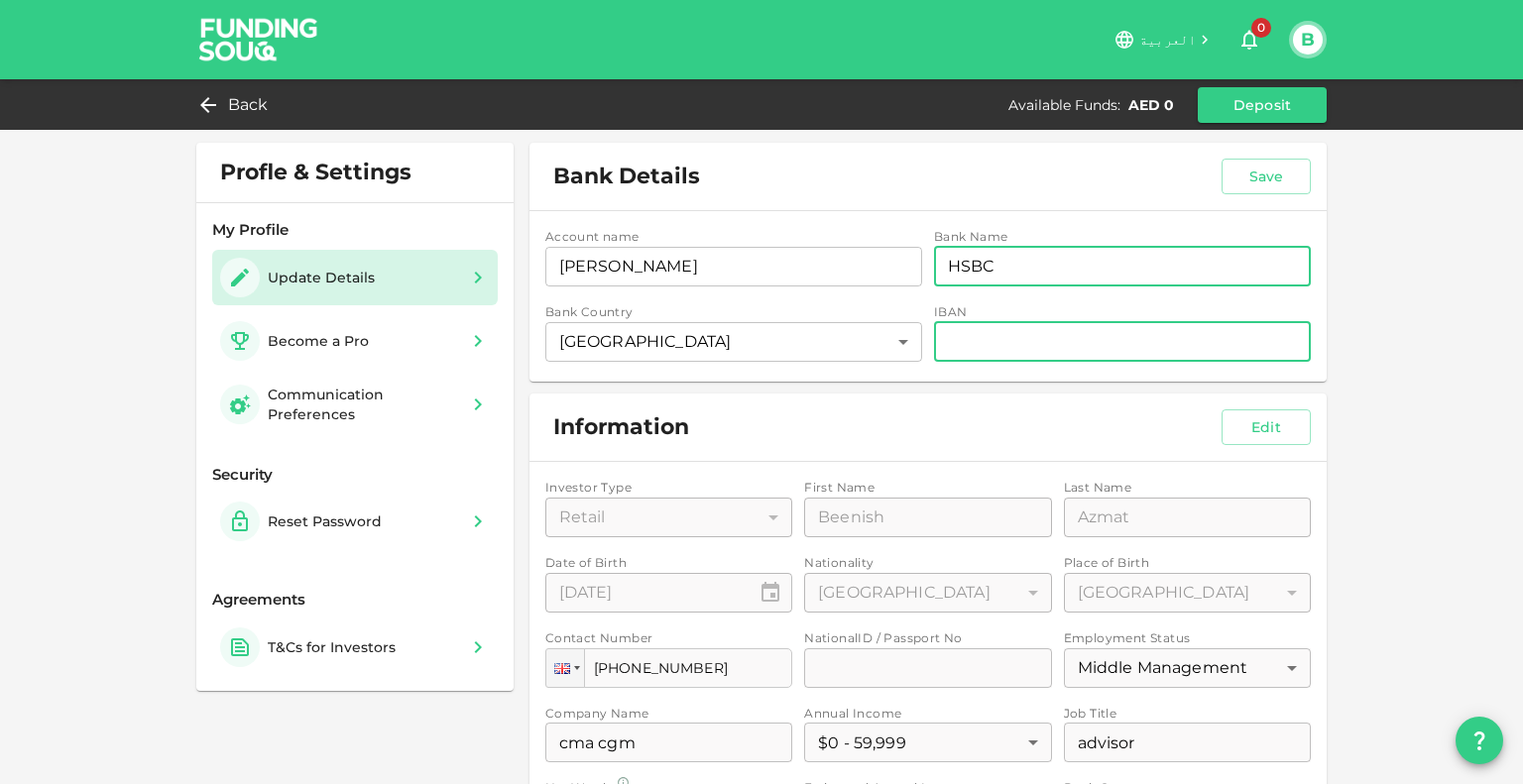 type on "HSBC" 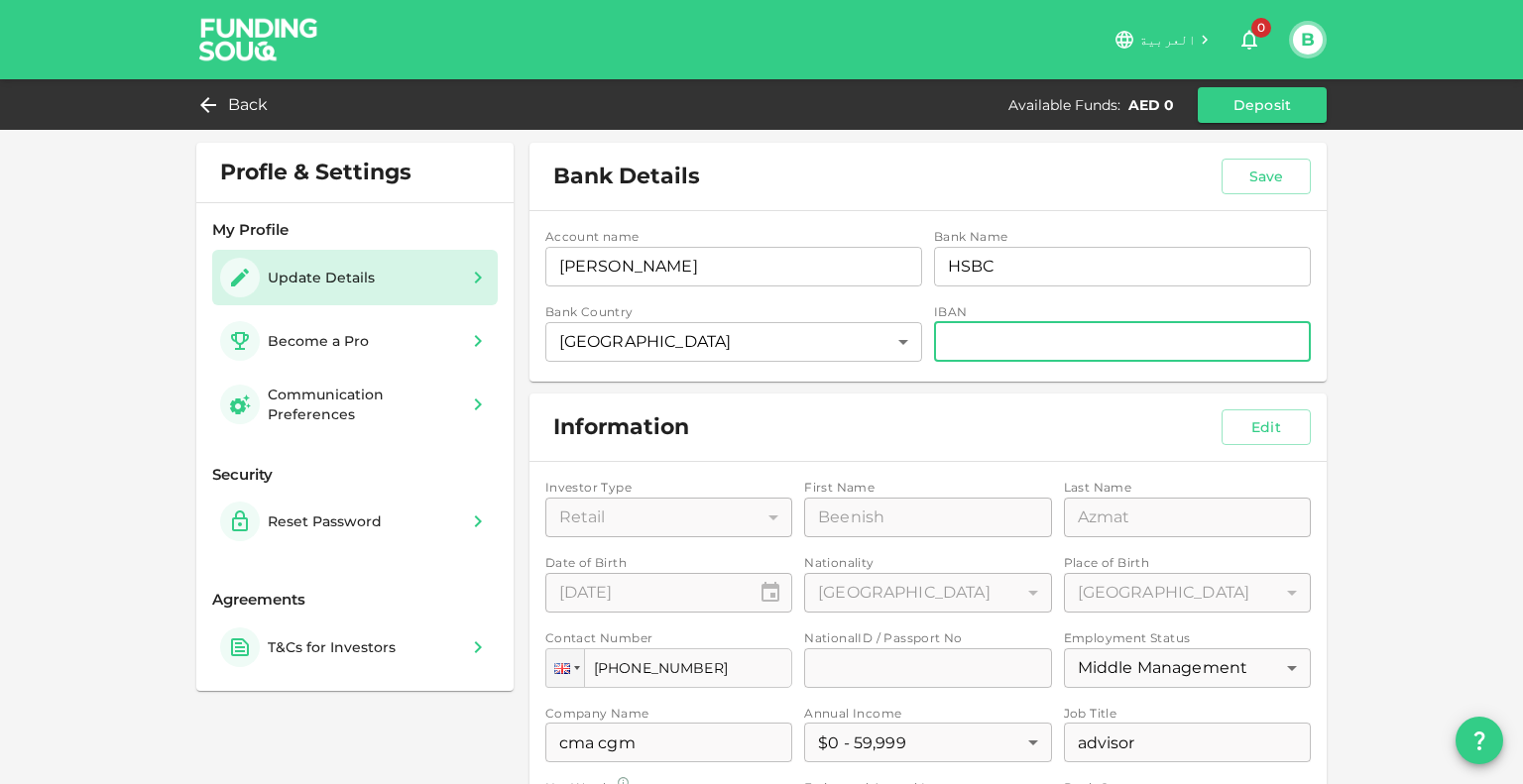 click on "iban" at bounding box center [1122, 342] 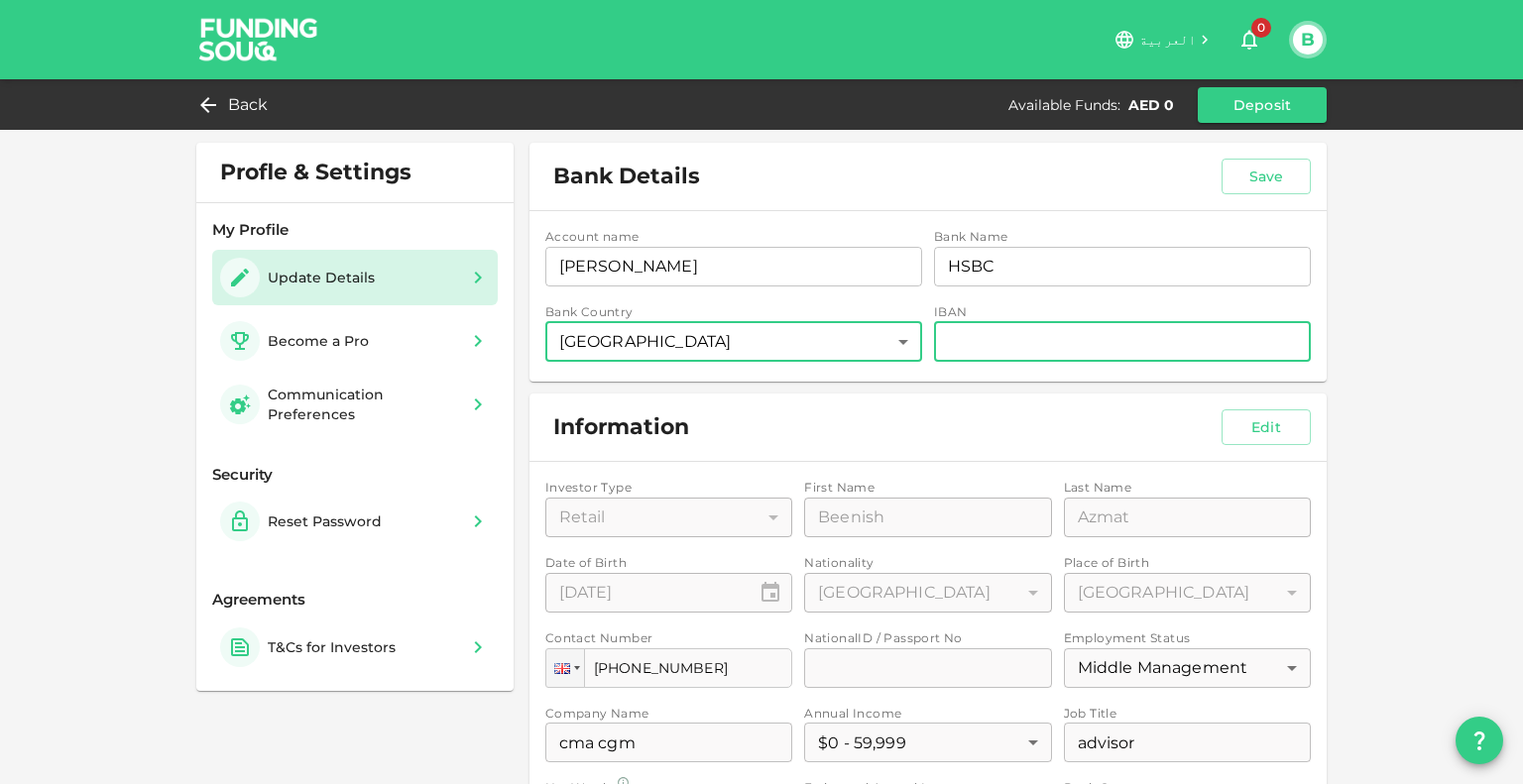 paste on "GB90 NAIA 0709 7602 5101 24" 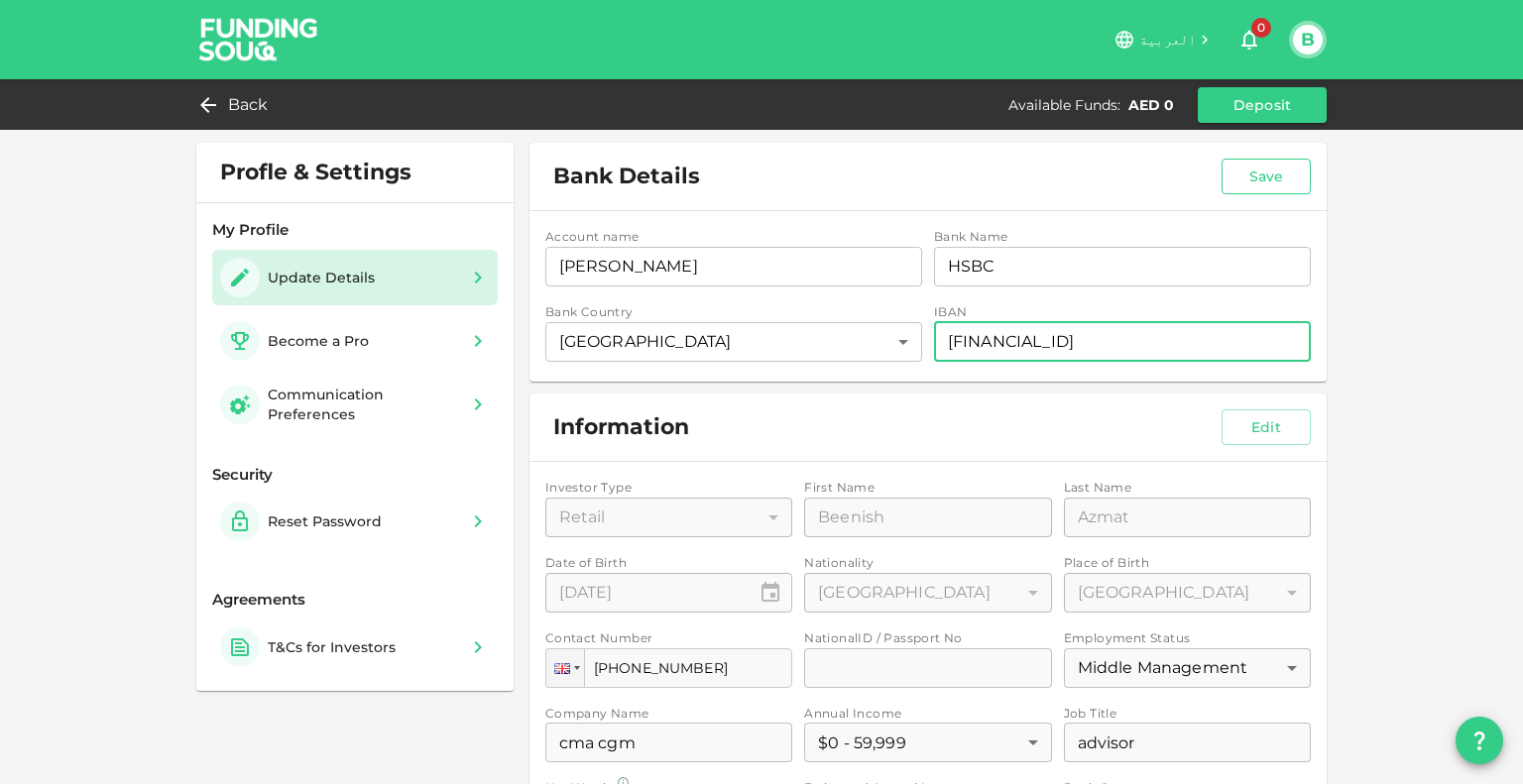 type on "GB90 NAIA 0709 7602 5101 24" 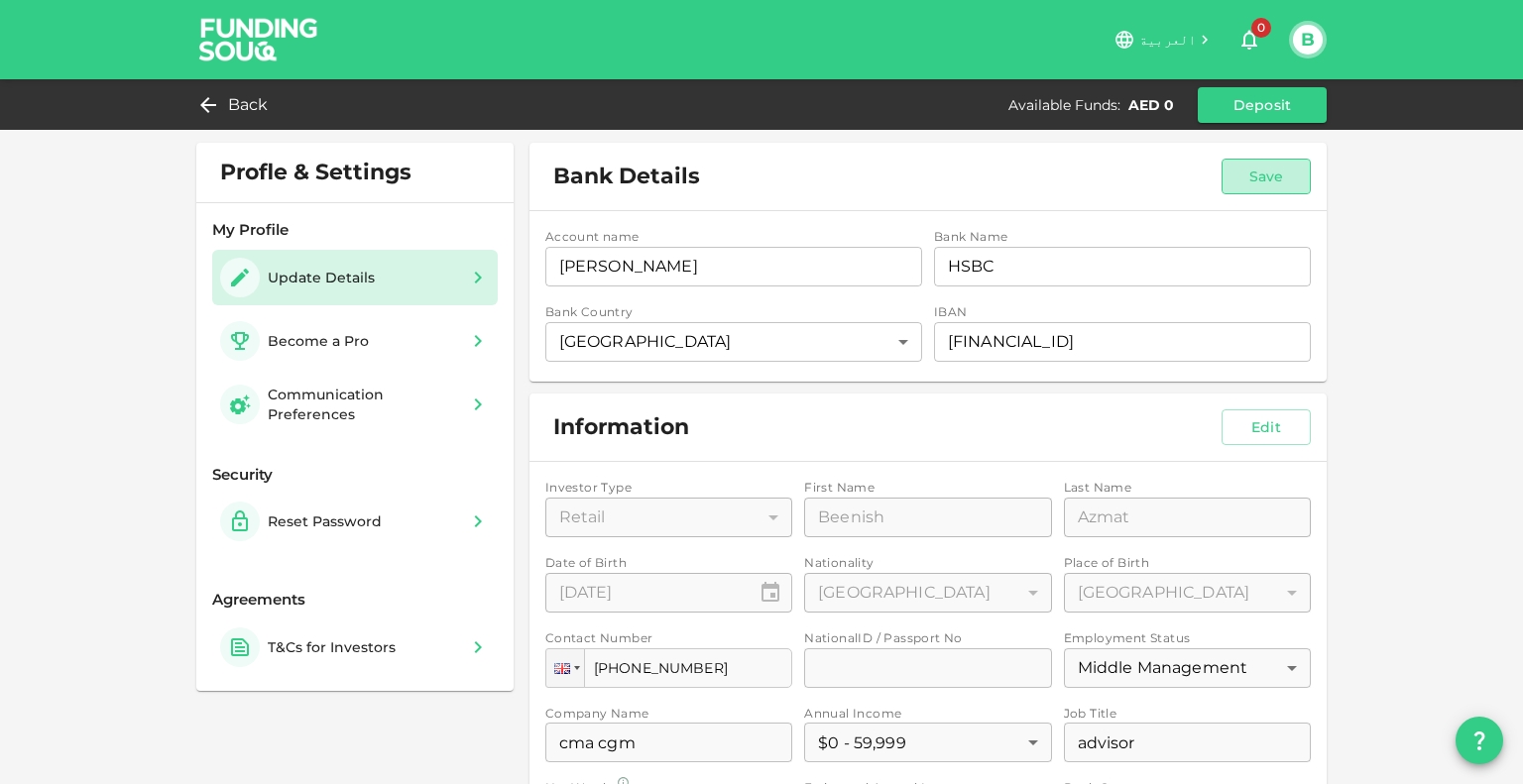 click on "Save" at bounding box center (1266, 176) 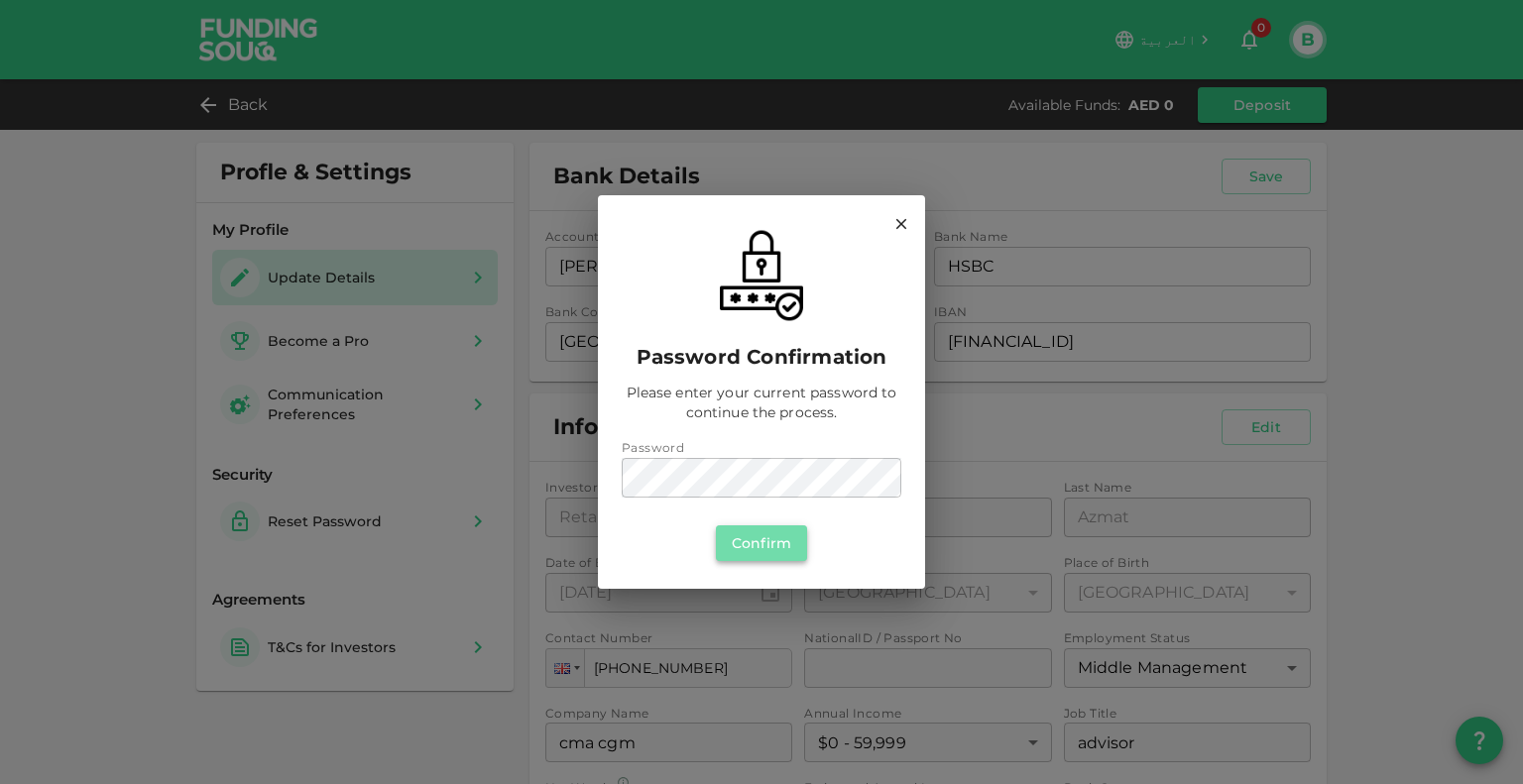 click on "Confirm" at bounding box center [762, 543] 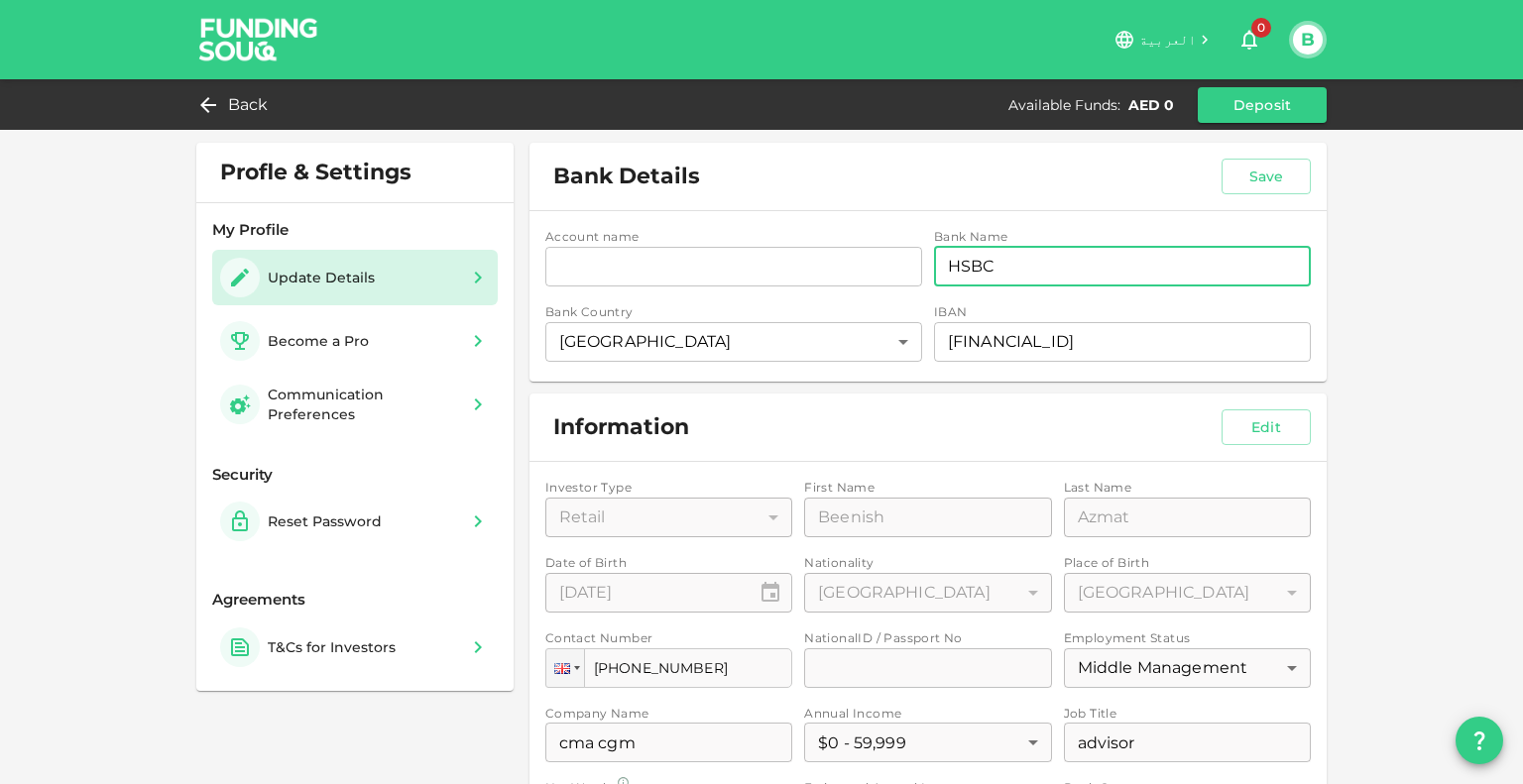 click on "HSBC" at bounding box center (1122, 267) 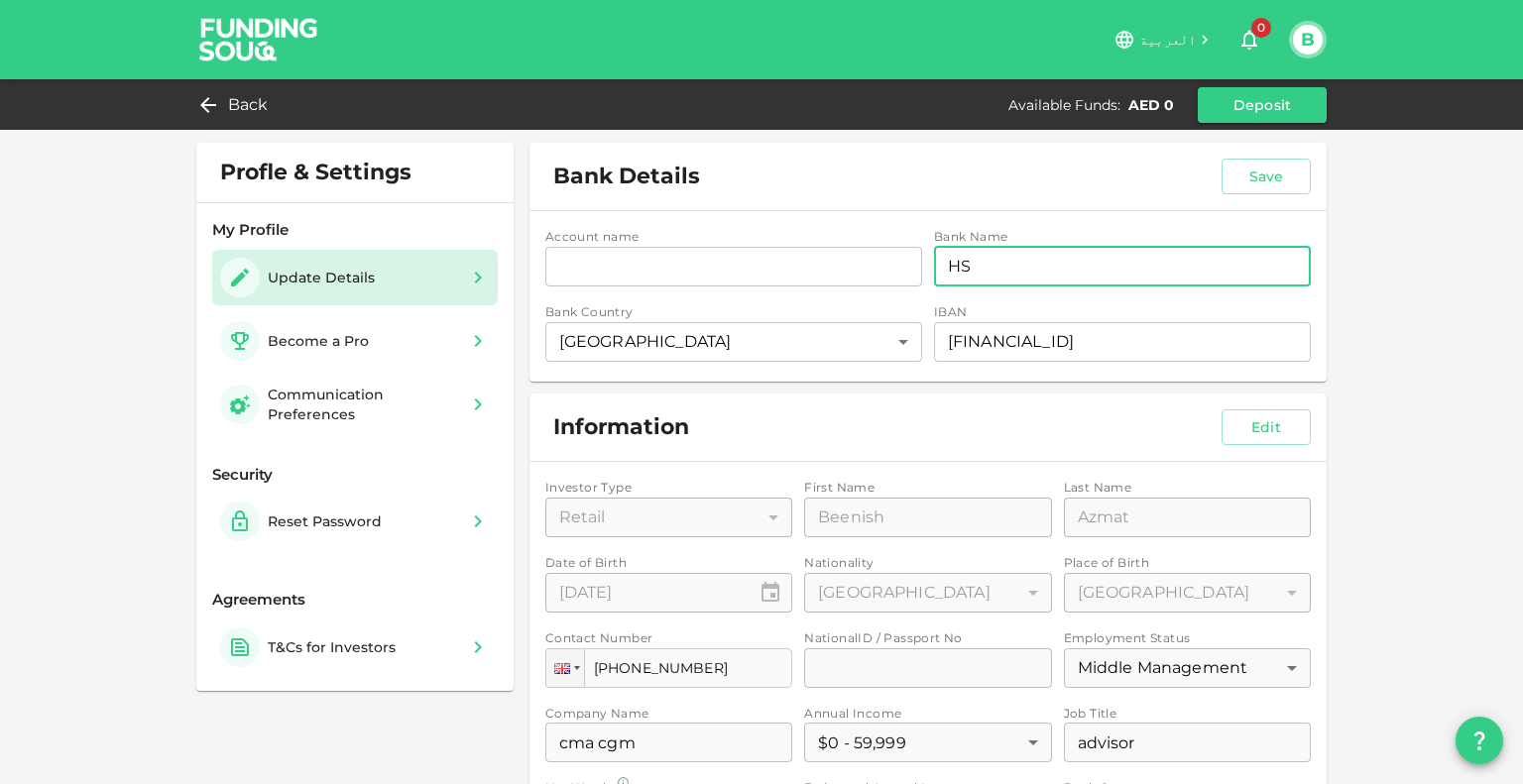 type on "H" 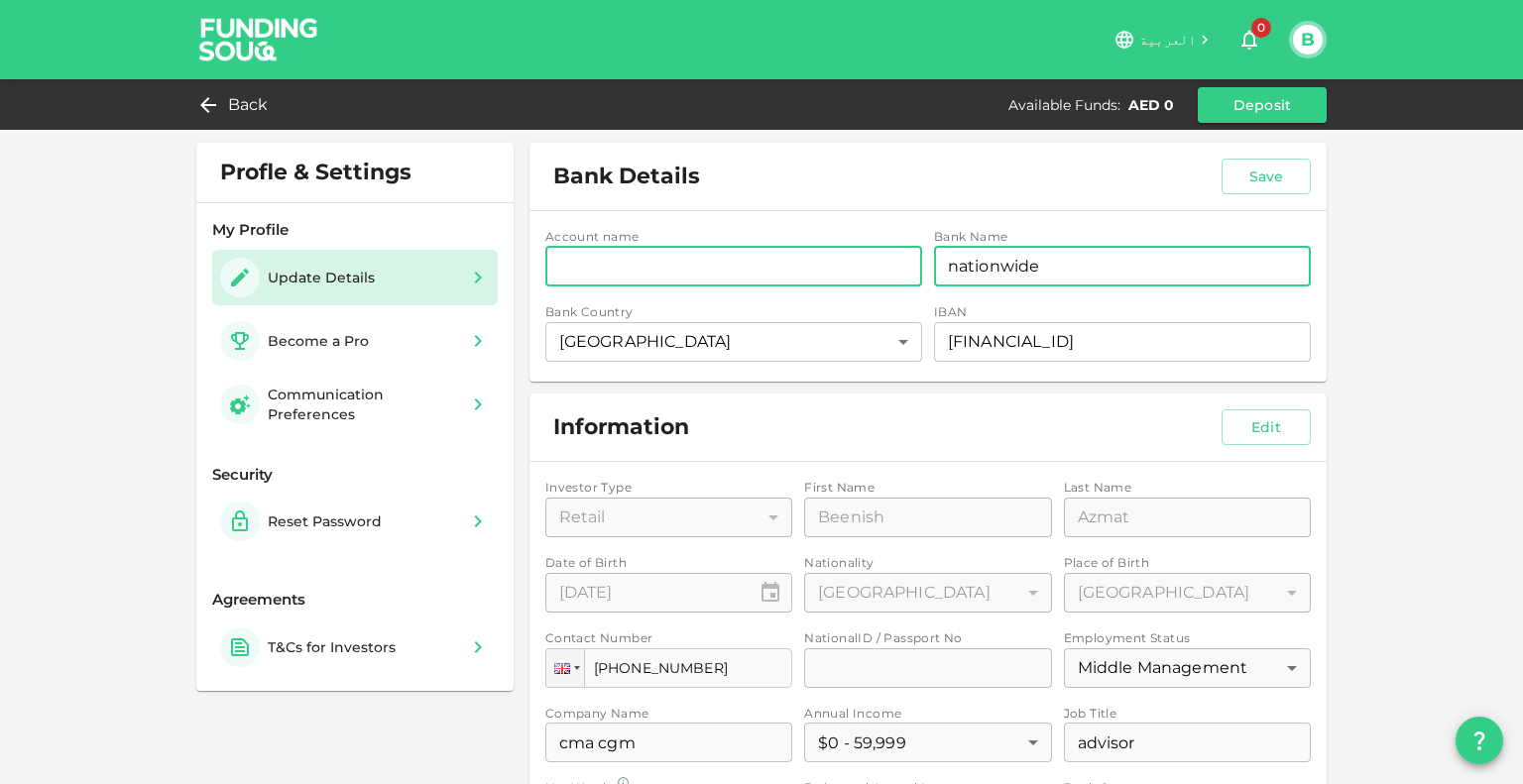 type on "nationwide" 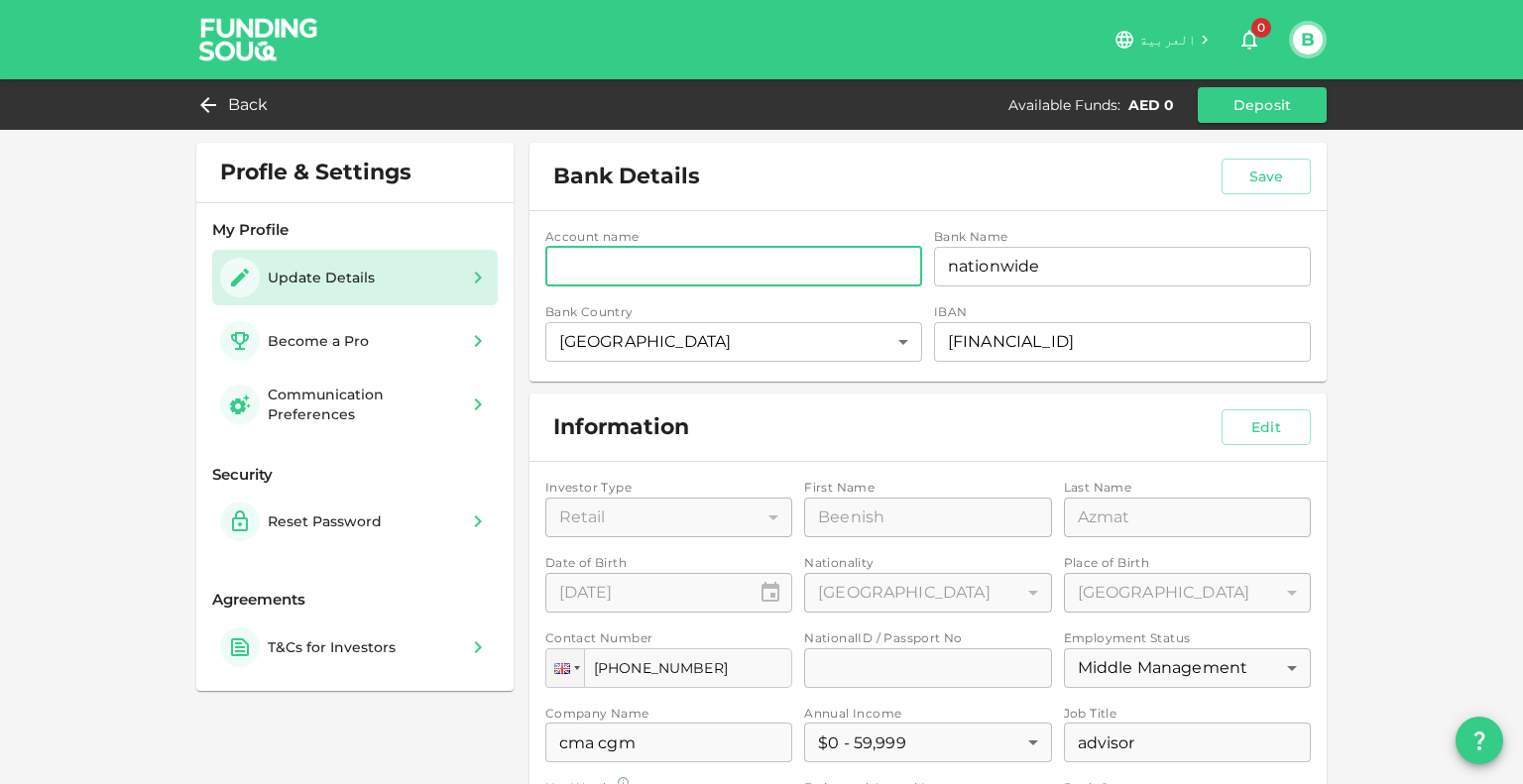 click on "accountName" at bounding box center (734, 267) 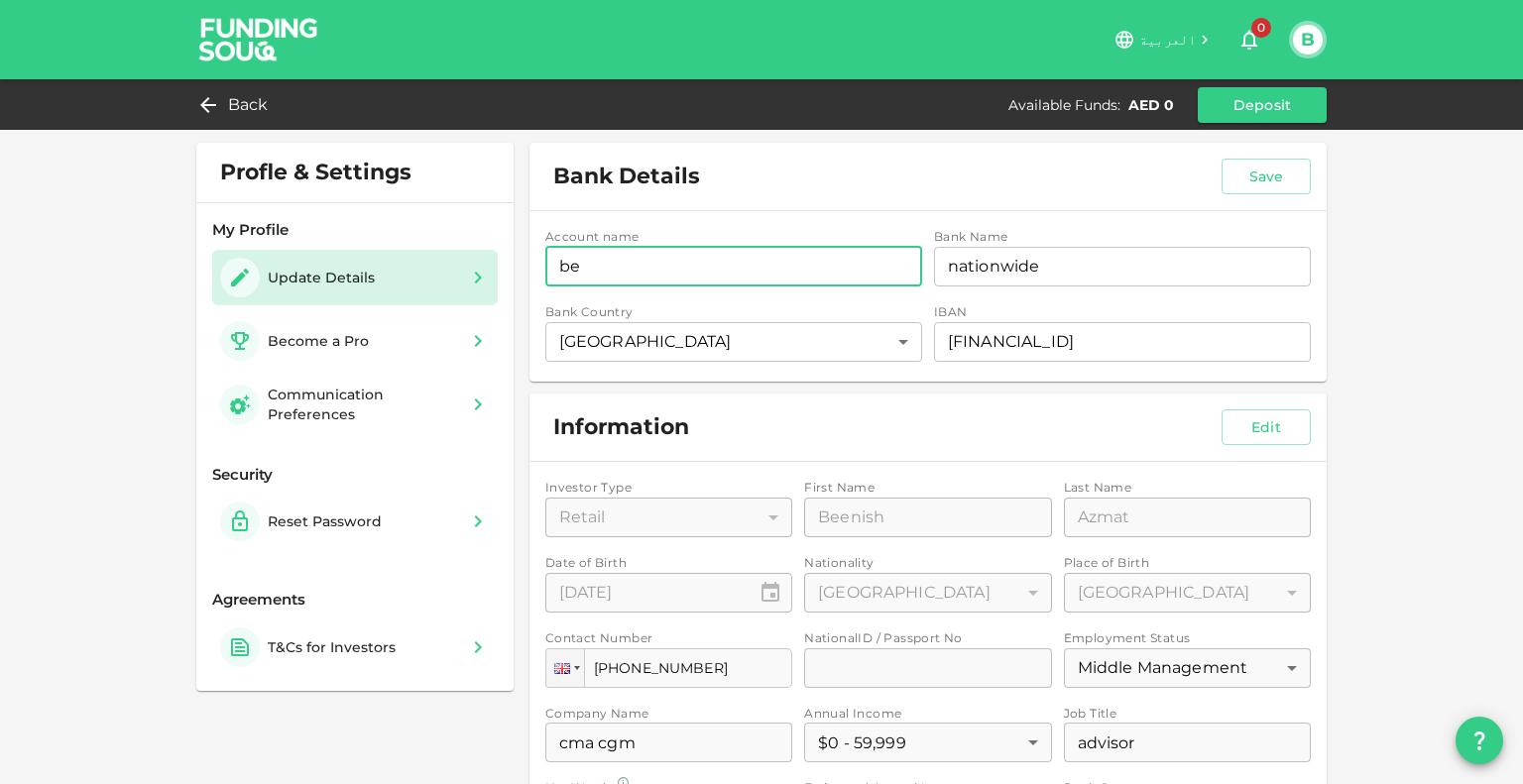 type on "b" 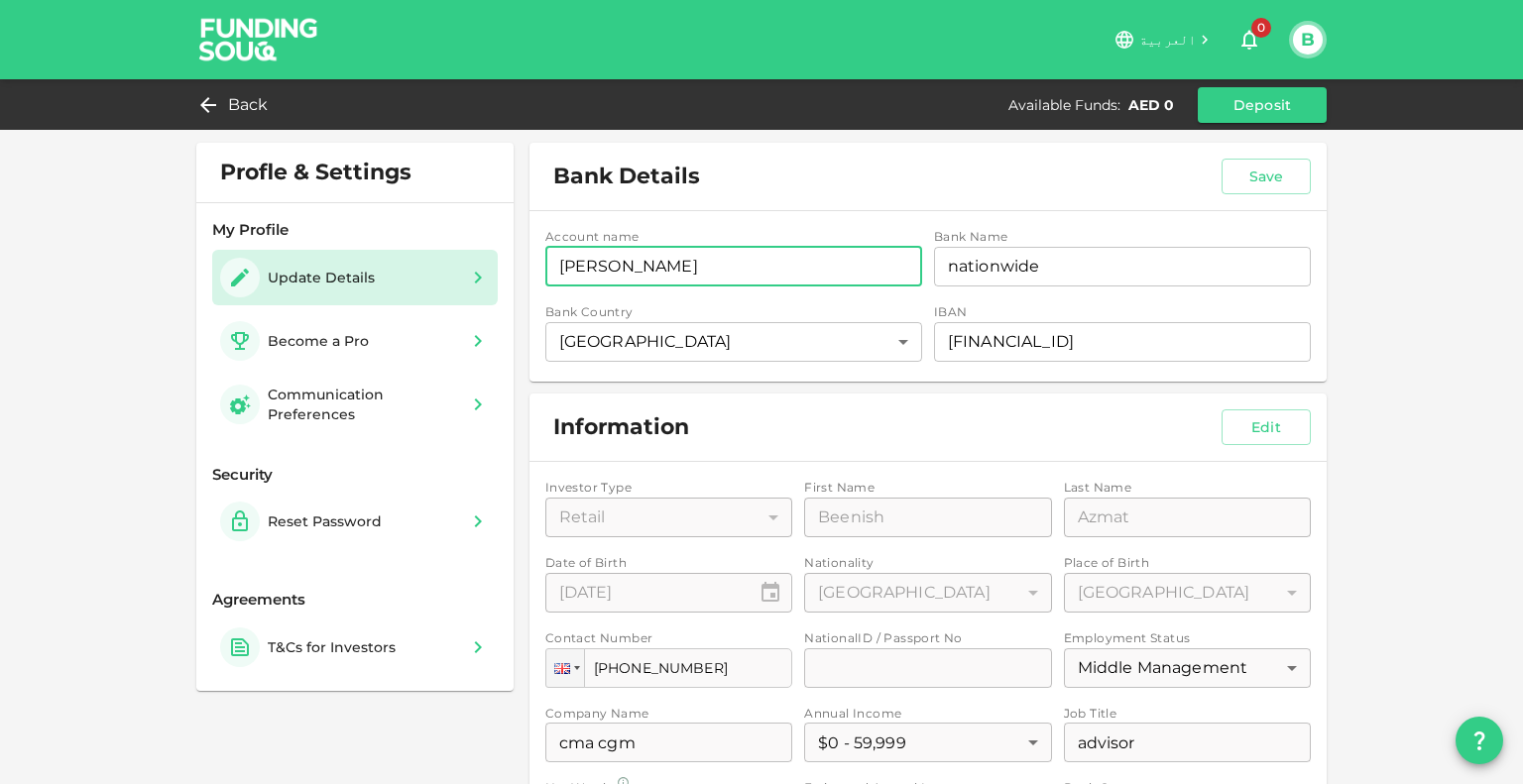 type on "Beenish Azmat" 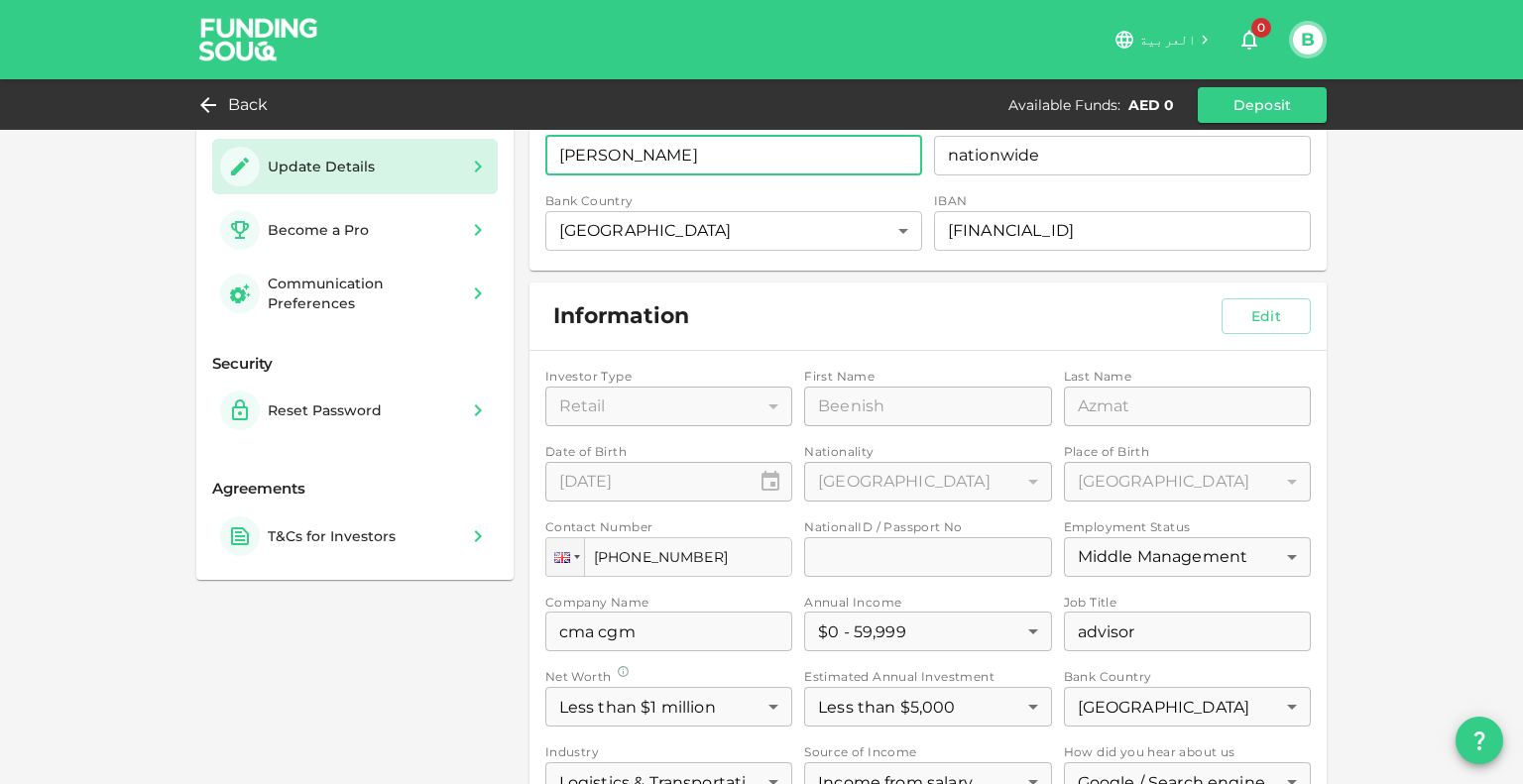 scroll, scrollTop: 105, scrollLeft: 0, axis: vertical 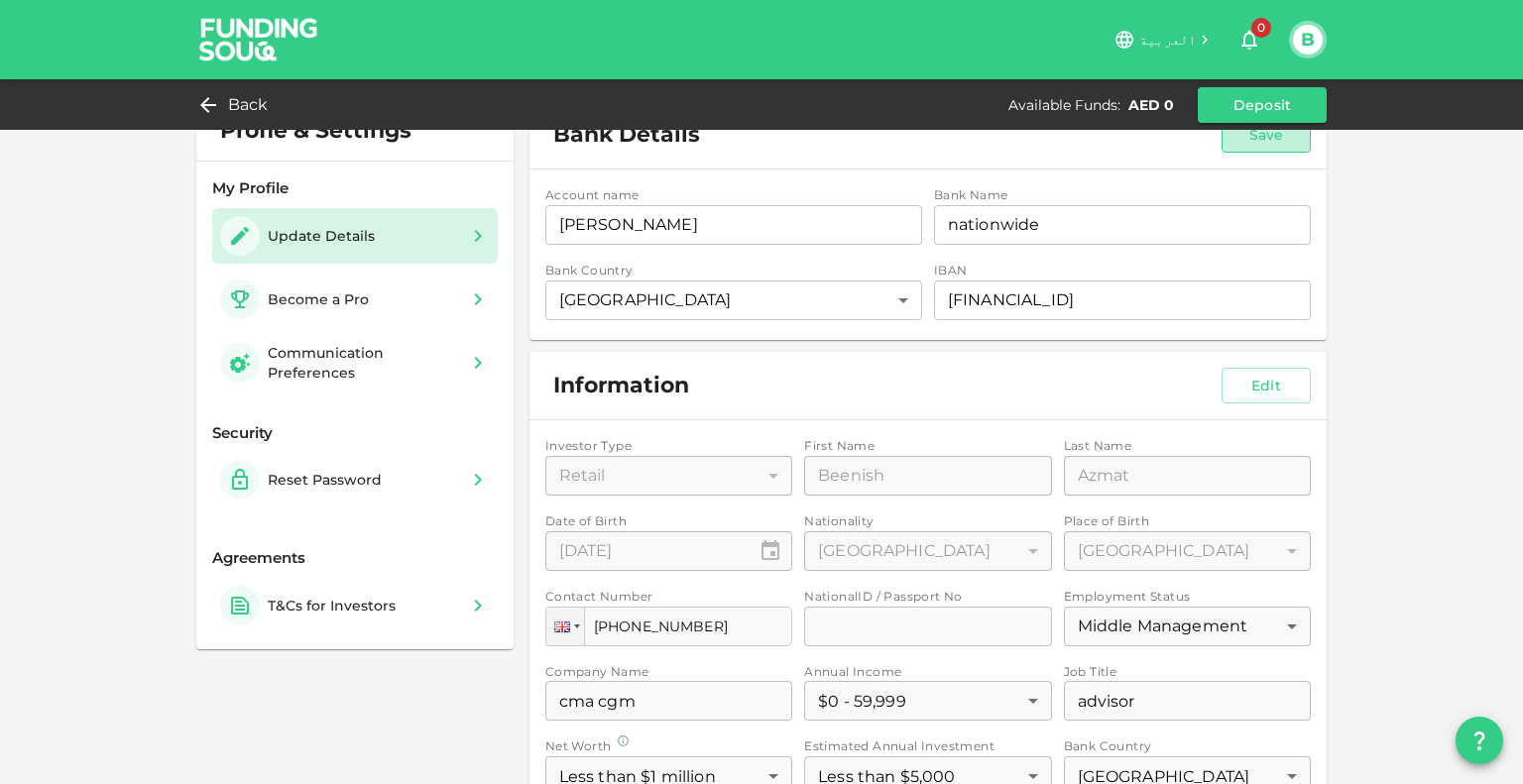 click on "Save" at bounding box center [1266, 135] 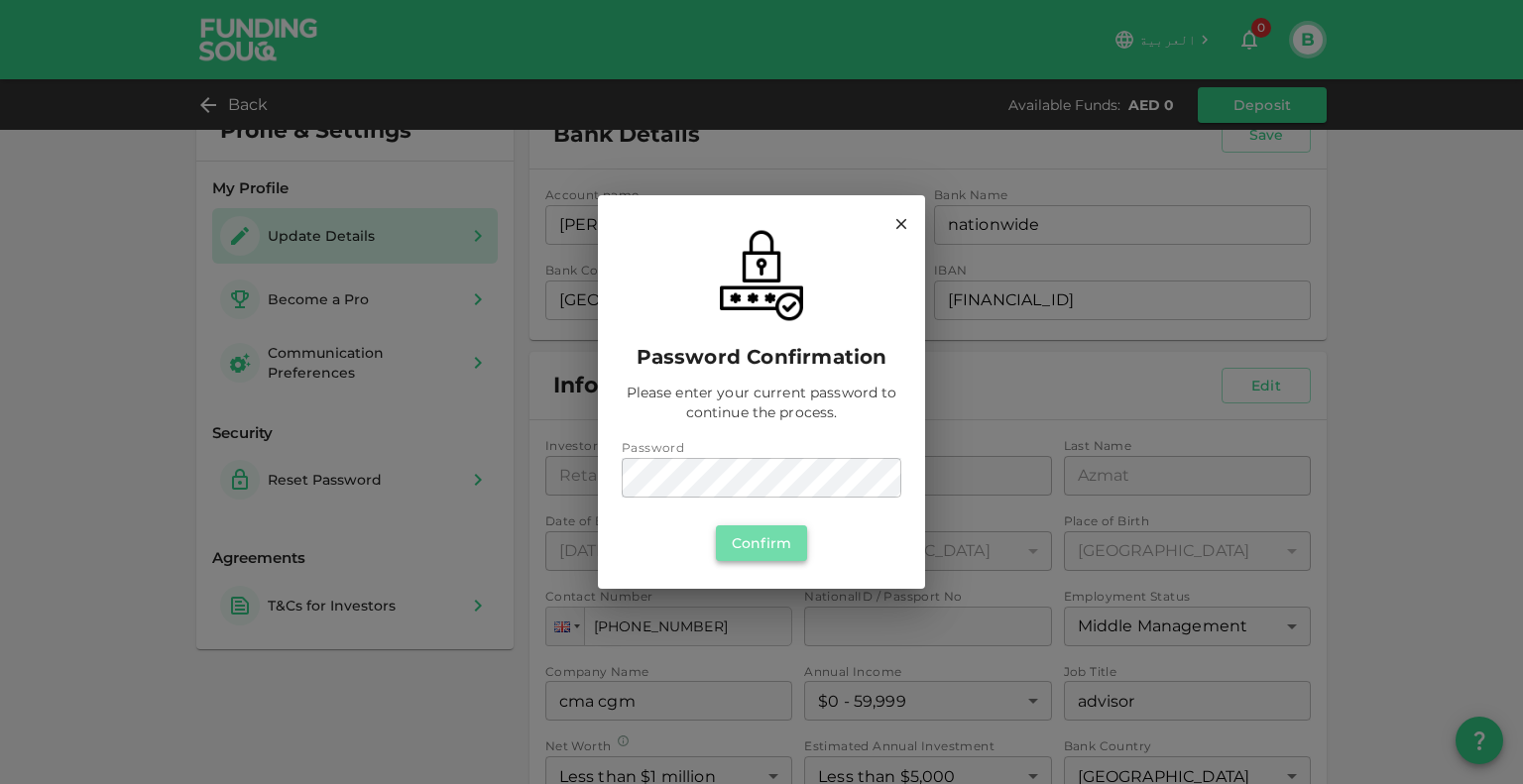 click on "Confirm" at bounding box center (762, 543) 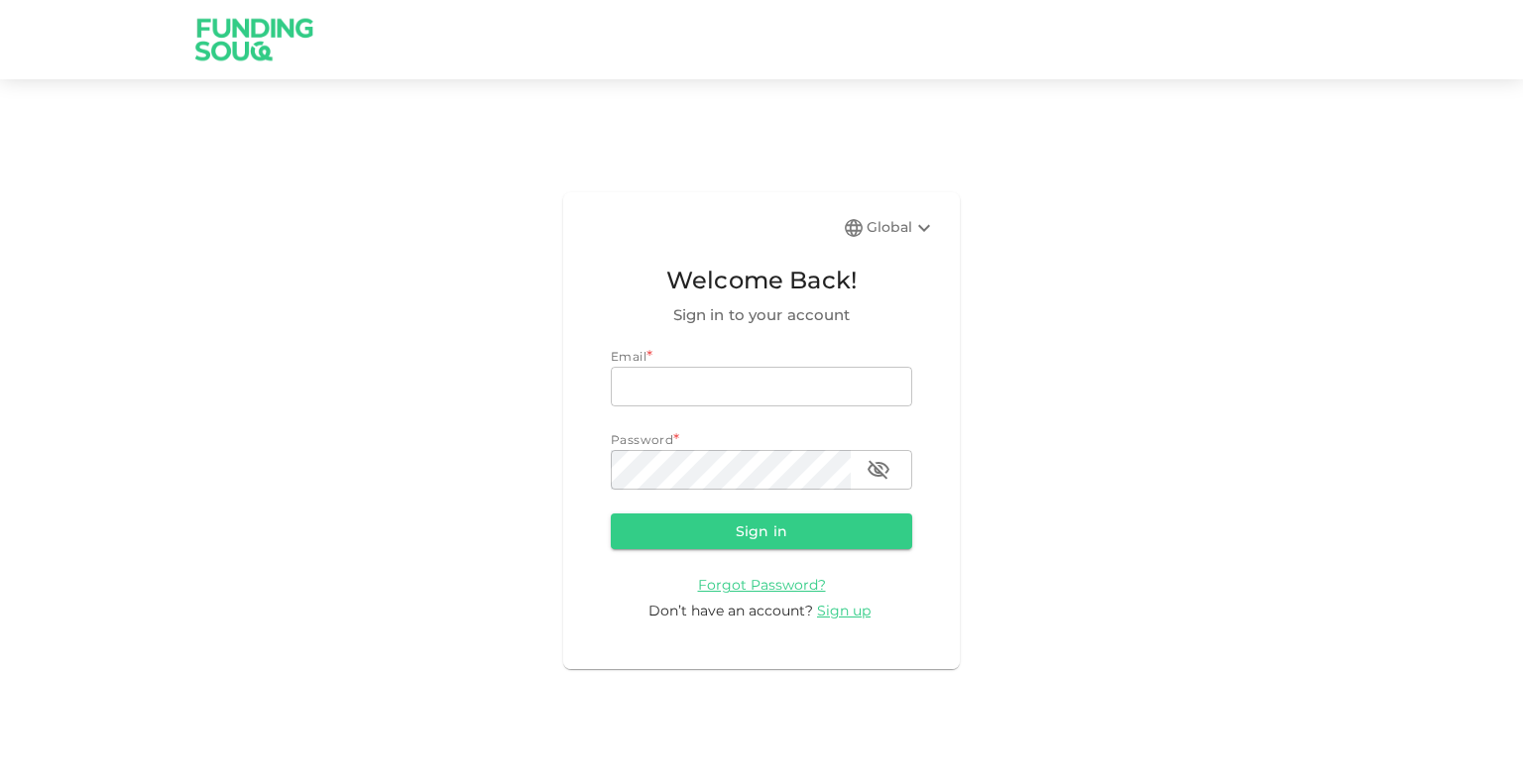 scroll, scrollTop: 0, scrollLeft: 0, axis: both 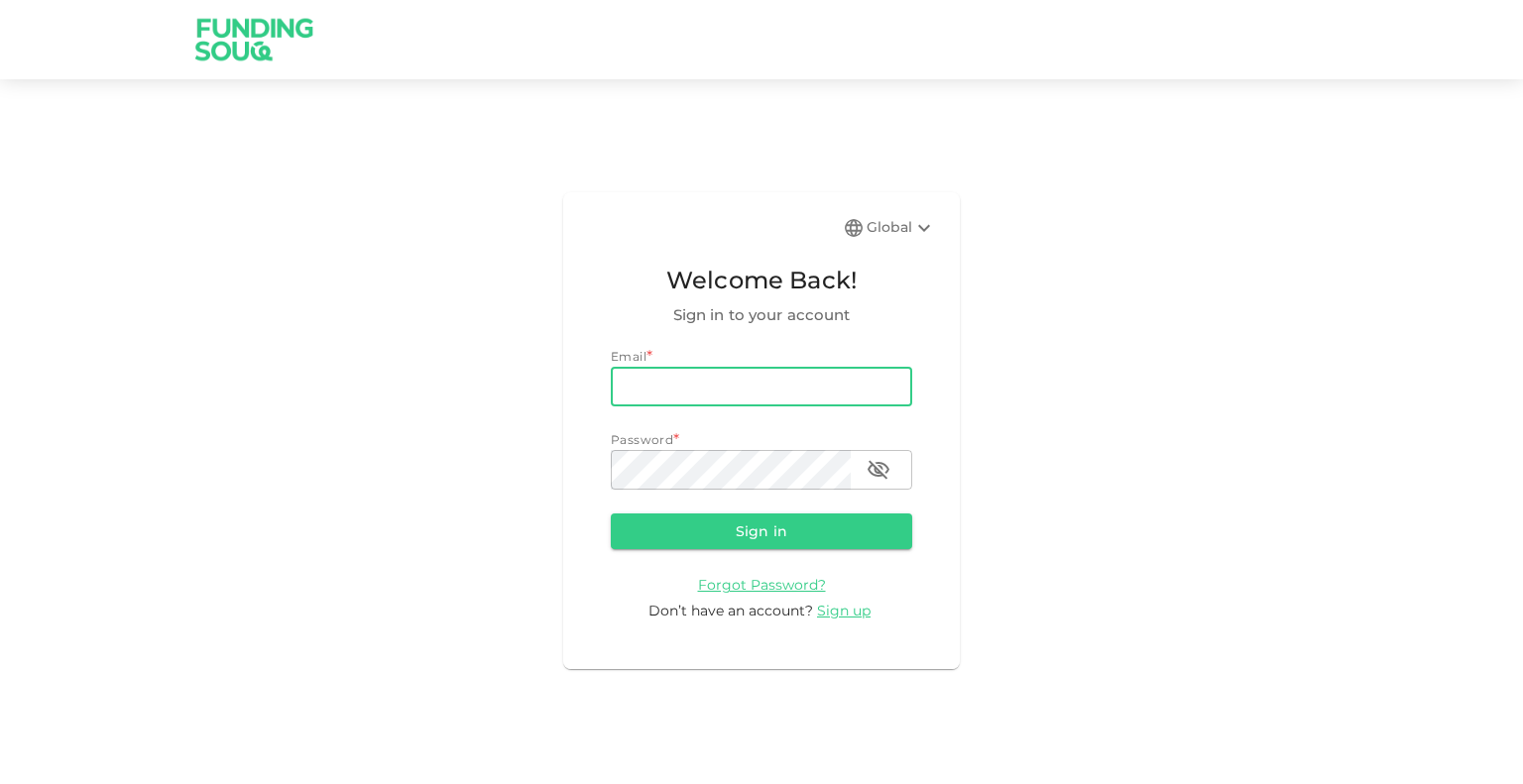 click on "email" at bounding box center [762, 387] 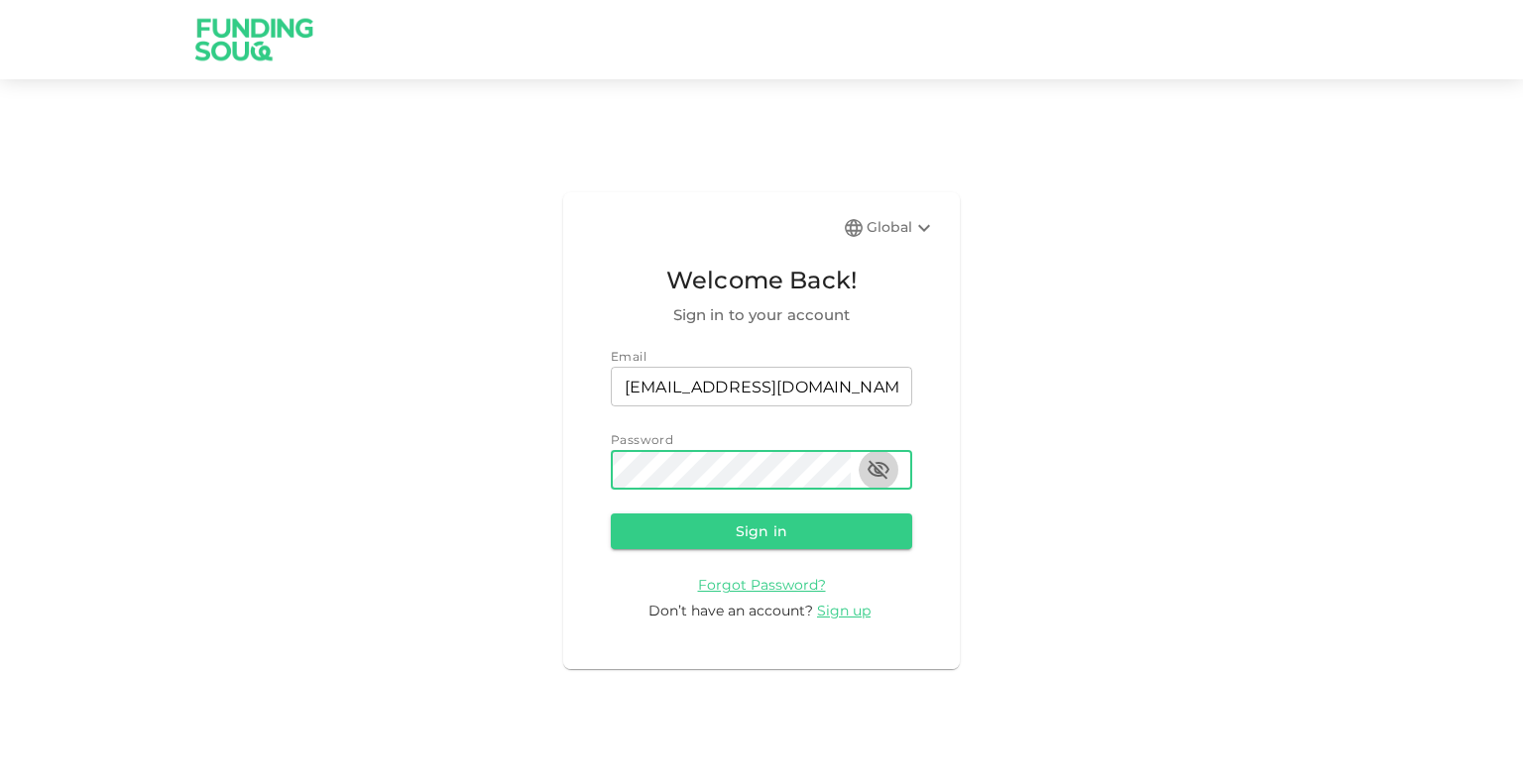 click 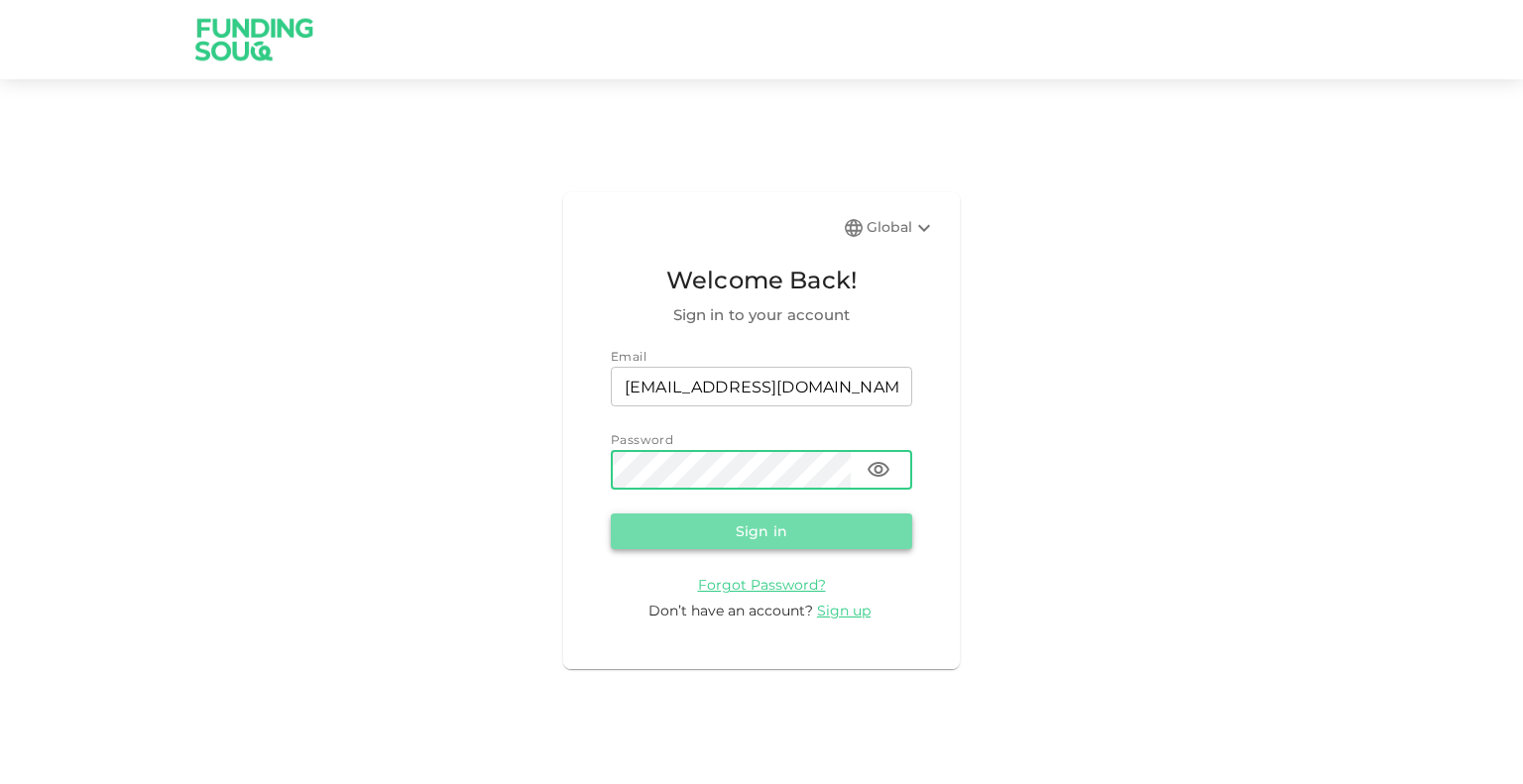 click on "Sign in" at bounding box center [762, 531] 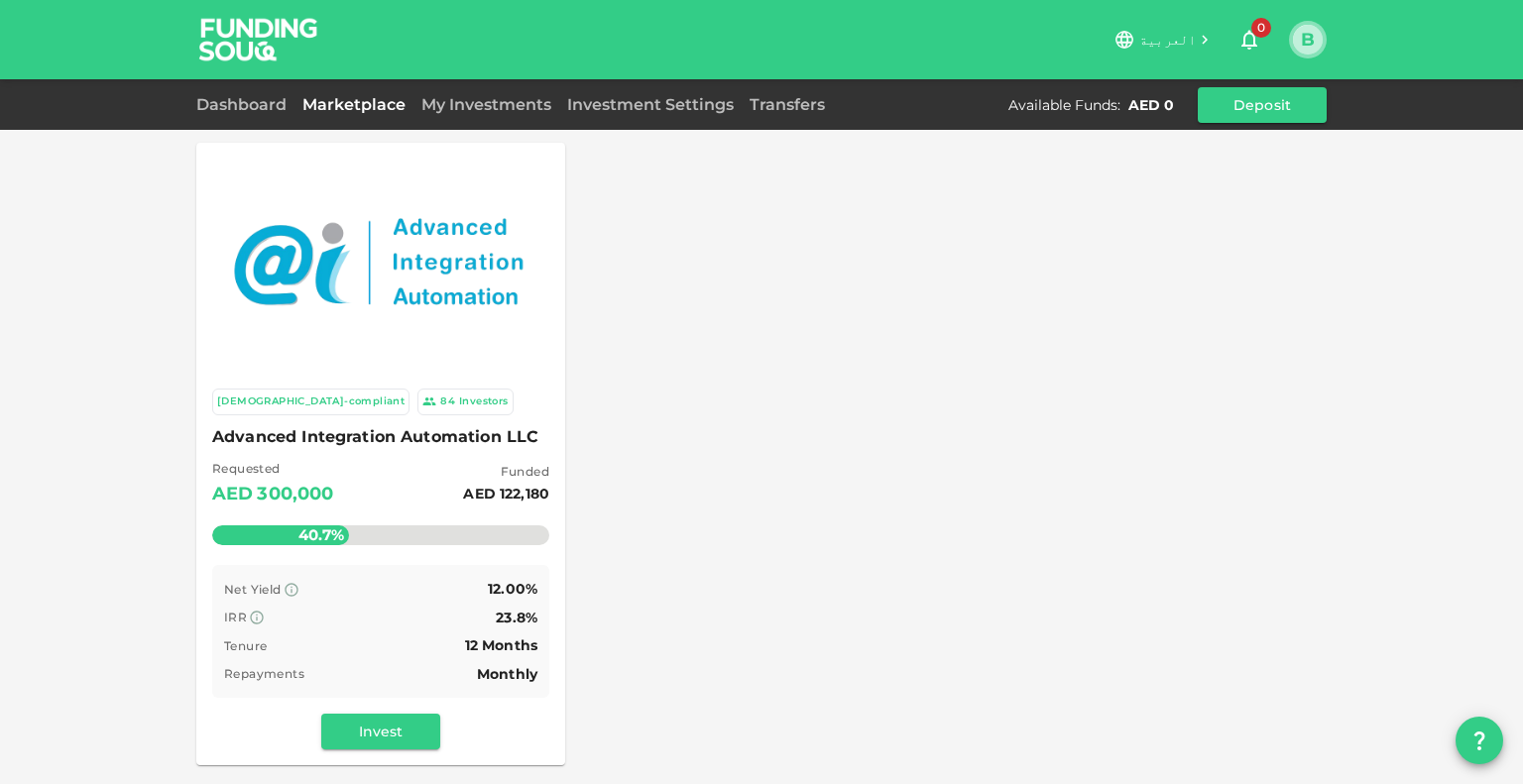 click on "B" at bounding box center [1308, 40] 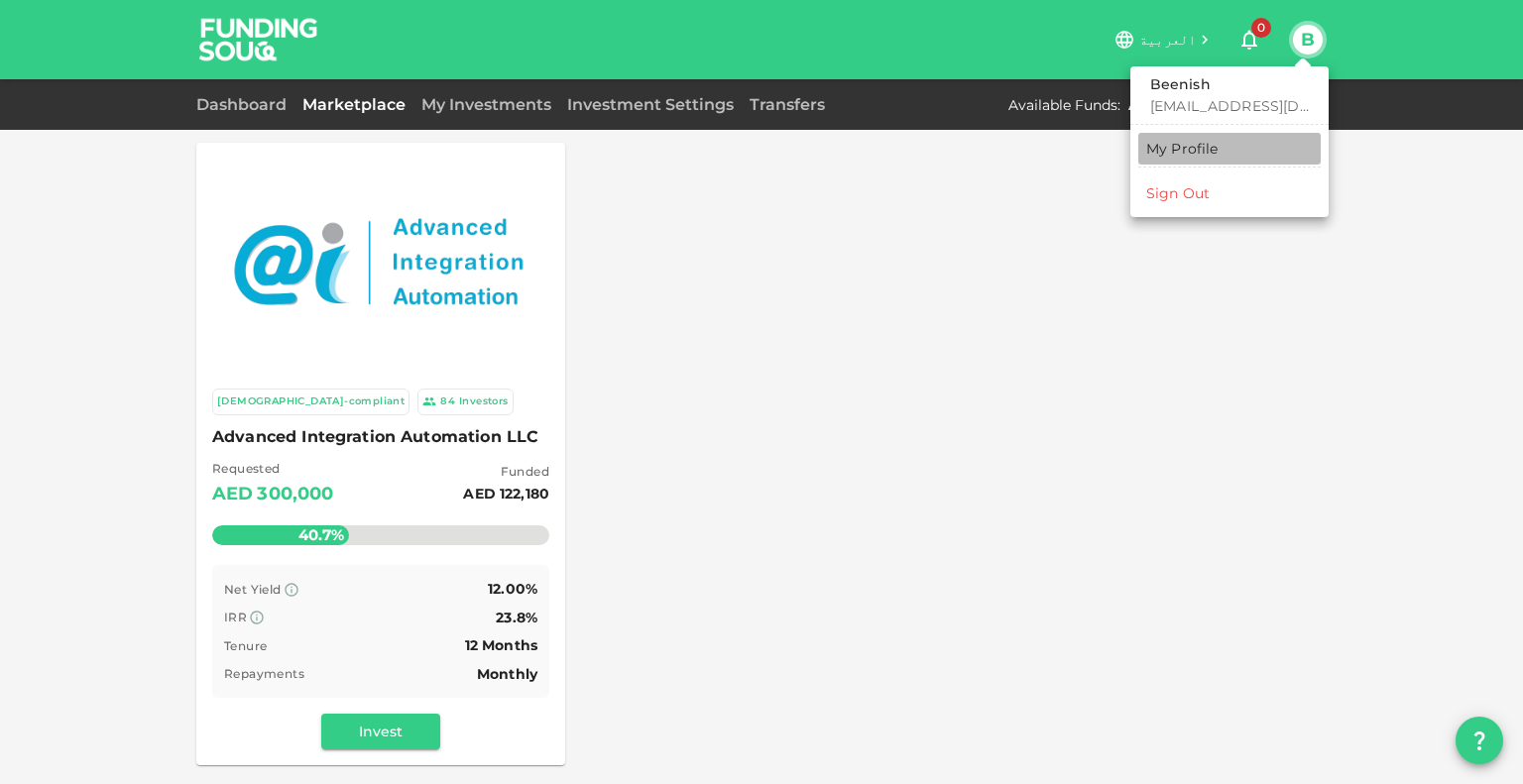 click on "My Profile" at bounding box center (1182, 149) 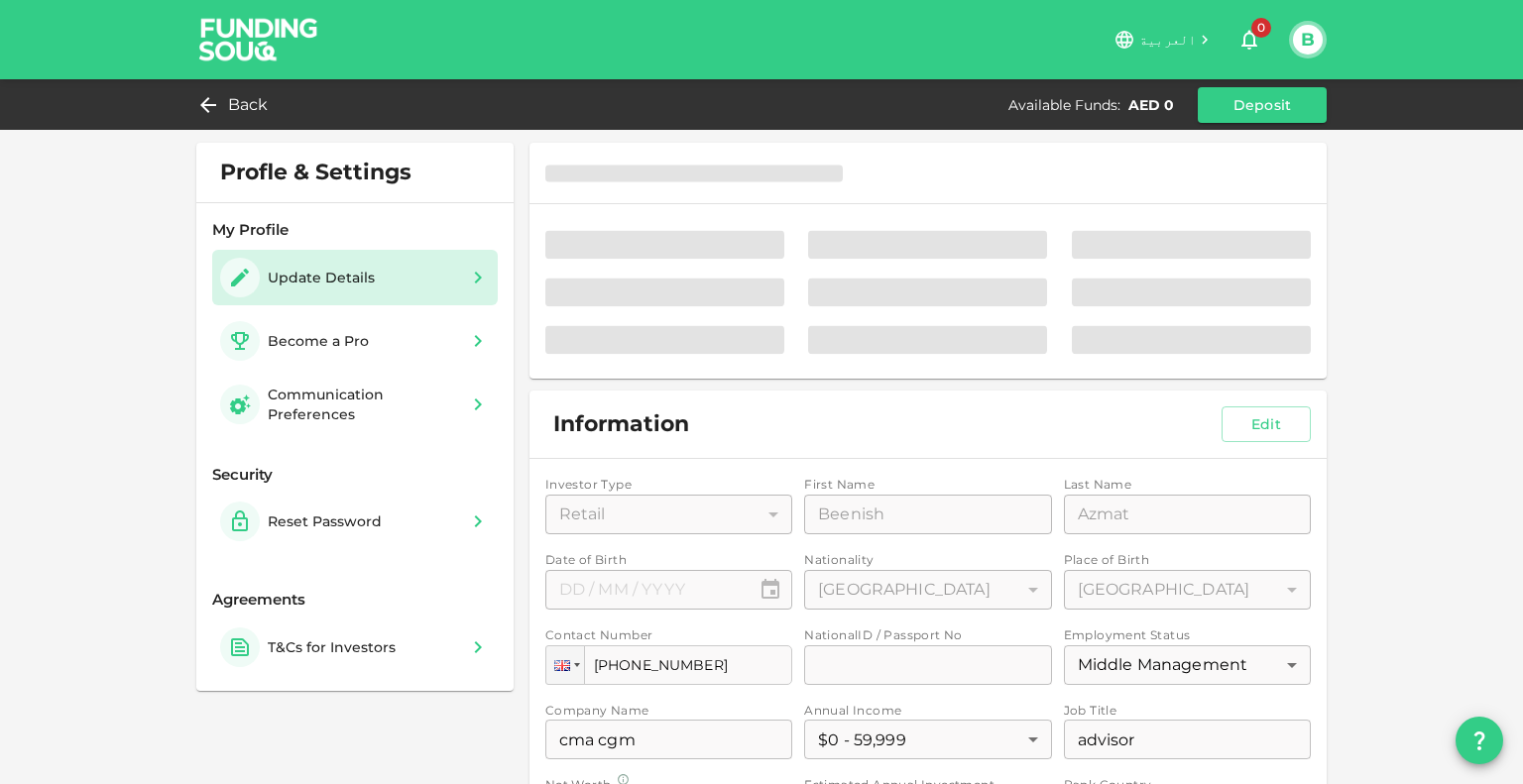 type on "⁦⁨[DATE]⁩⁩" 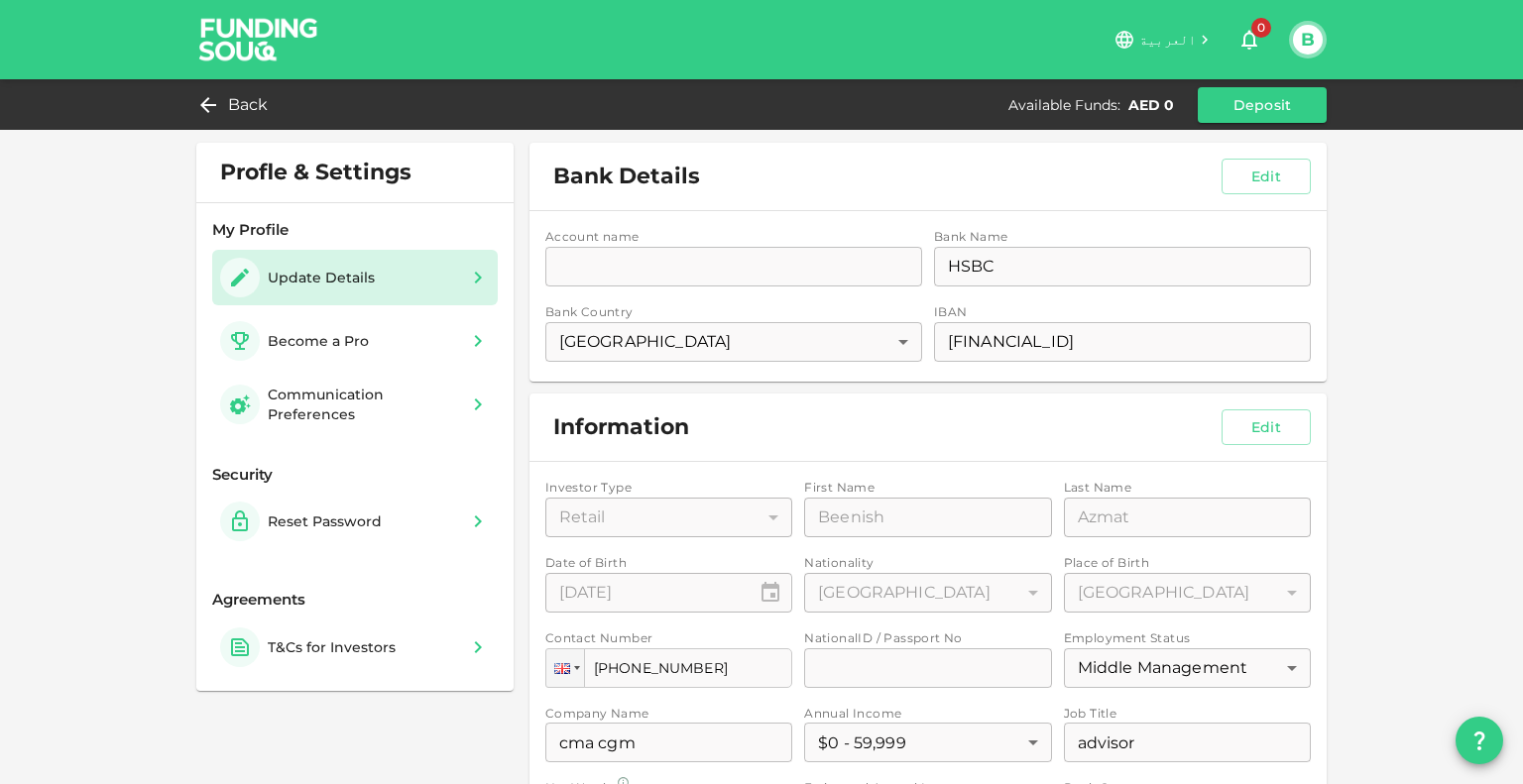 click on "Account name accountName accountName   Bank Name bankName HSBC bankName   Bank Country [GEOGRAPHIC_DATA] 207 ​   IBAN iban [FINANCIAL_ID] iban" at bounding box center (928, 296) 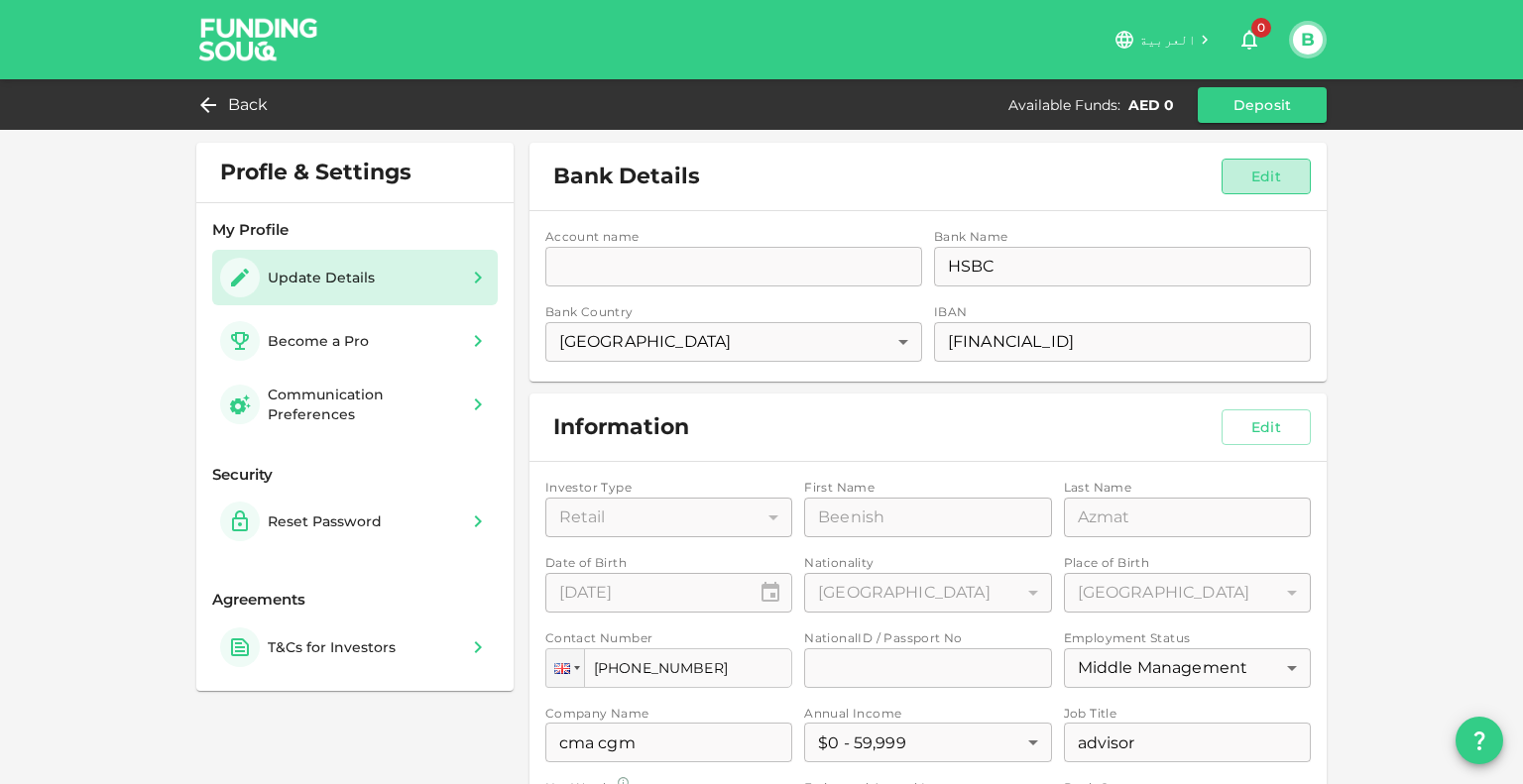 click on "Edit" at bounding box center (1266, 176) 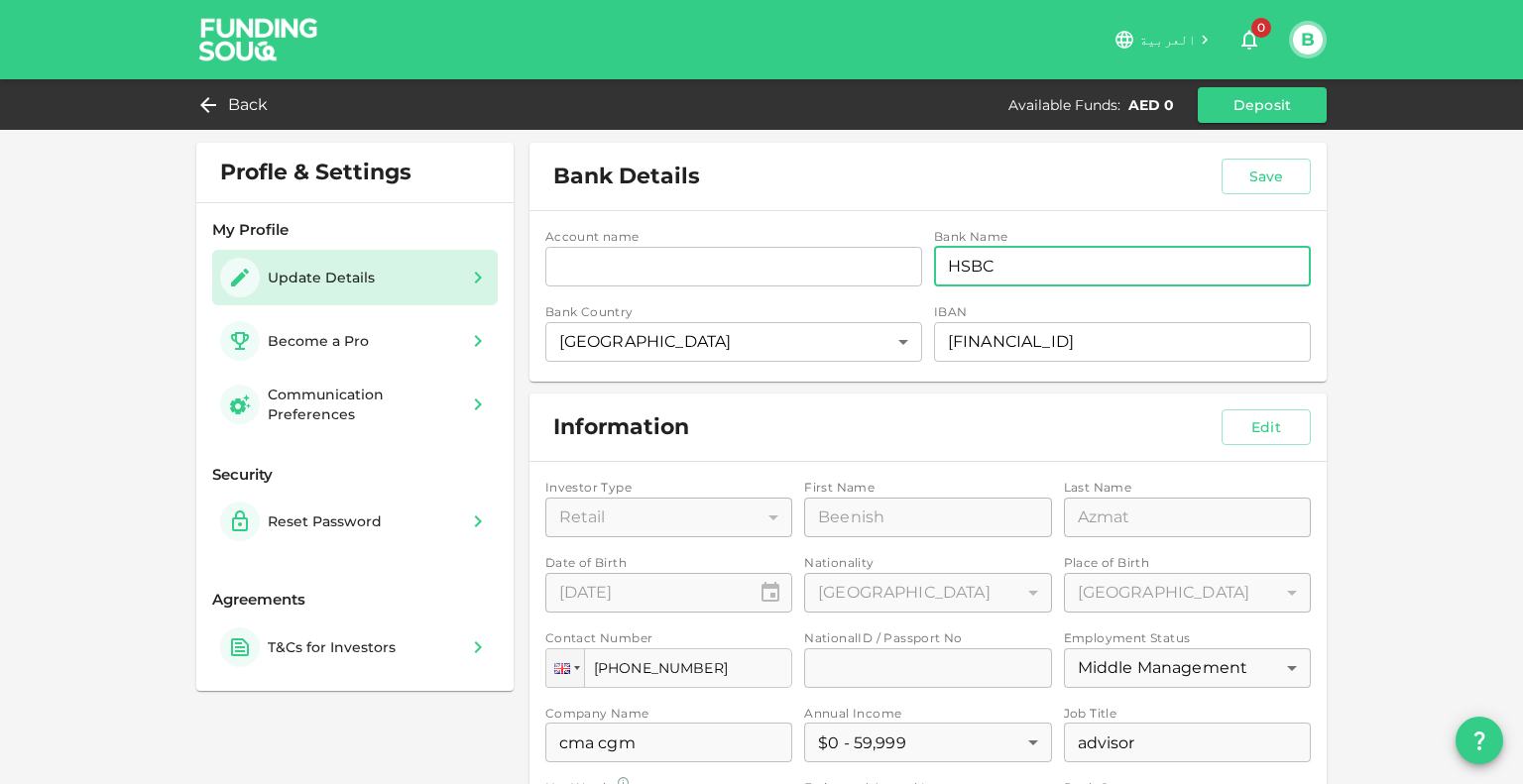 click on "HSBC" at bounding box center (1122, 267) 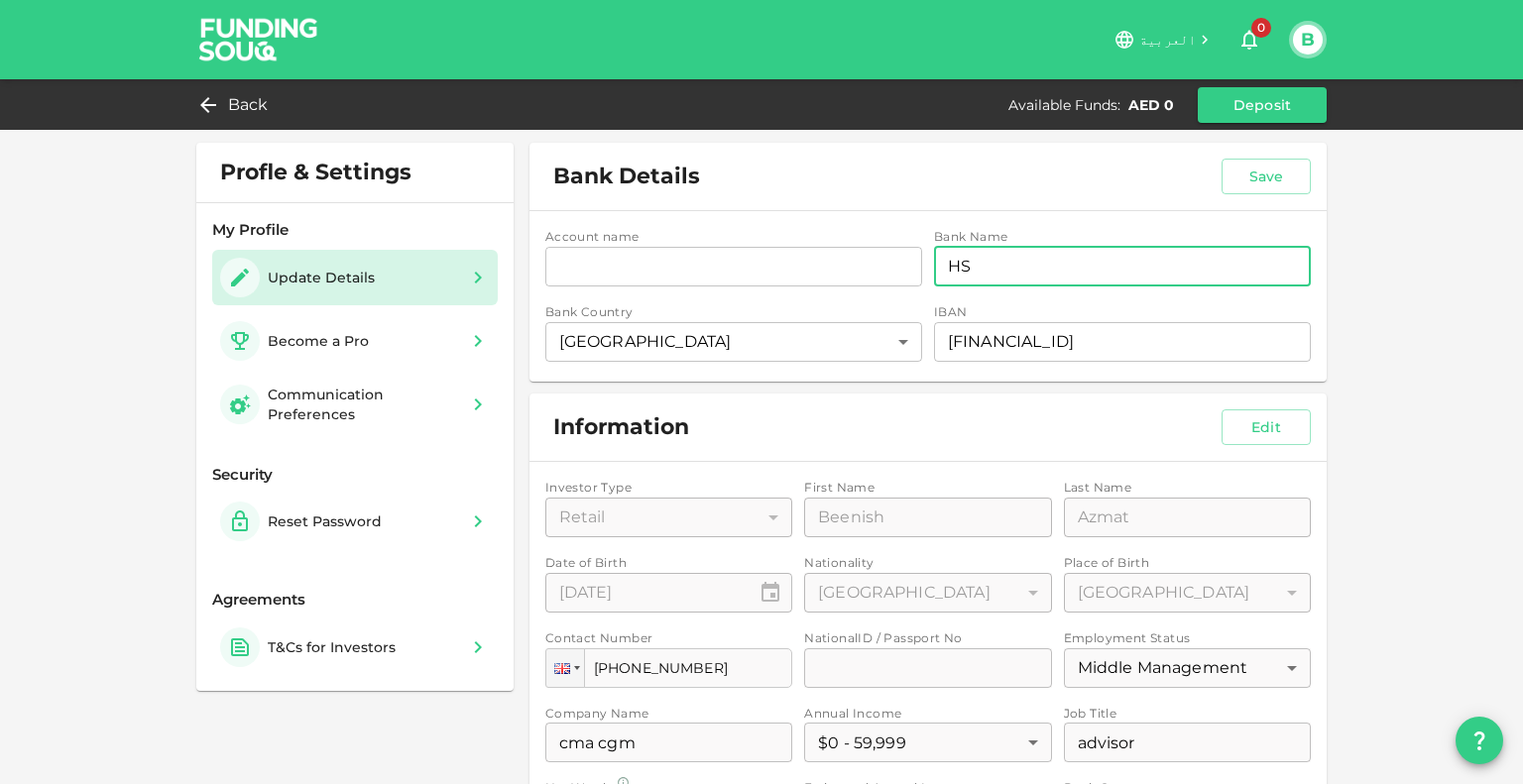 type on "H" 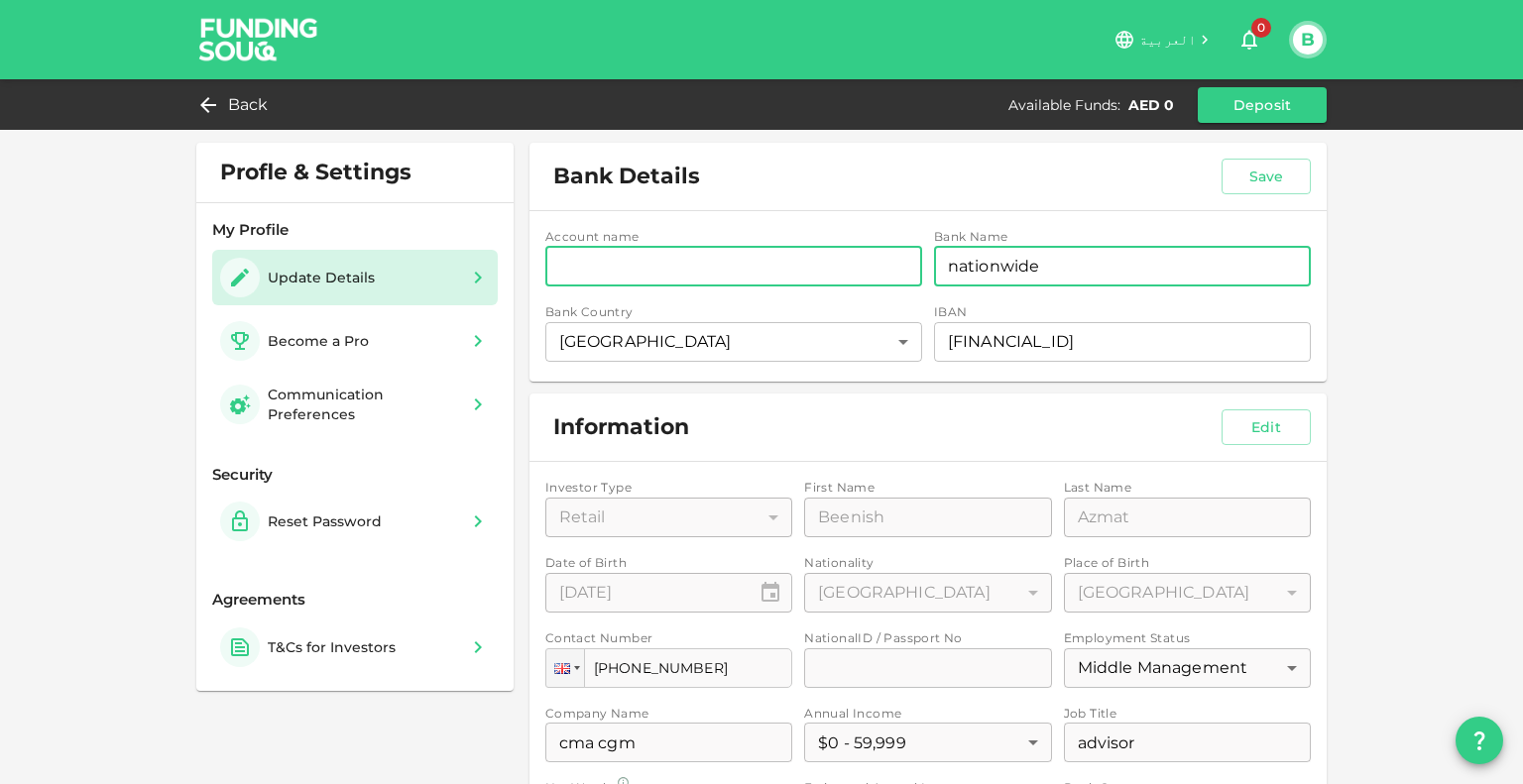 type on "nationwide" 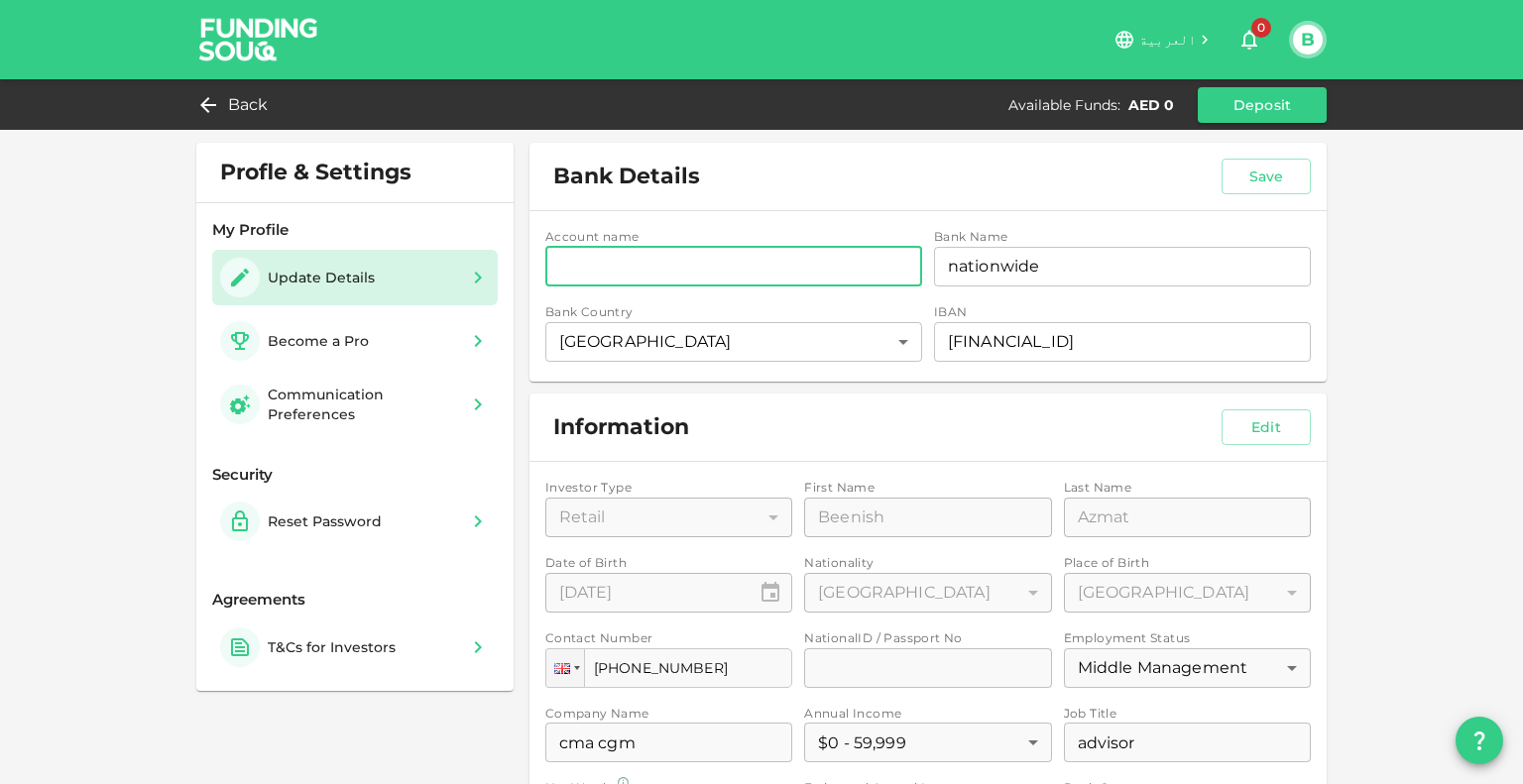 click on "accountName" at bounding box center (734, 267) 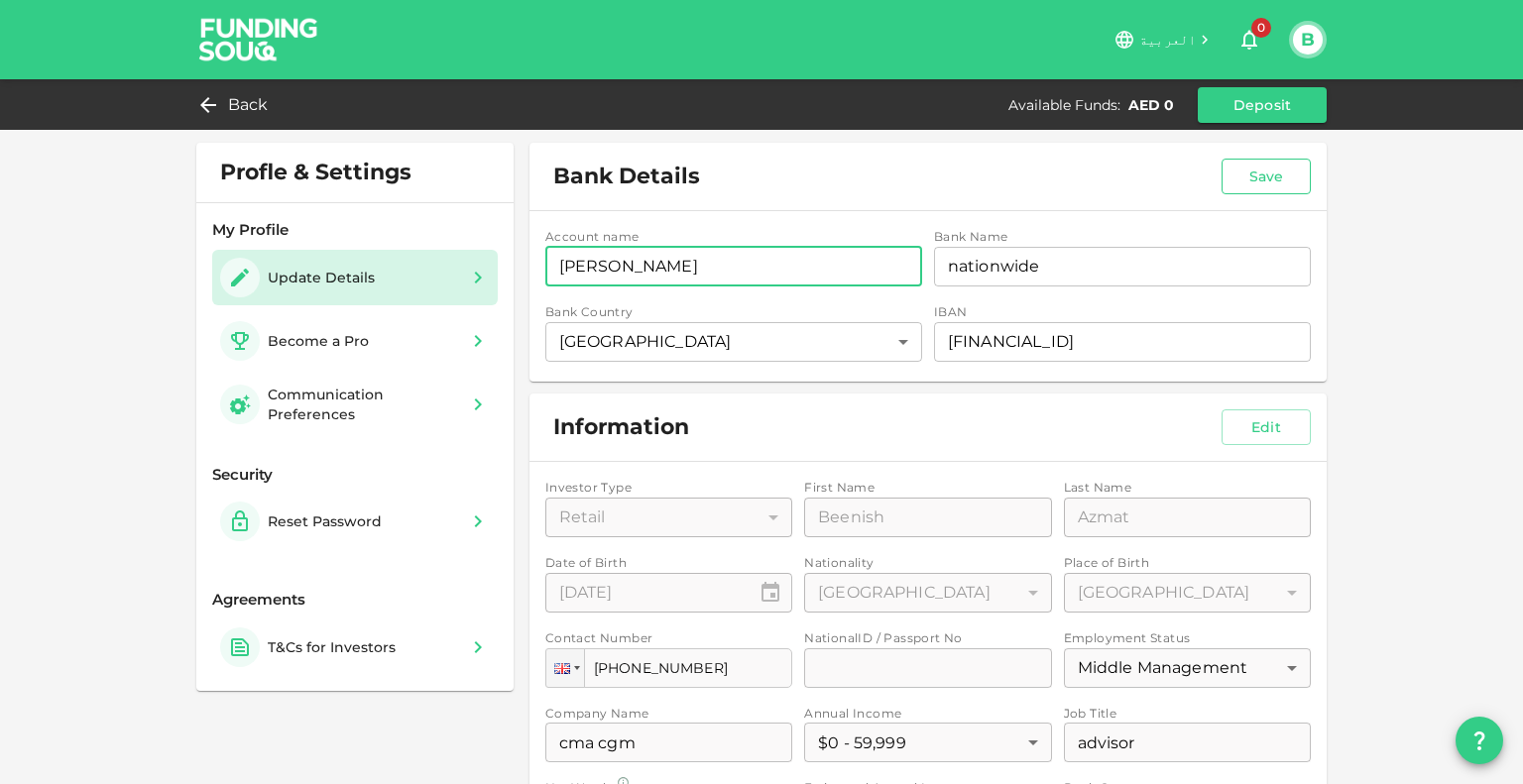 type on "beenish azmat" 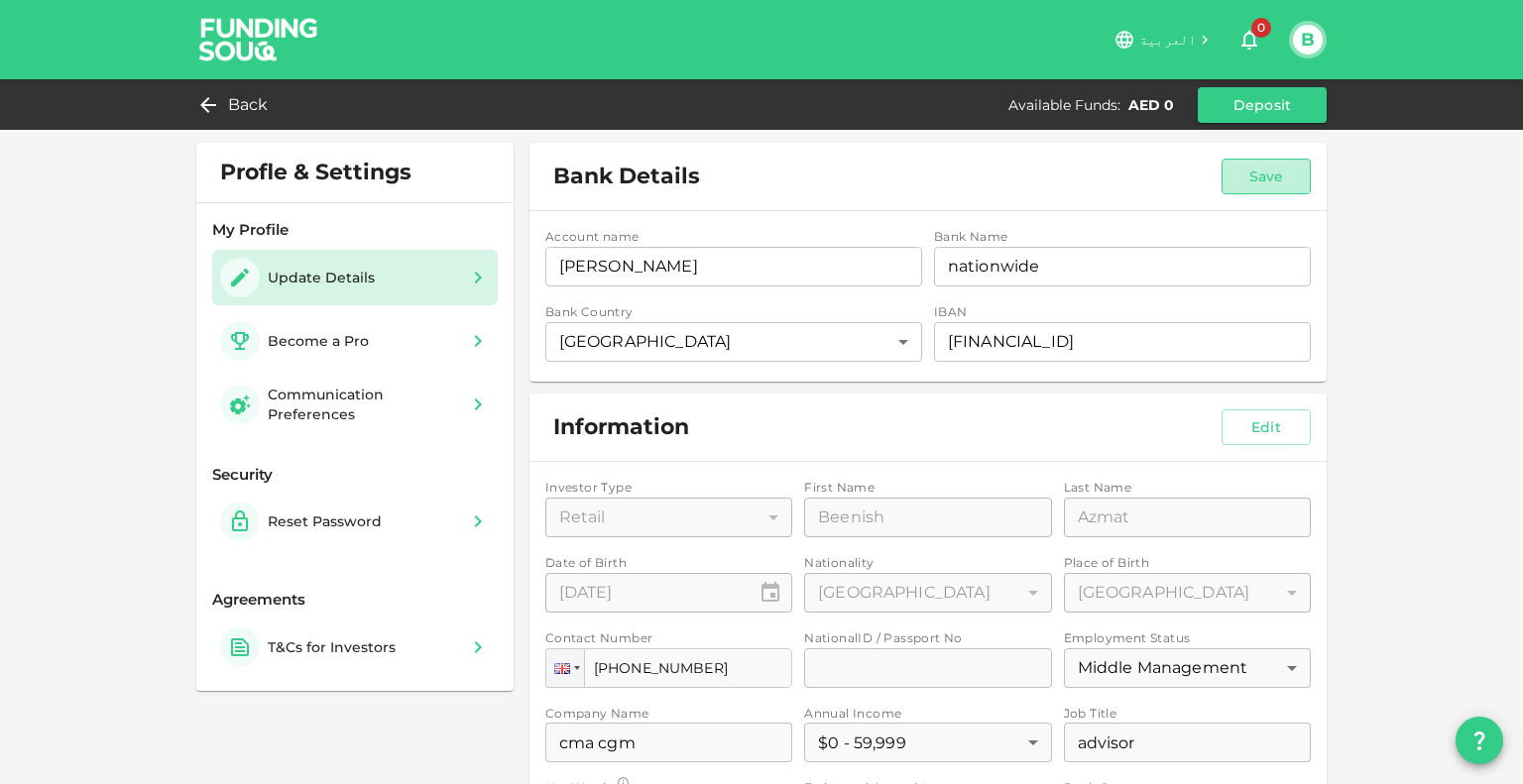 click on "Save" at bounding box center [1266, 176] 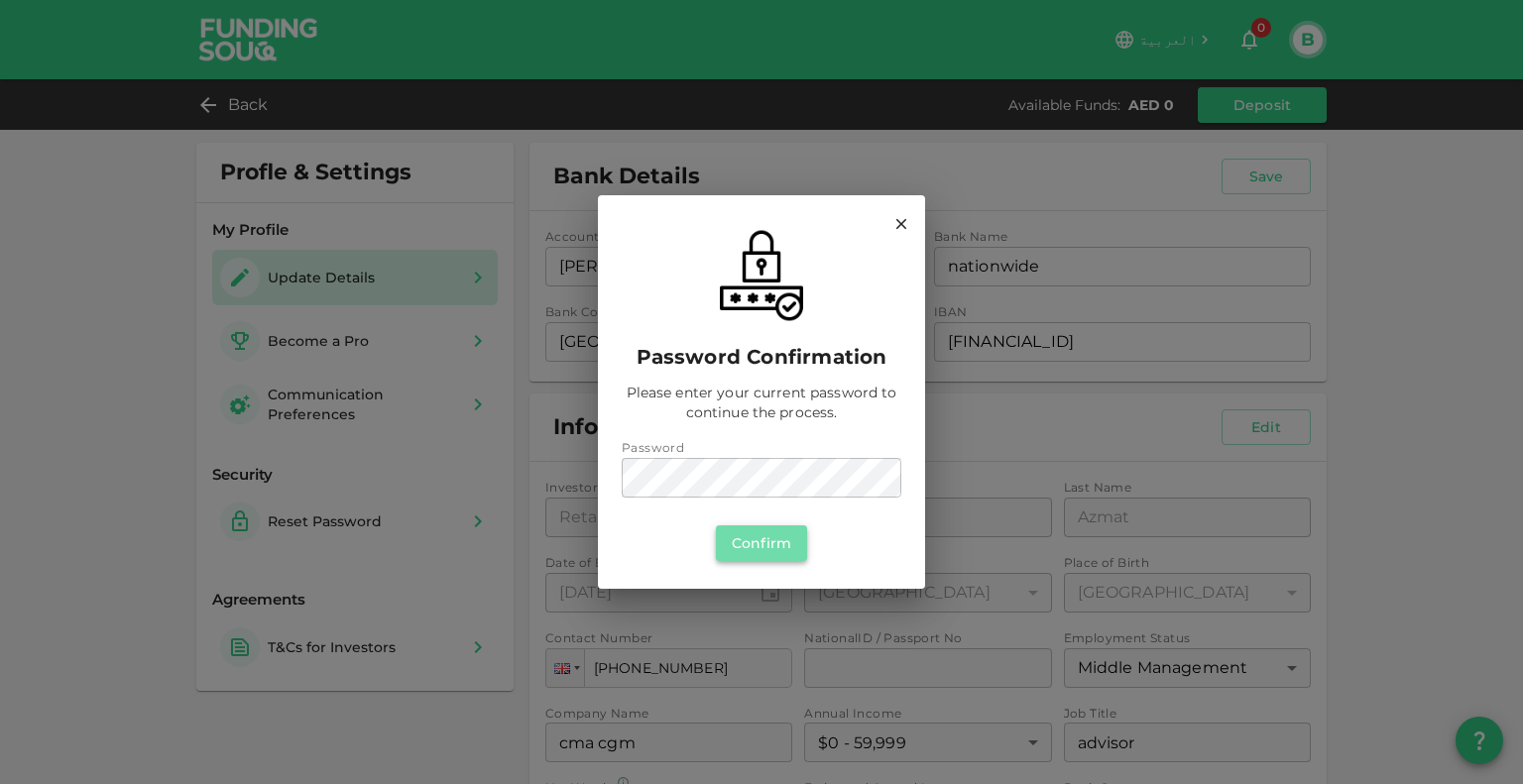 click on "Confirm" at bounding box center (762, 543) 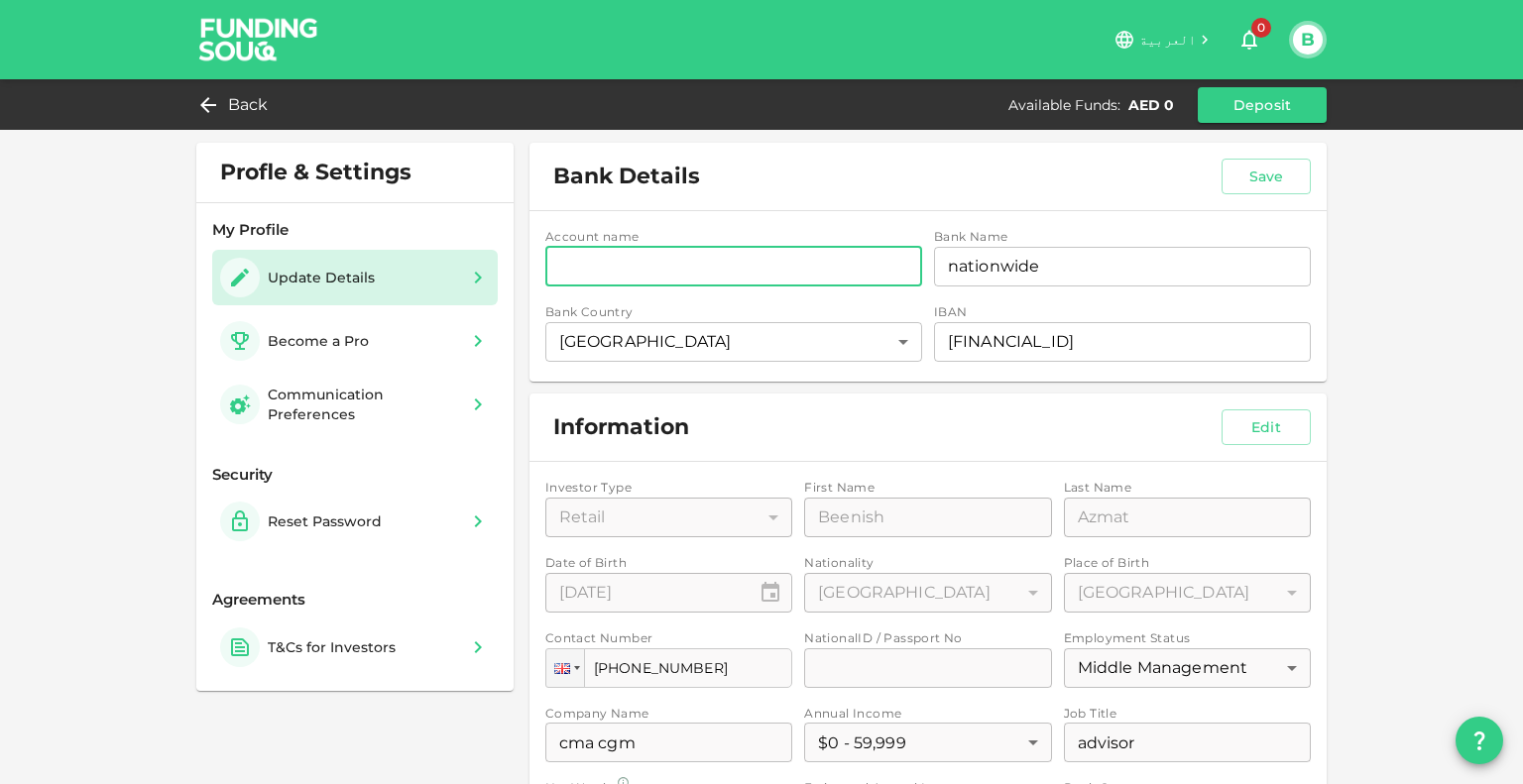 click on "accountName" at bounding box center [734, 267] 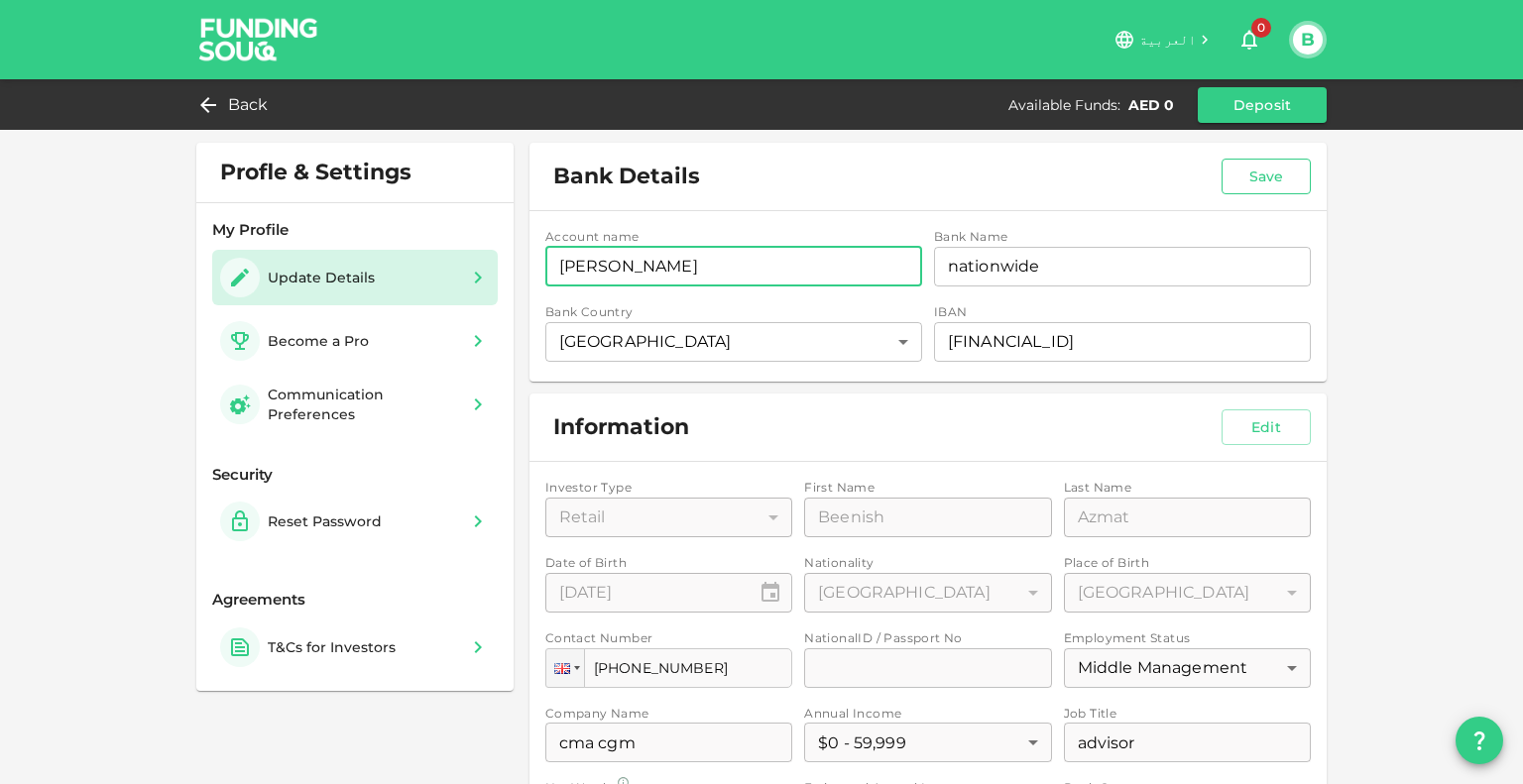 type on "Beenish Azmat" 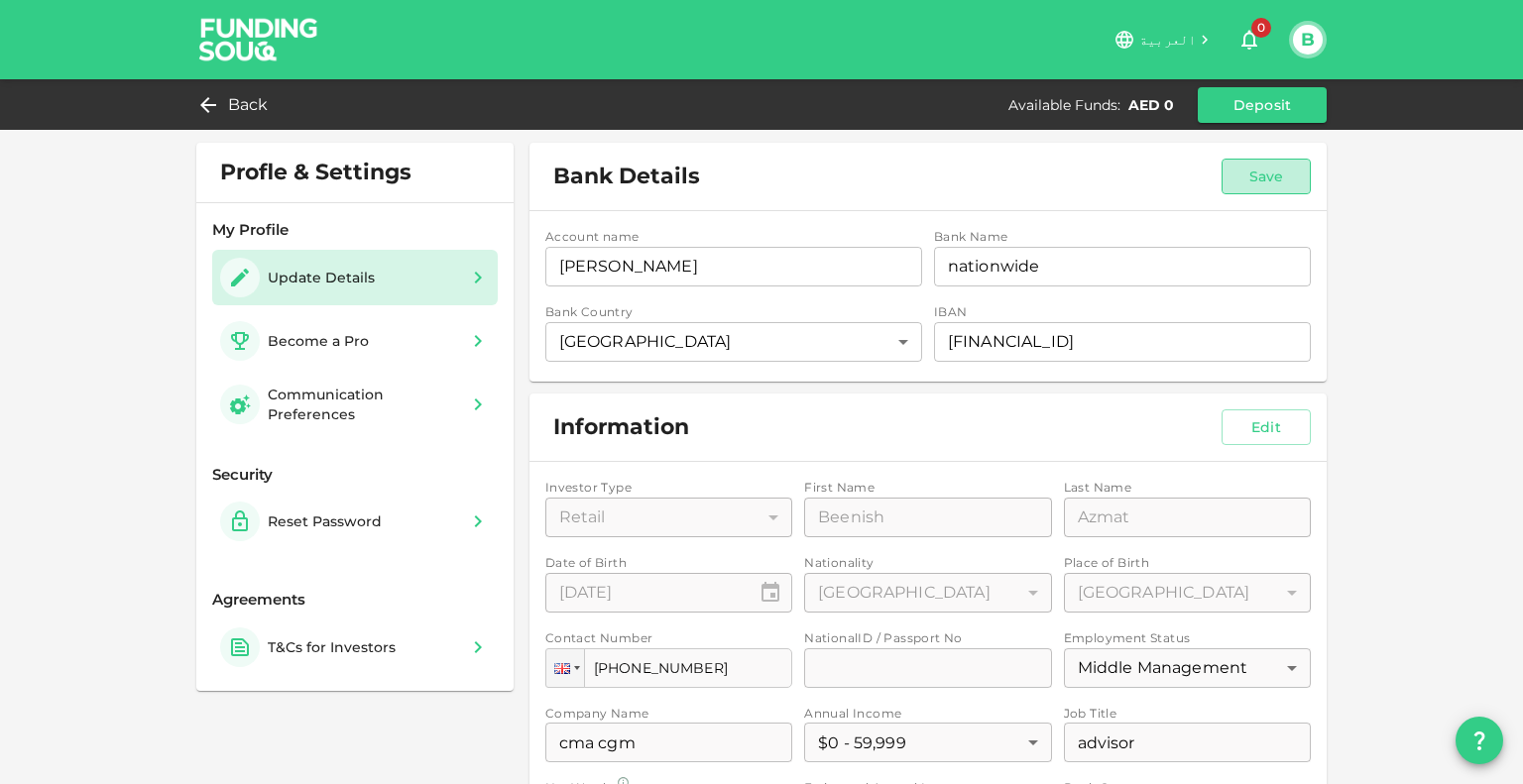 click on "Save" at bounding box center [1266, 176] 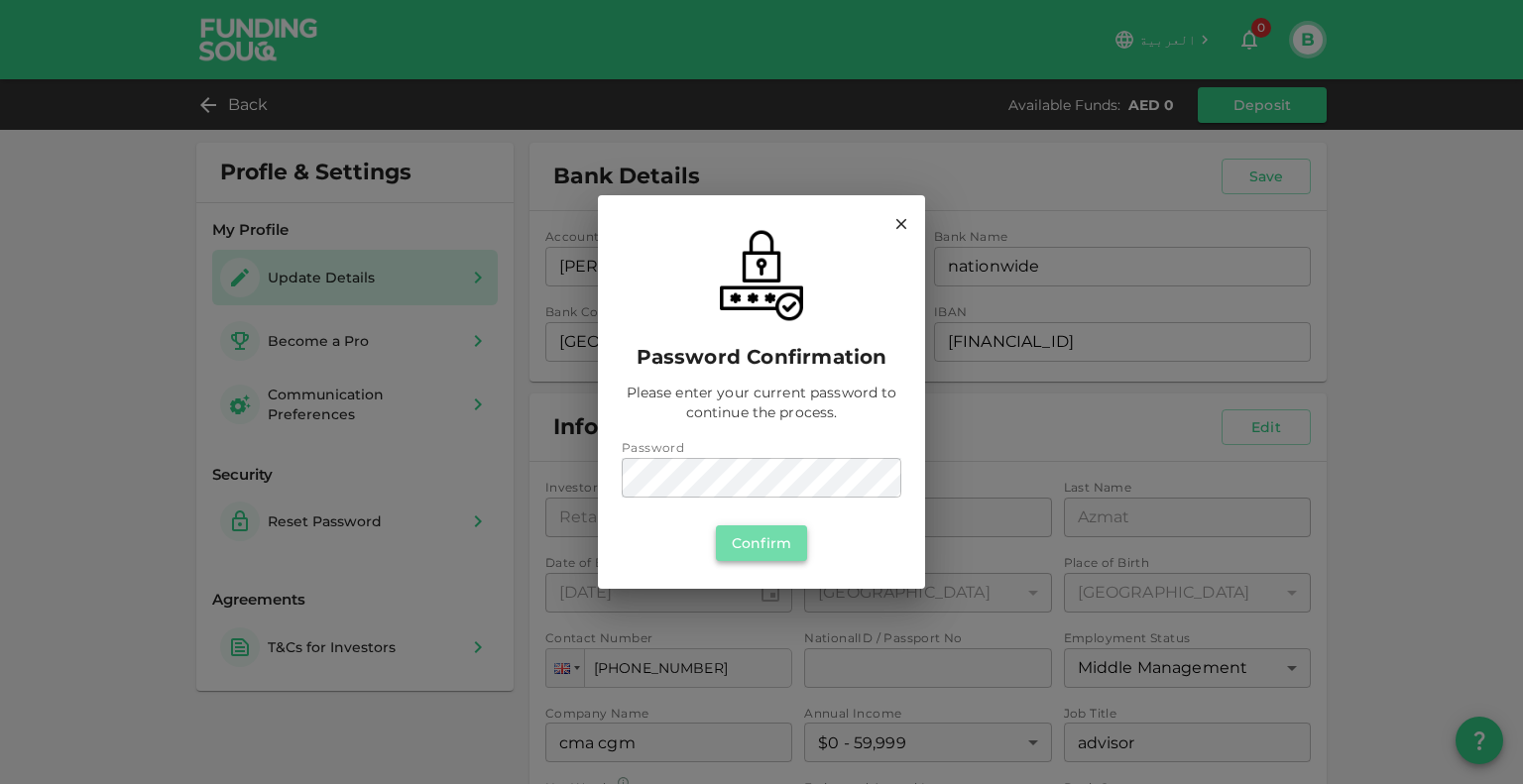 click on "Confirm" at bounding box center (762, 543) 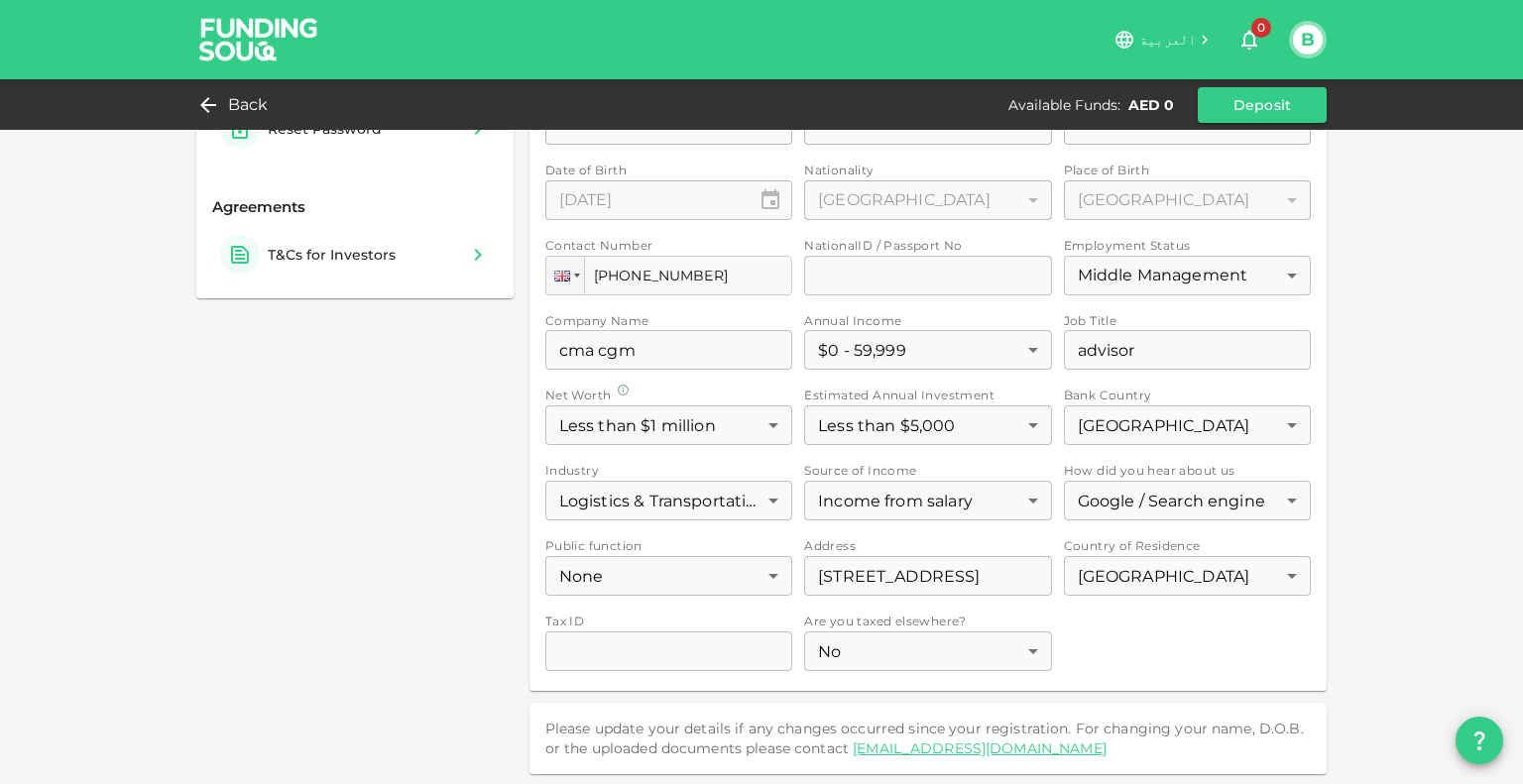 scroll, scrollTop: 0, scrollLeft: 0, axis: both 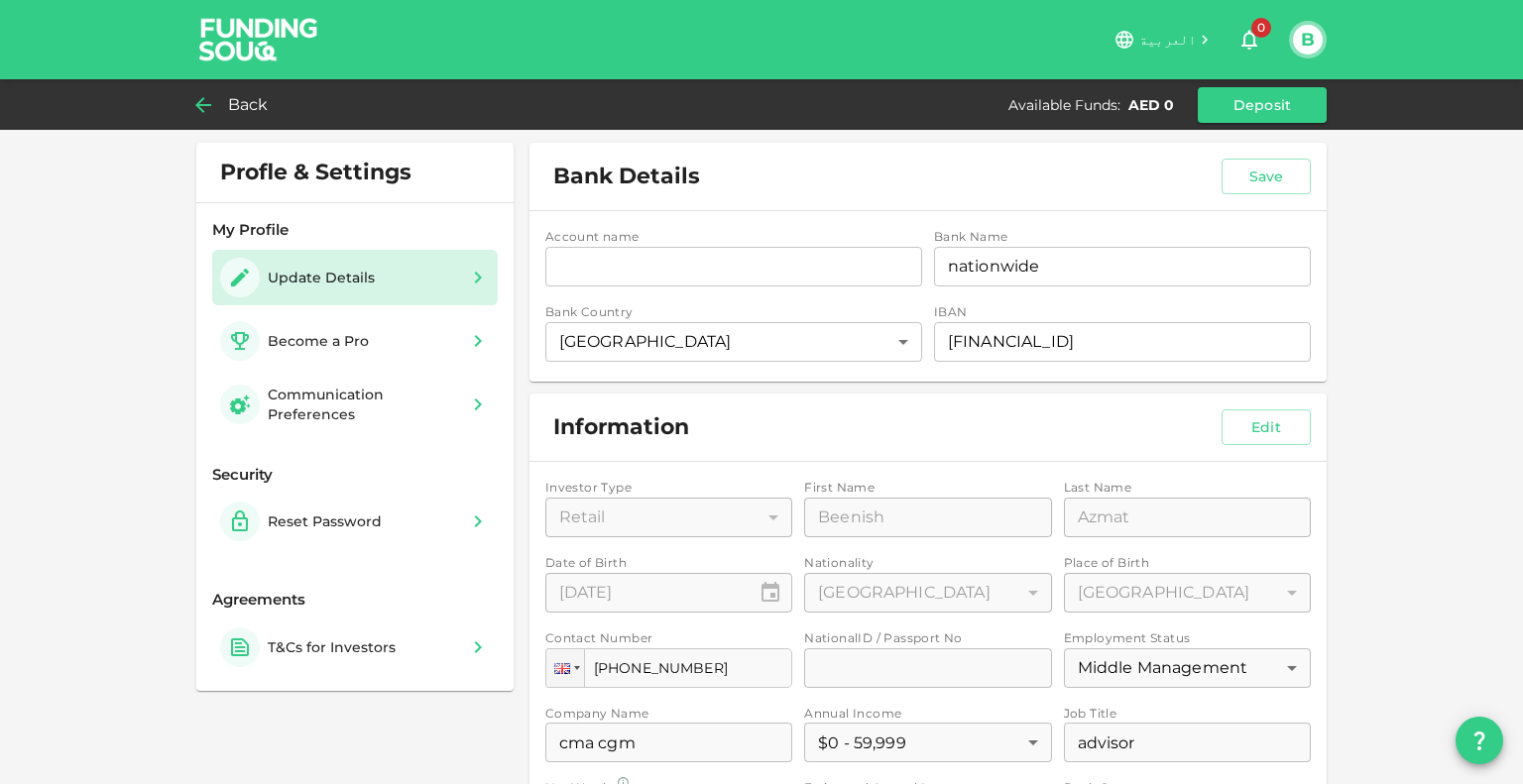 click on "Back" at bounding box center (248, 105) 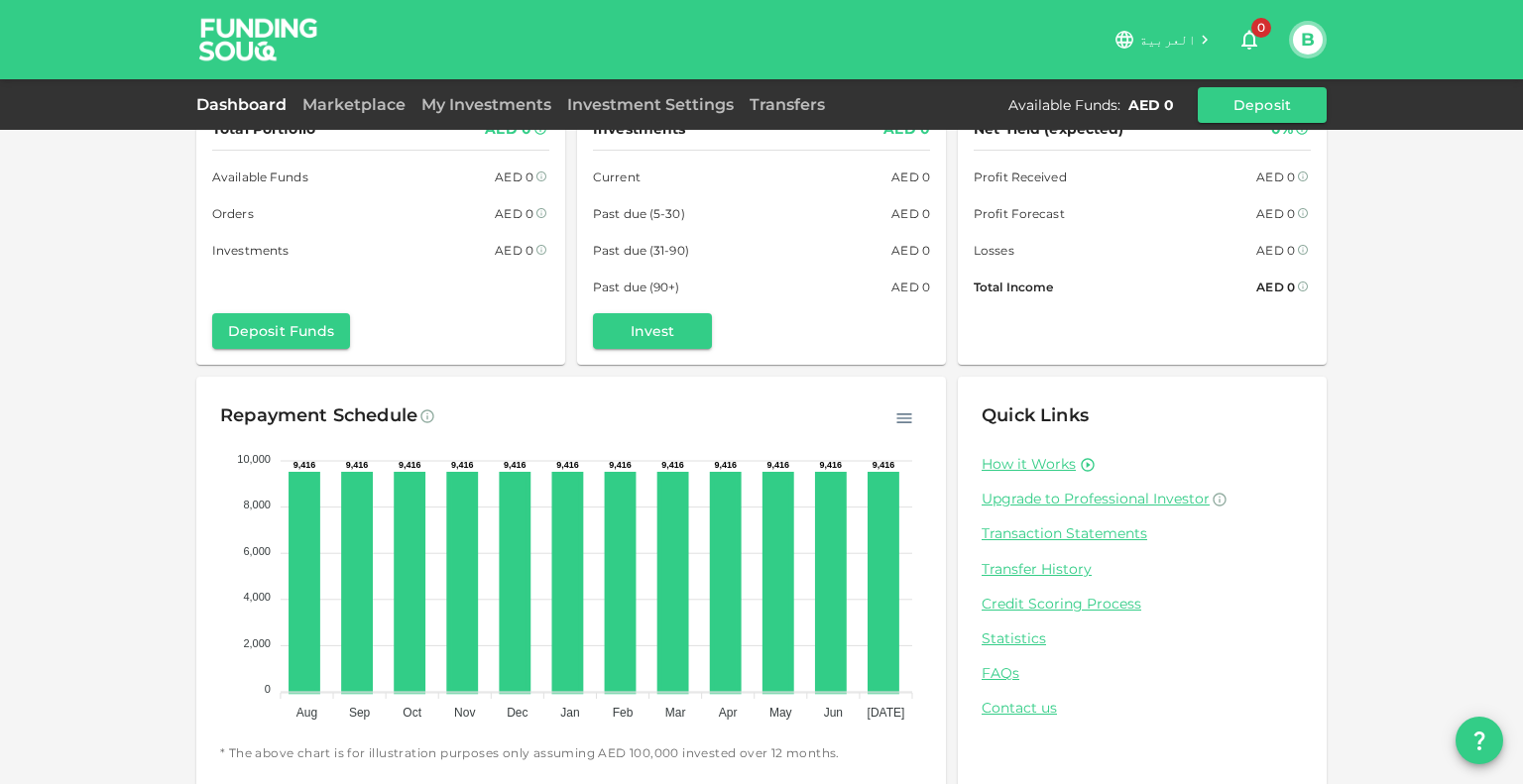 scroll, scrollTop: 56, scrollLeft: 0, axis: vertical 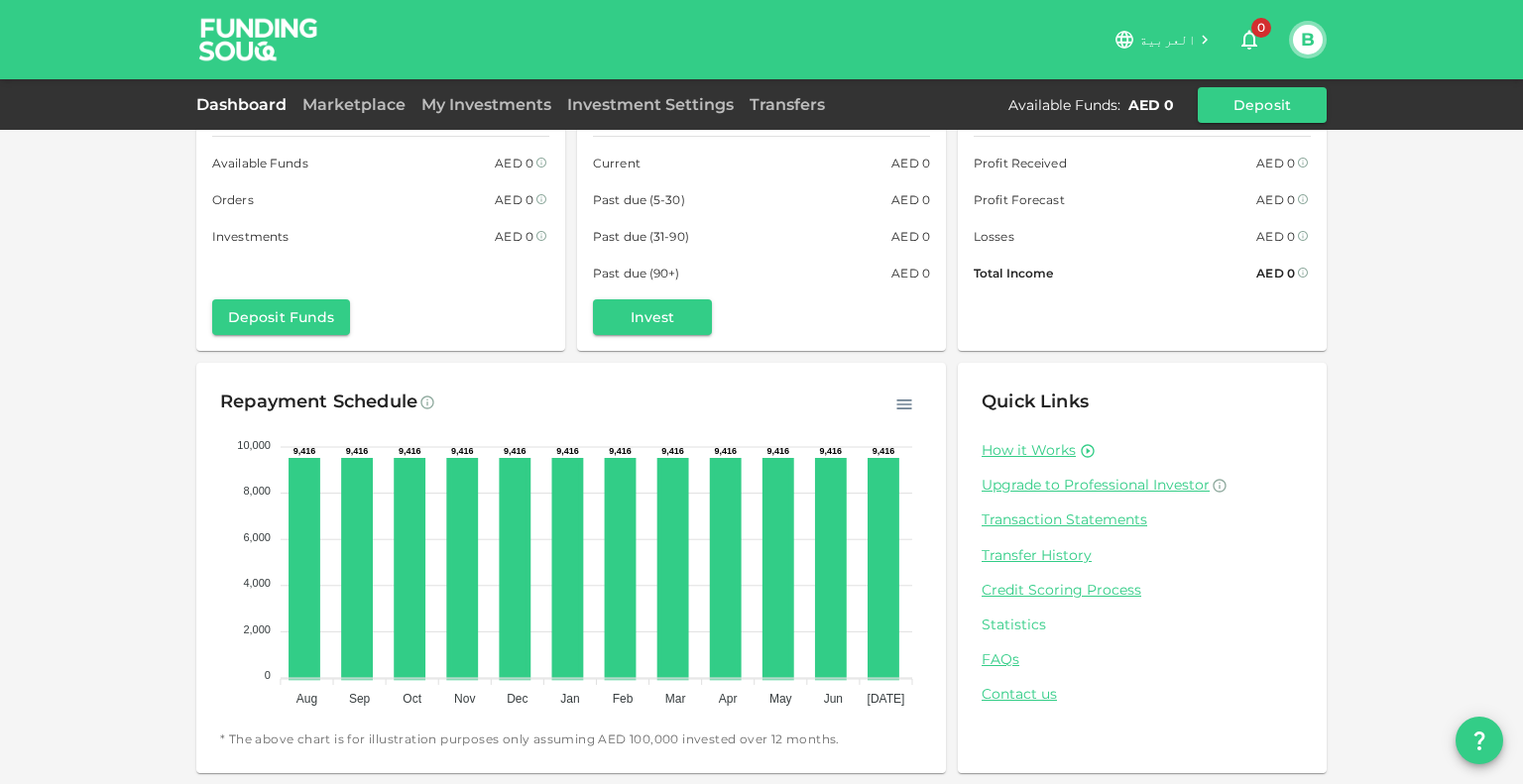 click on "Statistics" at bounding box center [1142, 624] 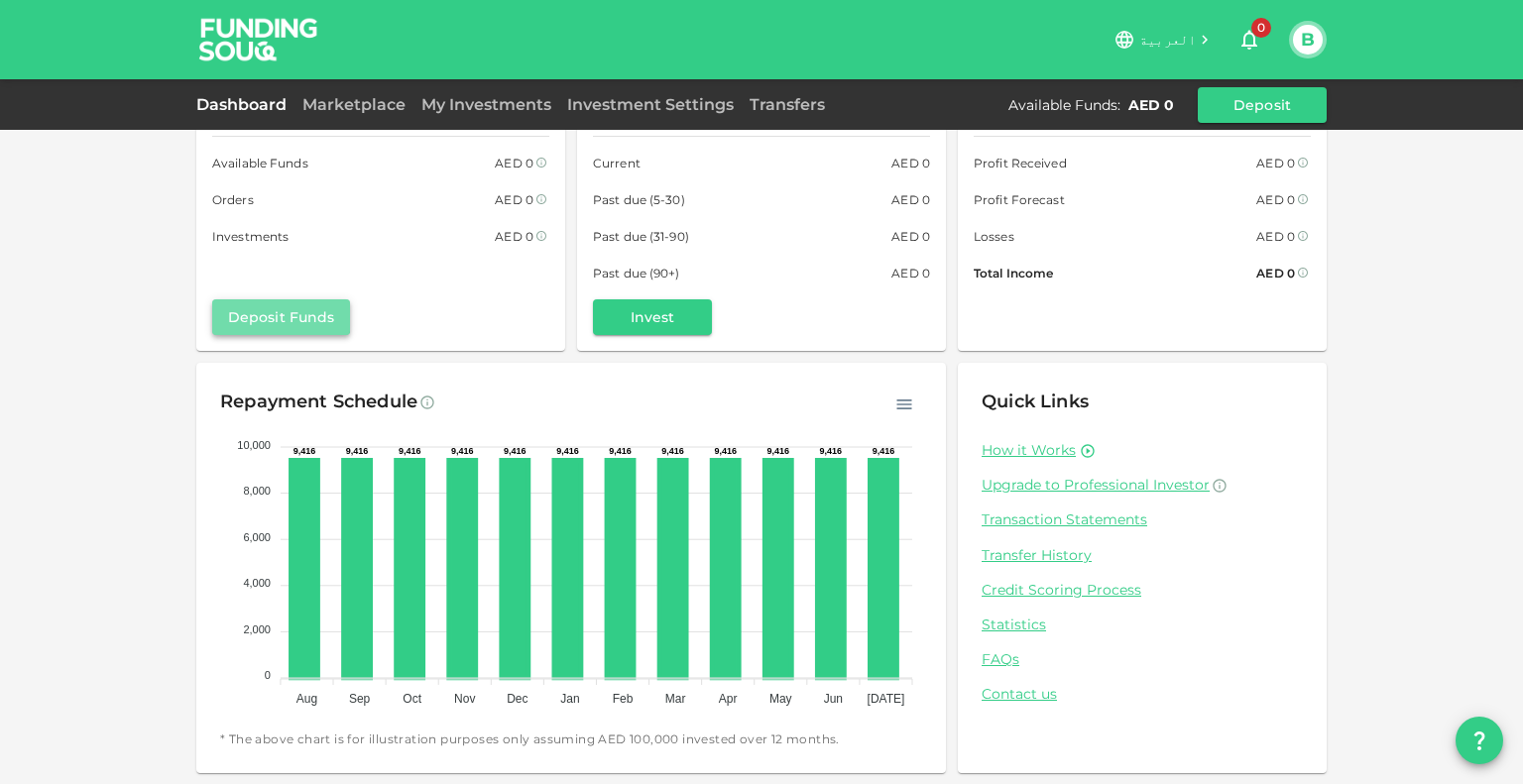 click on "Deposit Funds" at bounding box center (281, 317) 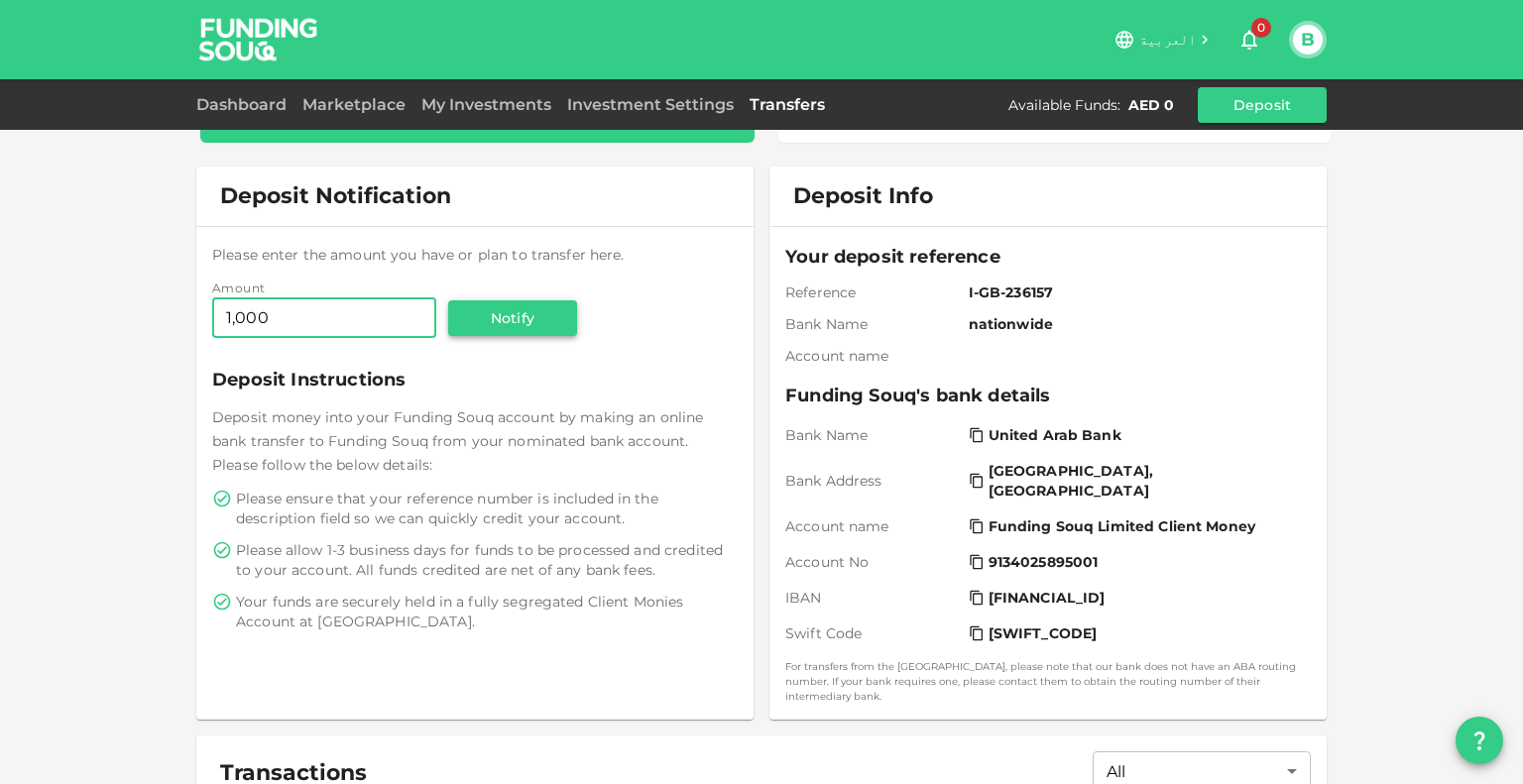 type on "1,000" 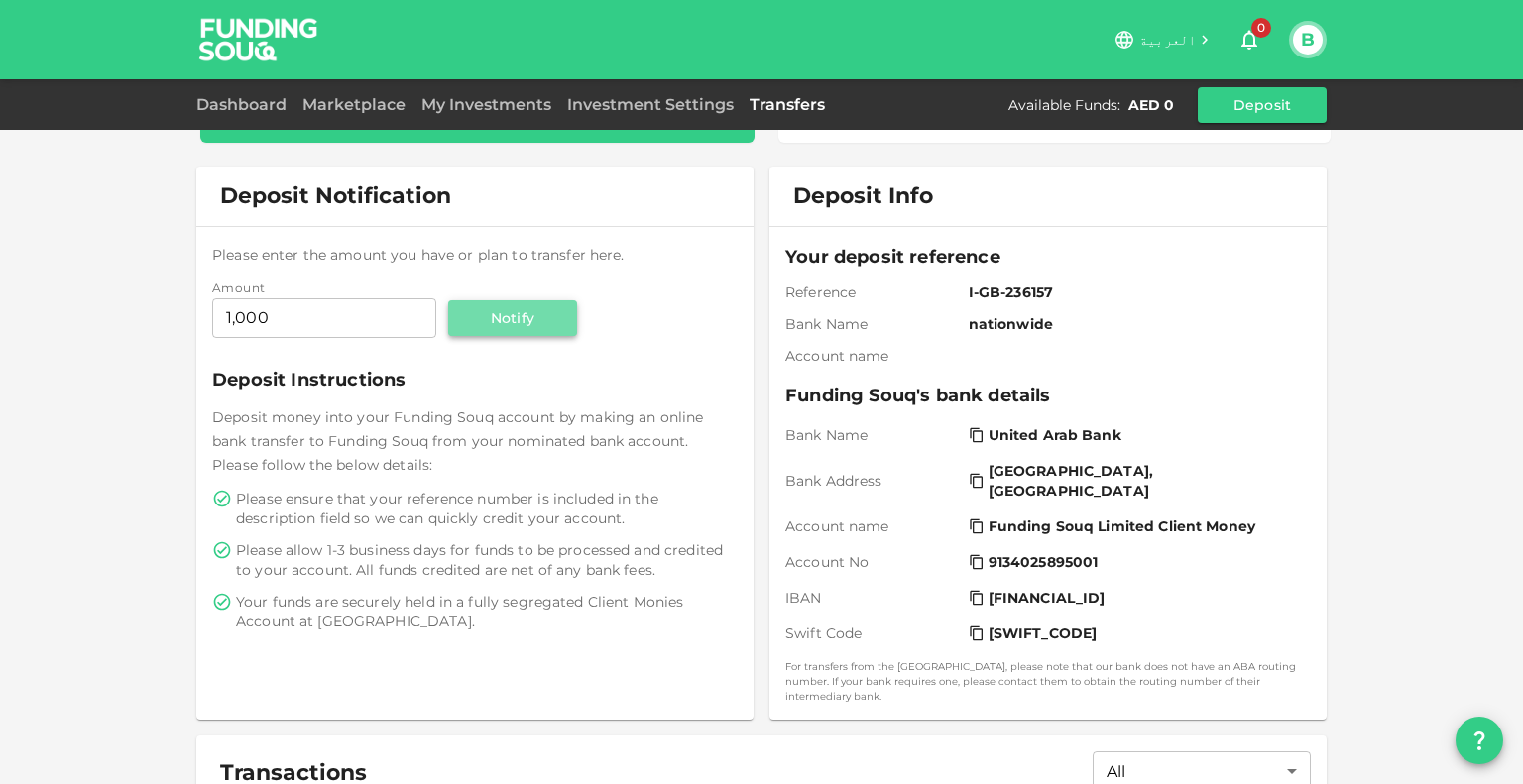 click on "Notify" at bounding box center [513, 318] 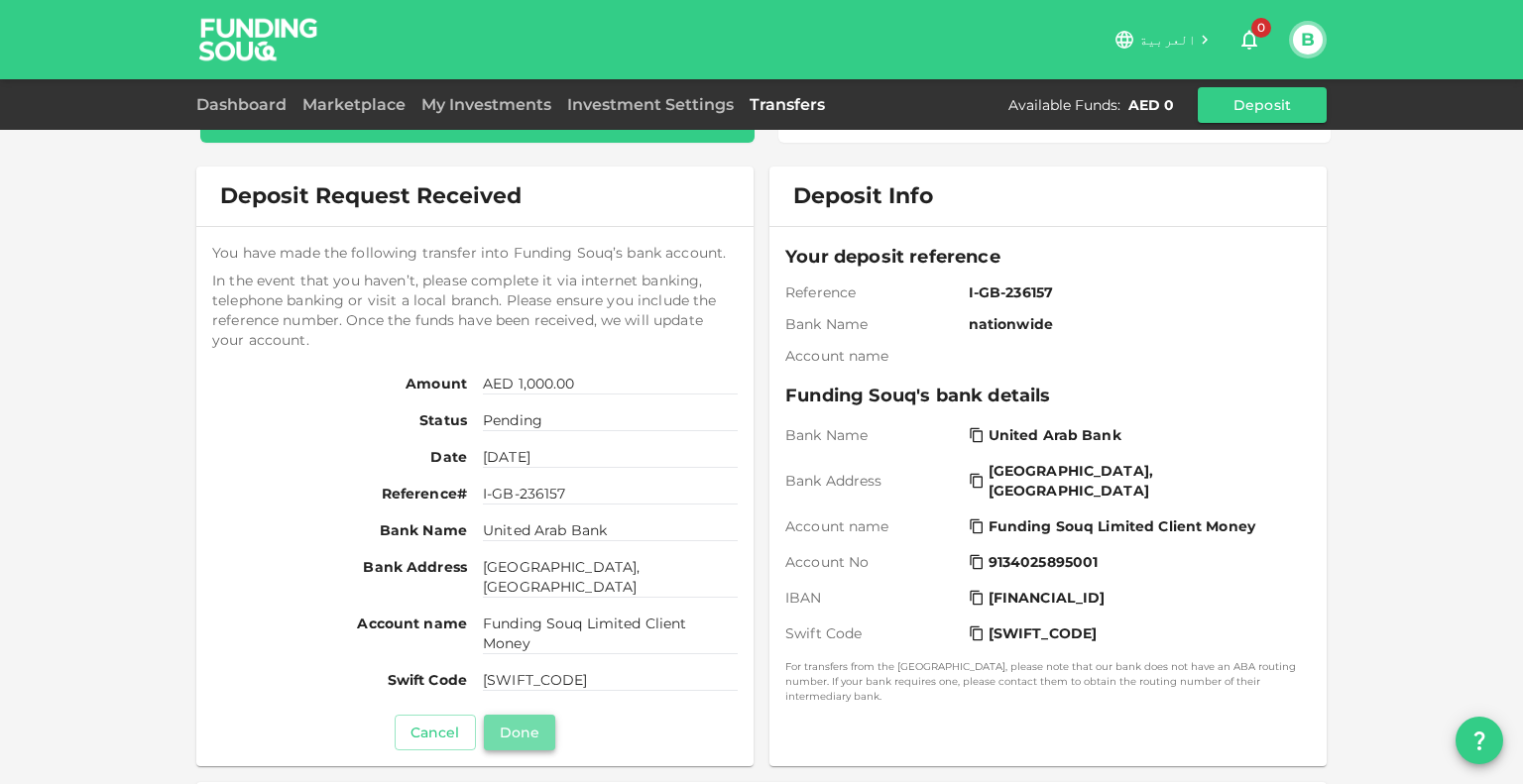 click on "Done" at bounding box center (520, 732) 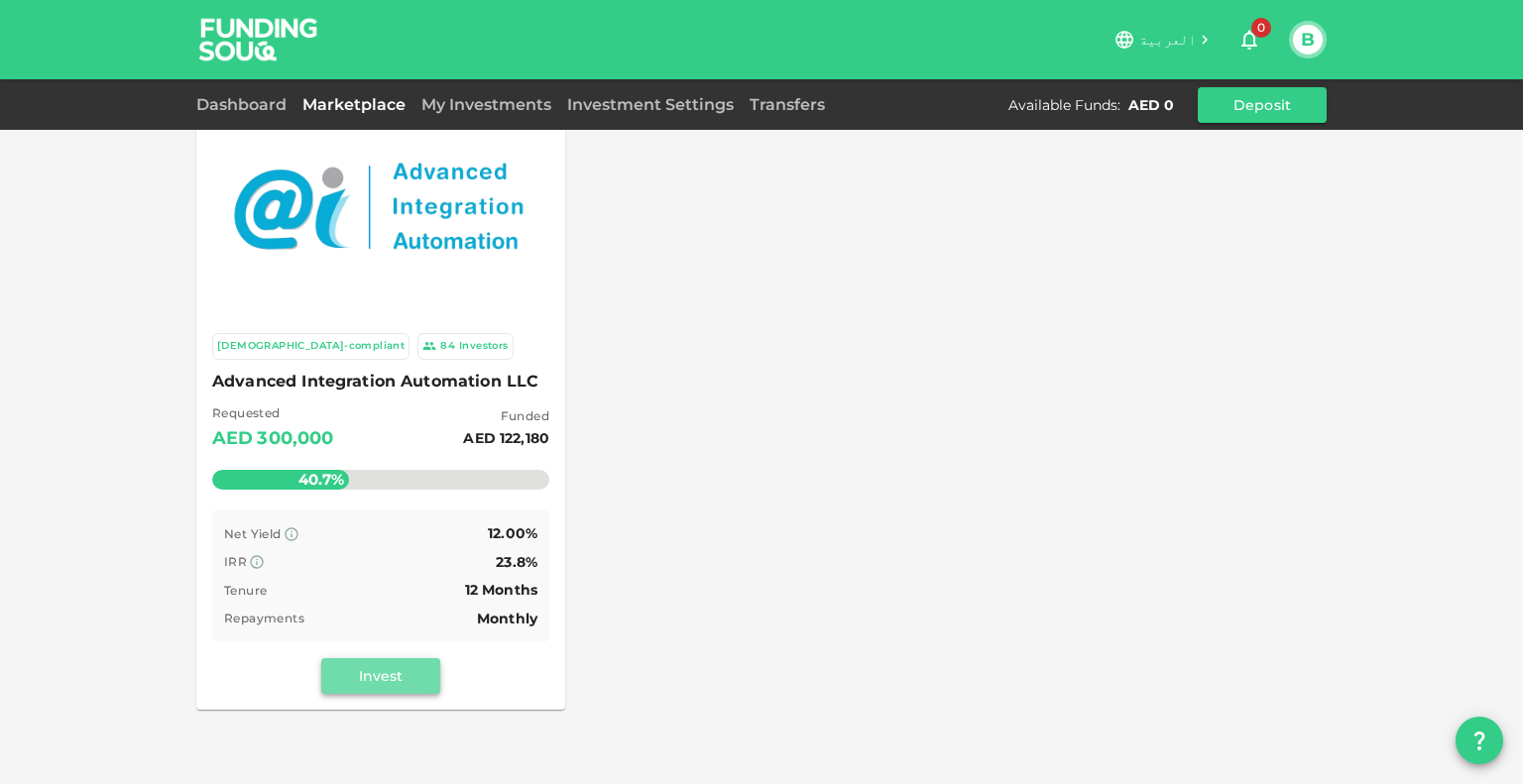 click on "Invest" at bounding box center (381, 676) 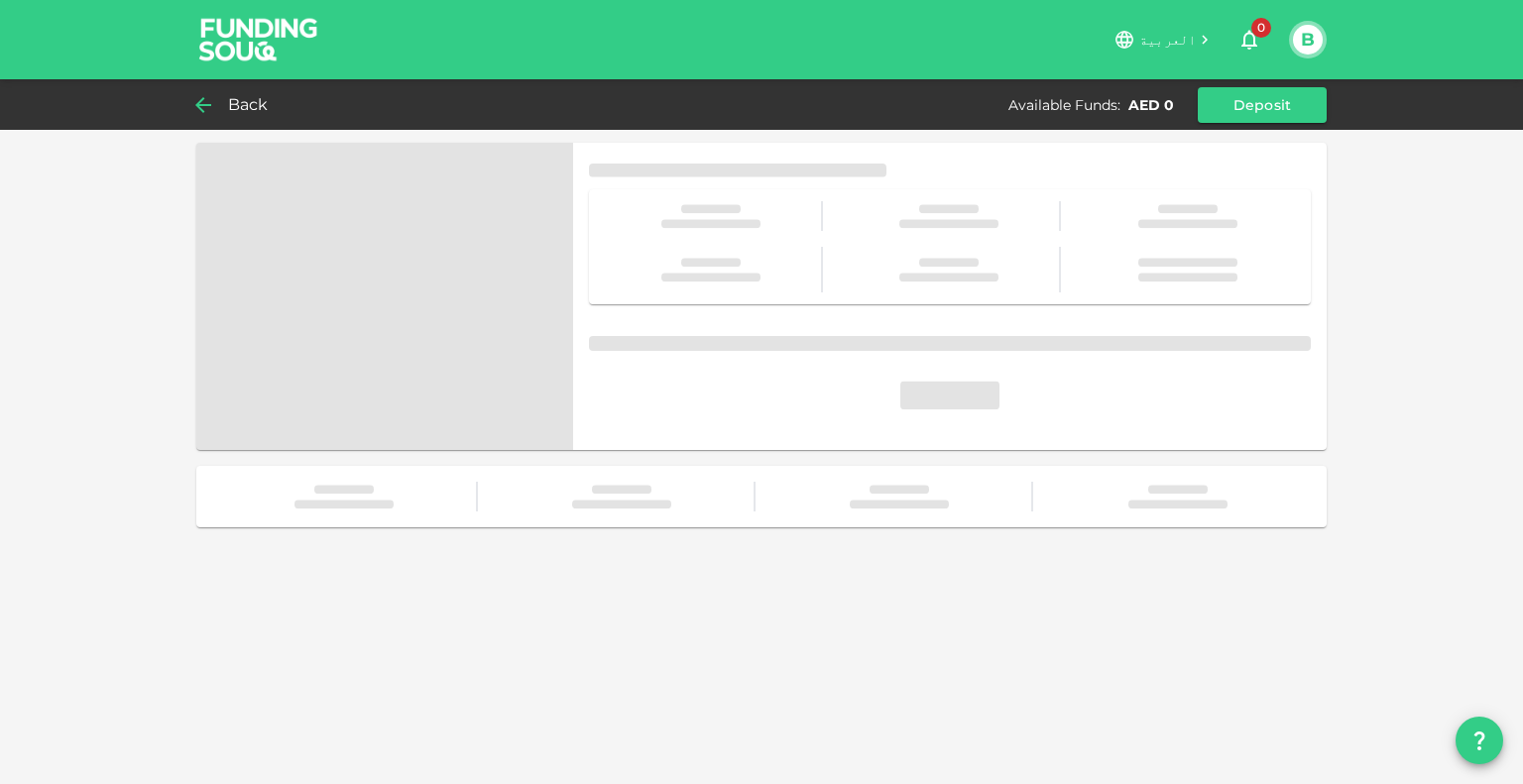 scroll, scrollTop: 0, scrollLeft: 0, axis: both 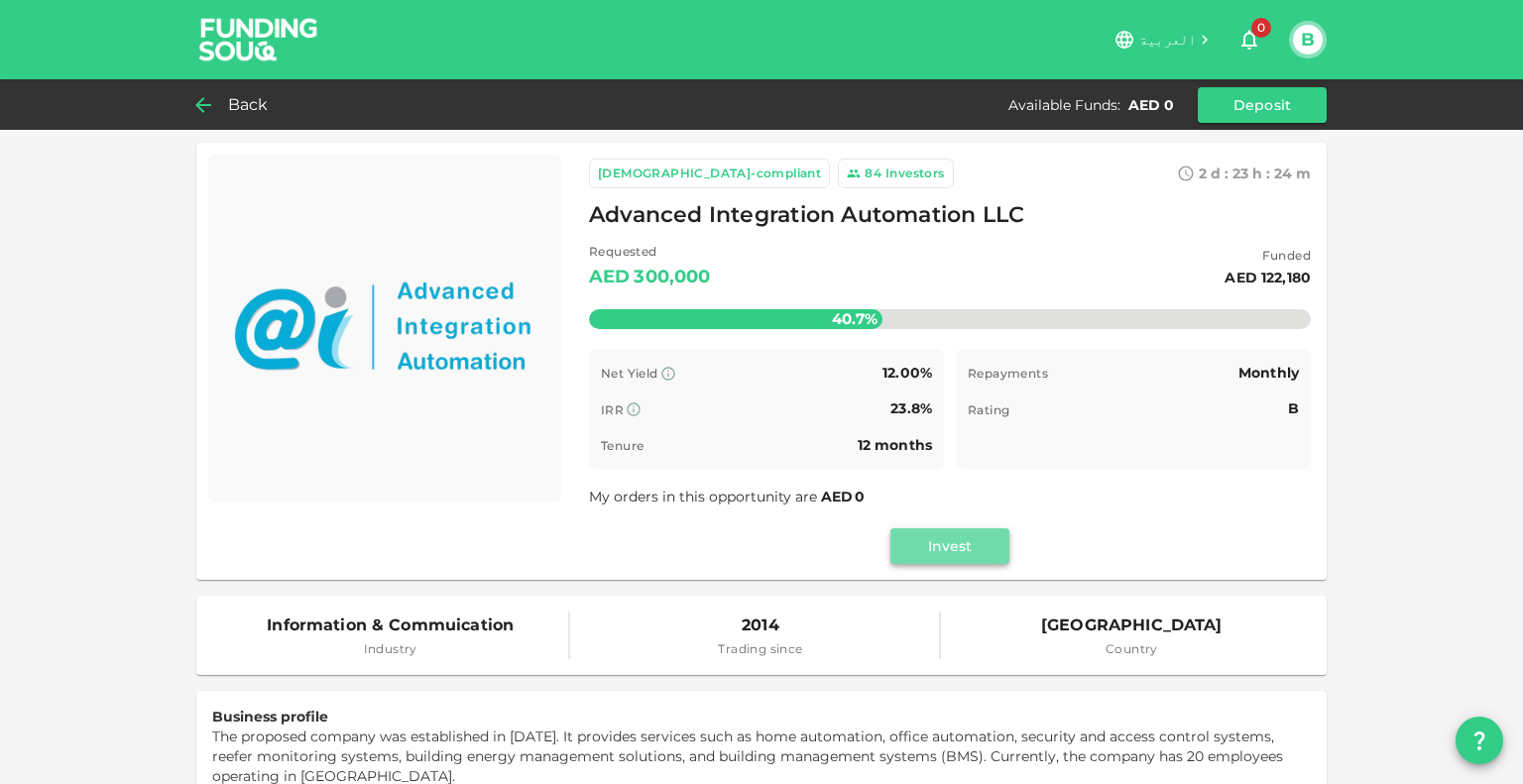 click on "Invest" at bounding box center [950, 546] 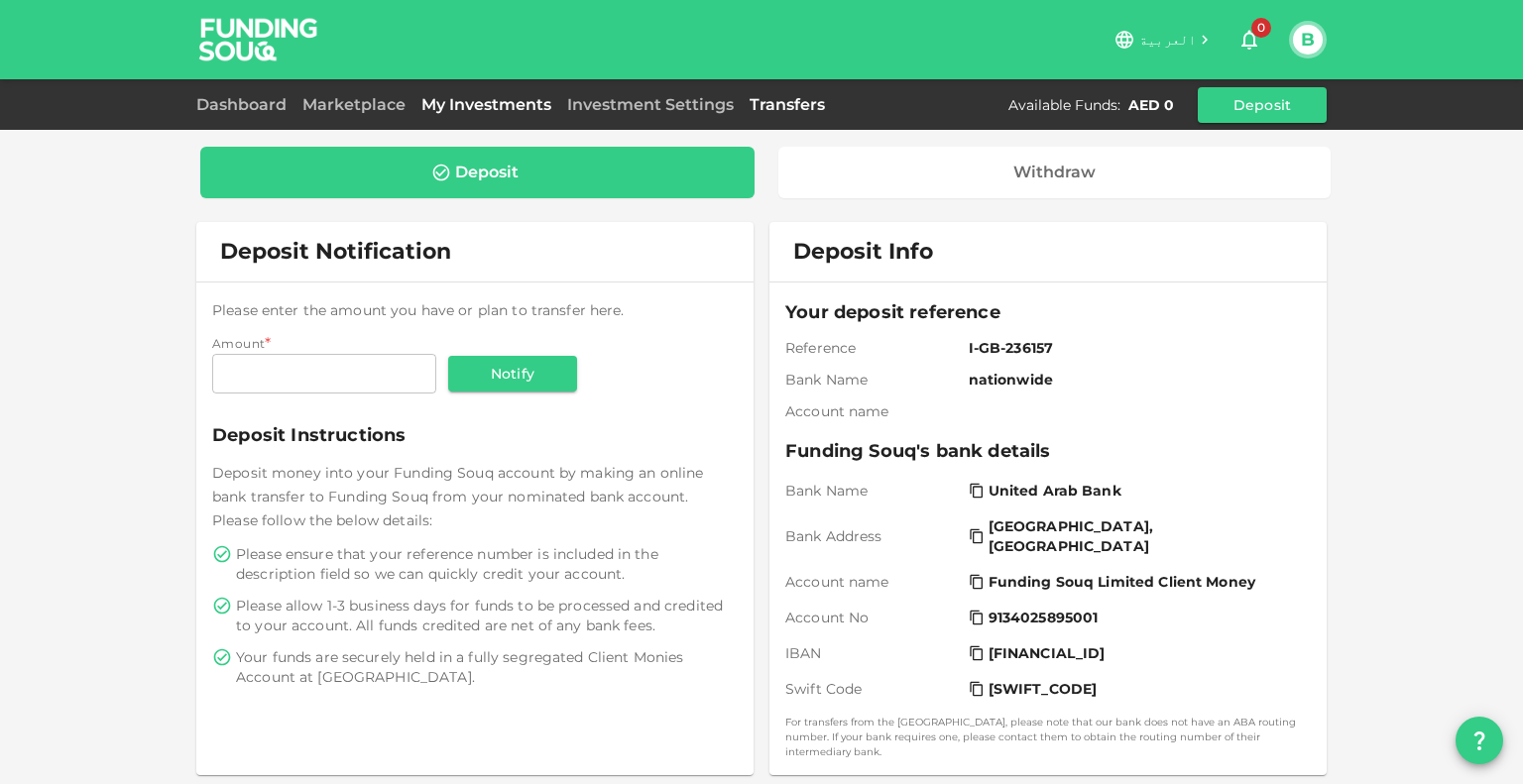 click on "My Investments" at bounding box center (486, 104) 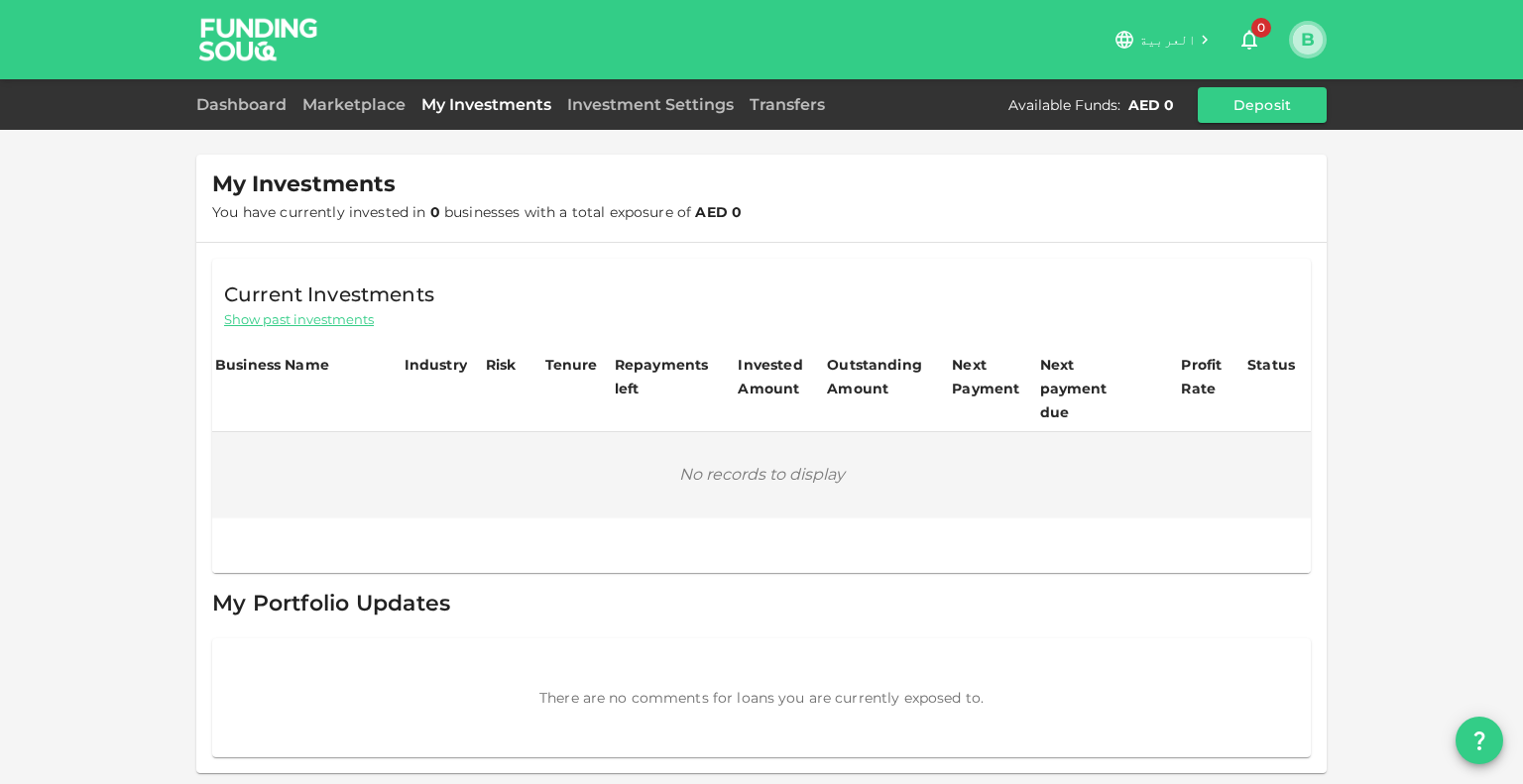 click on "B" at bounding box center (1308, 40) 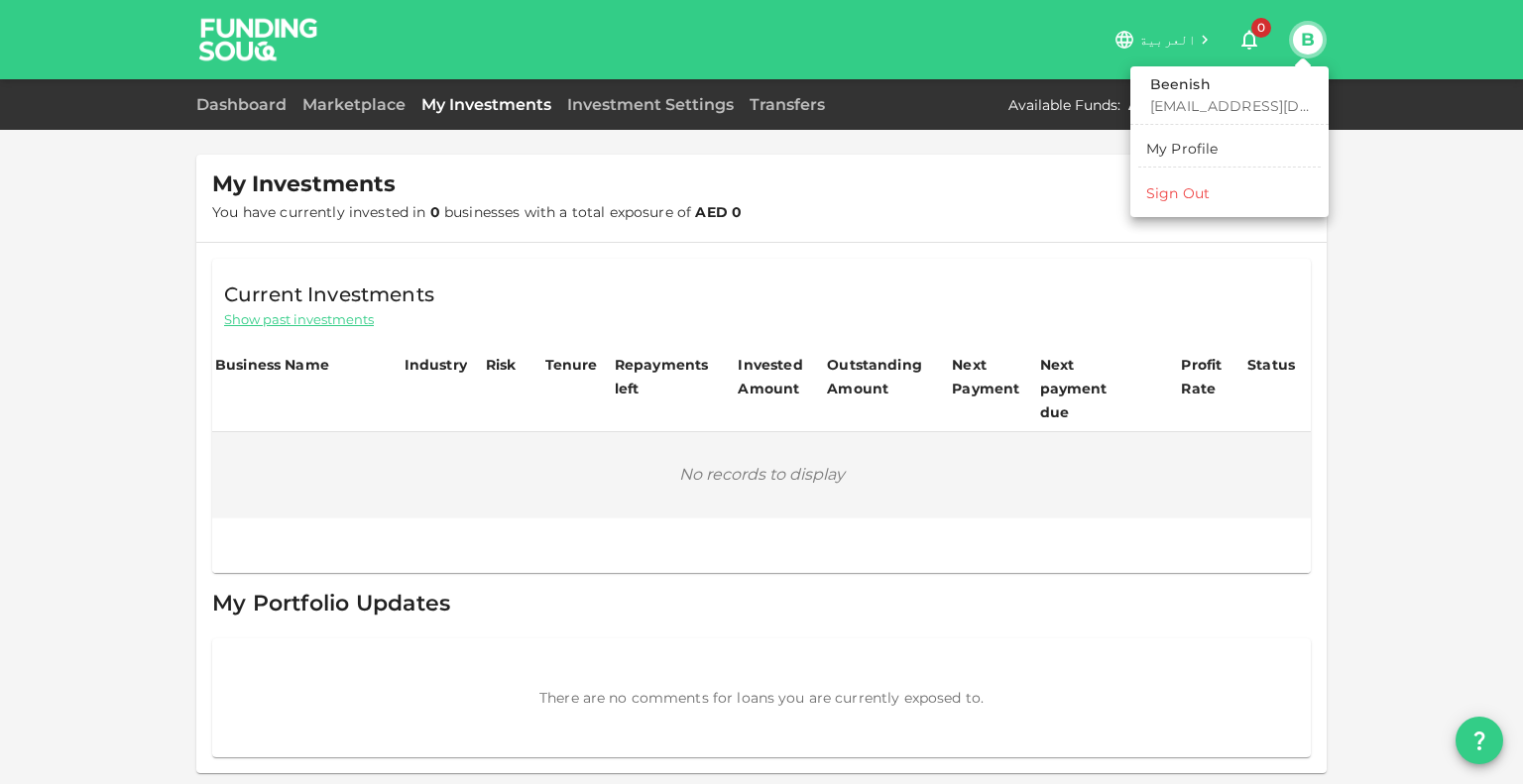 click on "Beenish" at bounding box center [1230, 85] 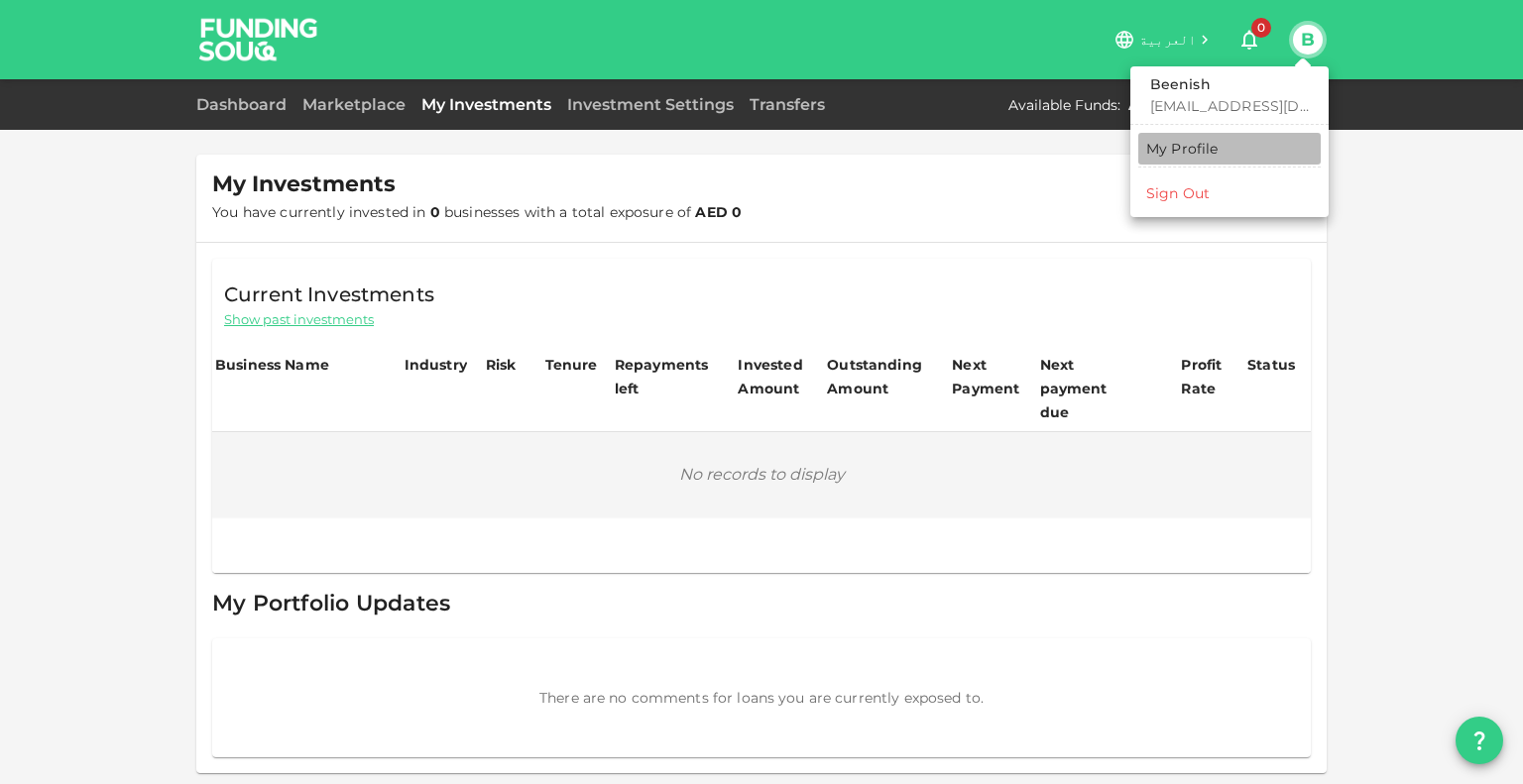 click on "My Profile" at bounding box center (1182, 149) 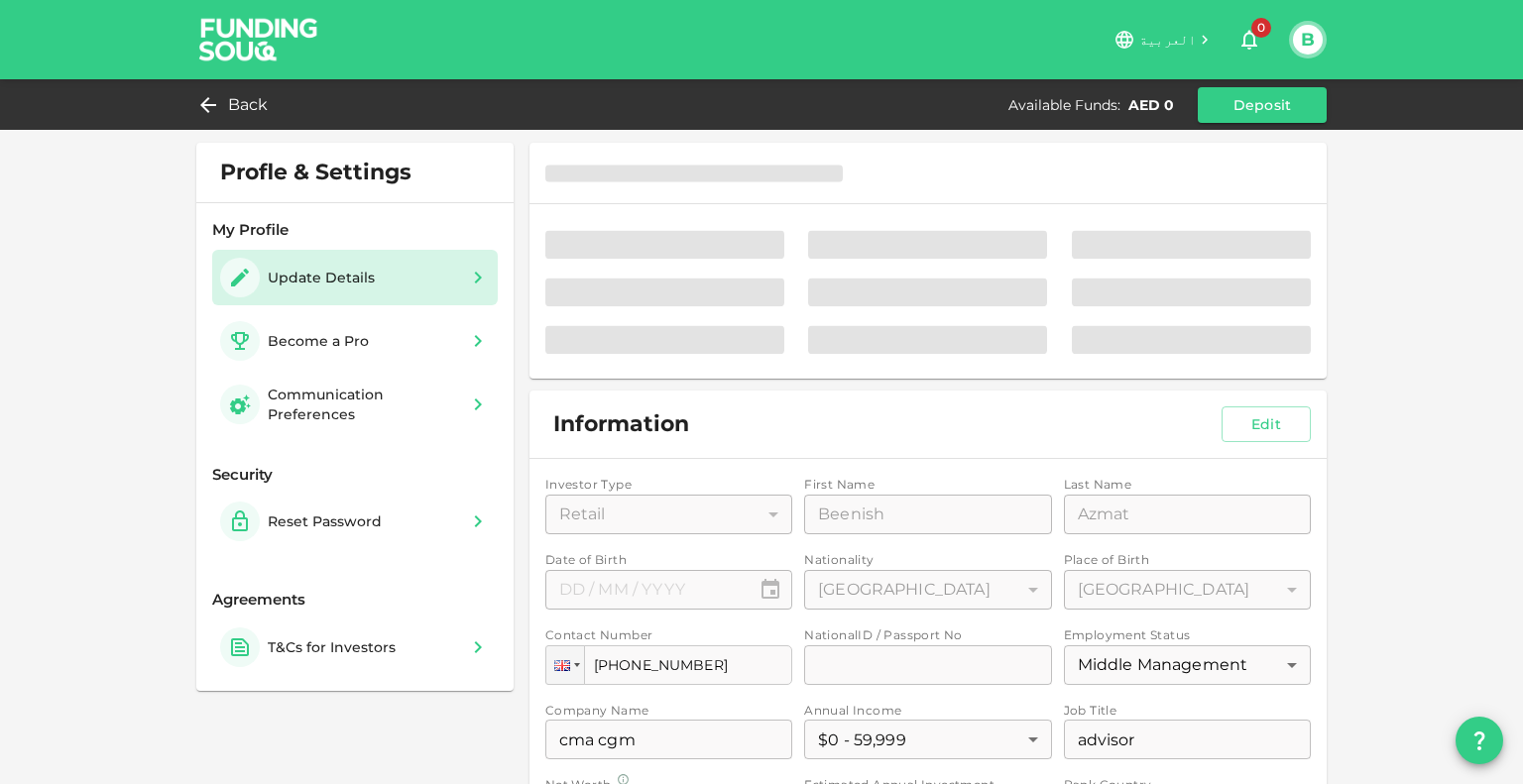 type on "⁦⁨12⁩ / ⁨07⁩ / ⁨1984⁩⁩" 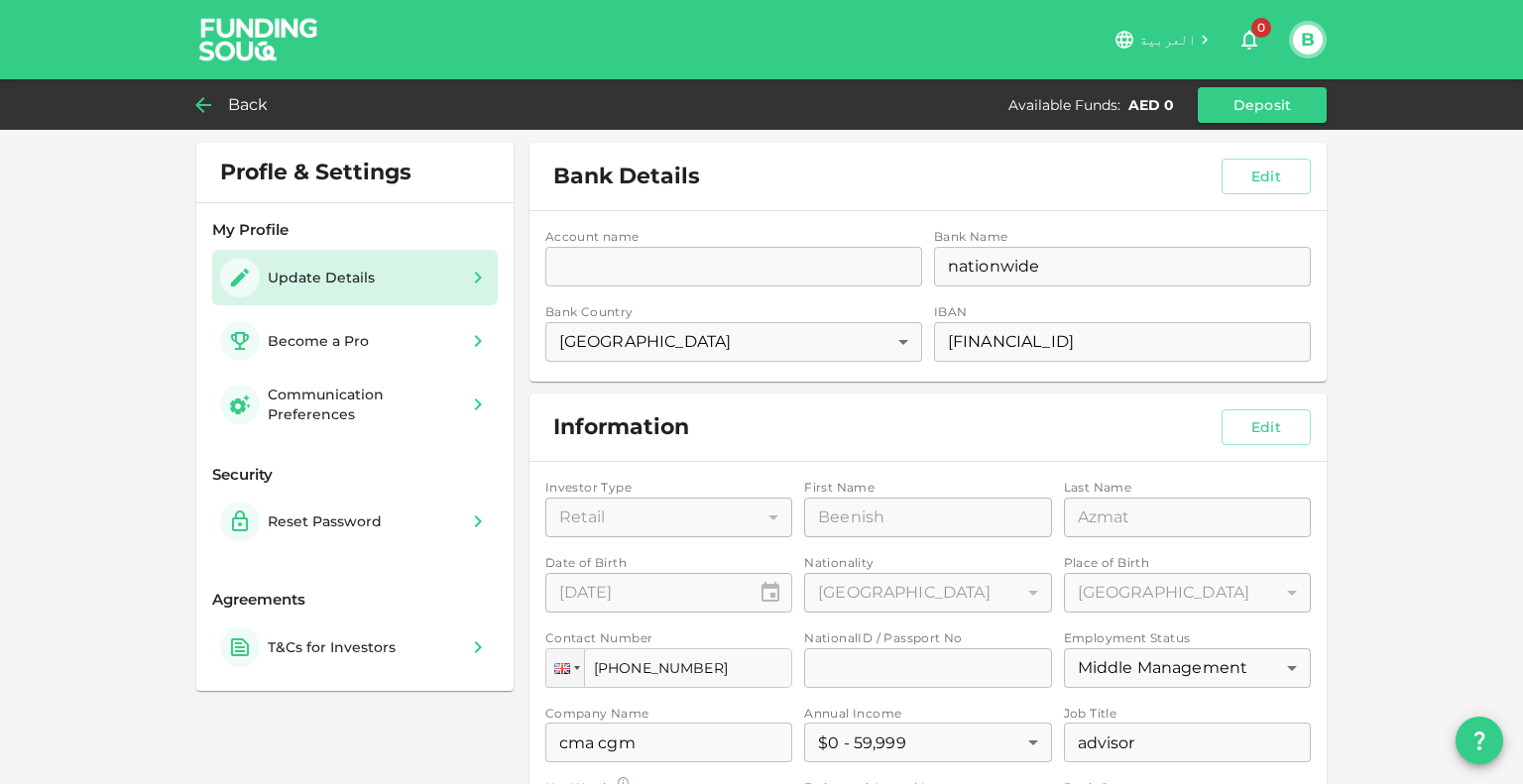 click on "Back" at bounding box center (248, 105) 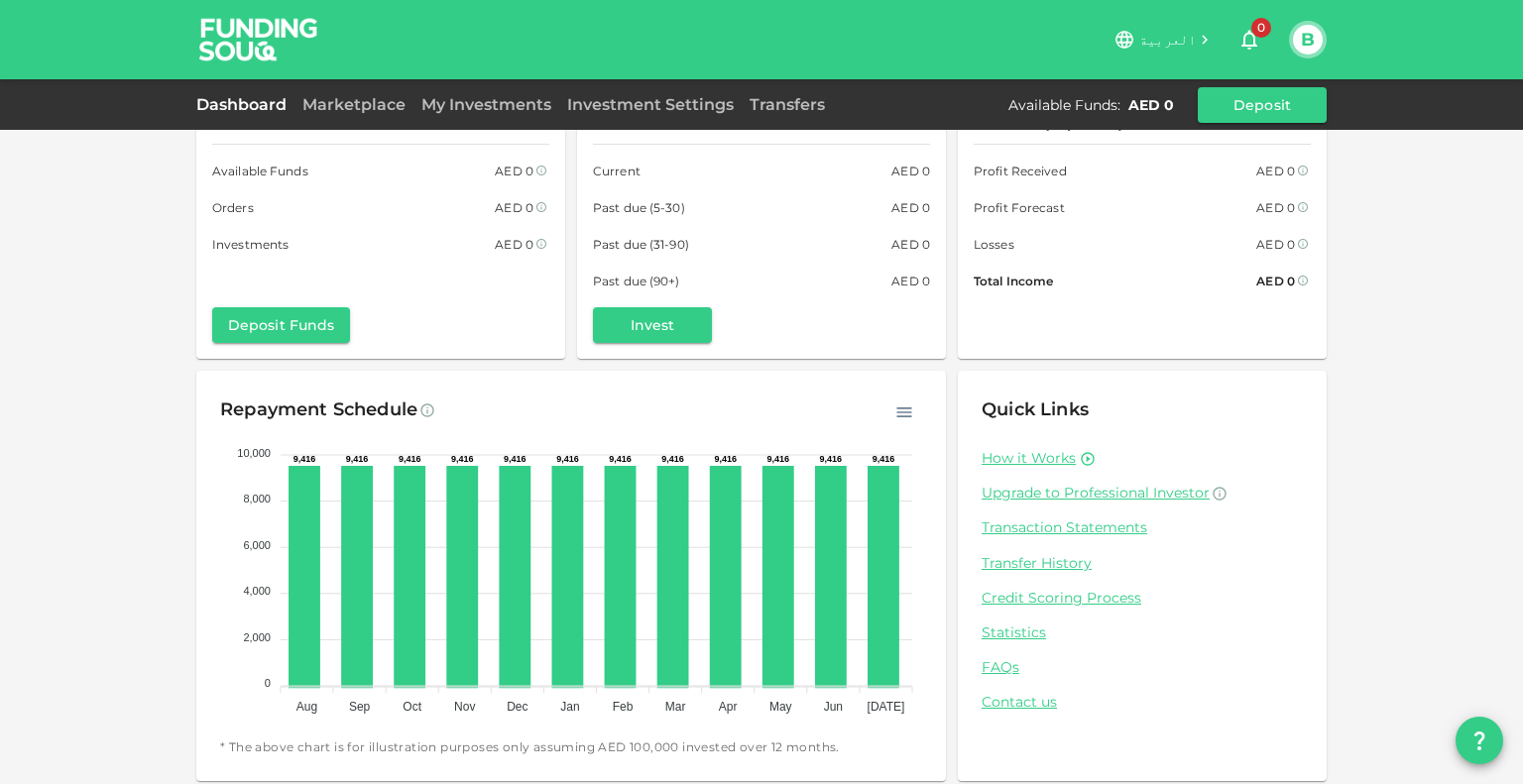 scroll, scrollTop: 56, scrollLeft: 0, axis: vertical 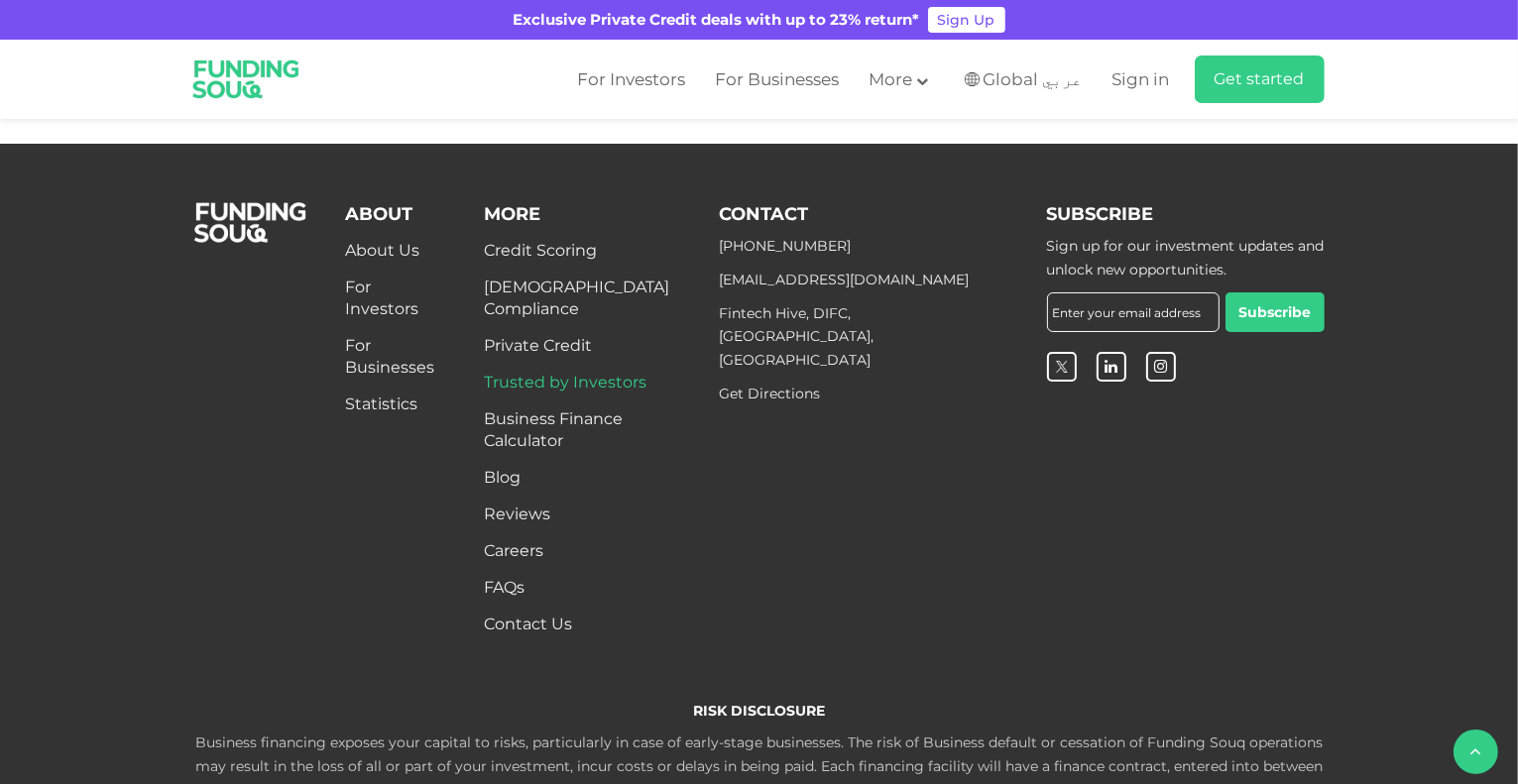 click on "Trusted by Investors" at bounding box center [565, 382] 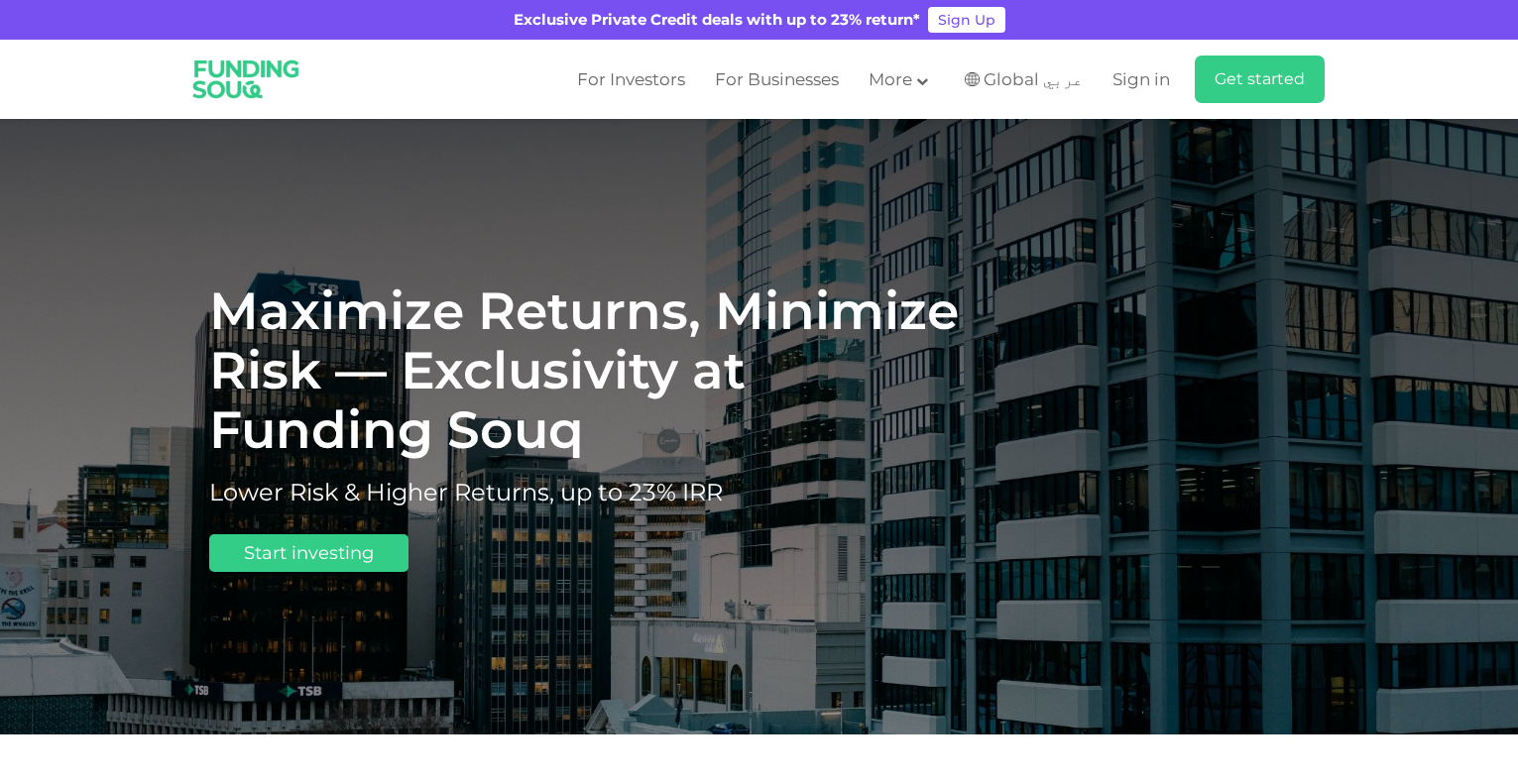 scroll, scrollTop: 0, scrollLeft: 0, axis: both 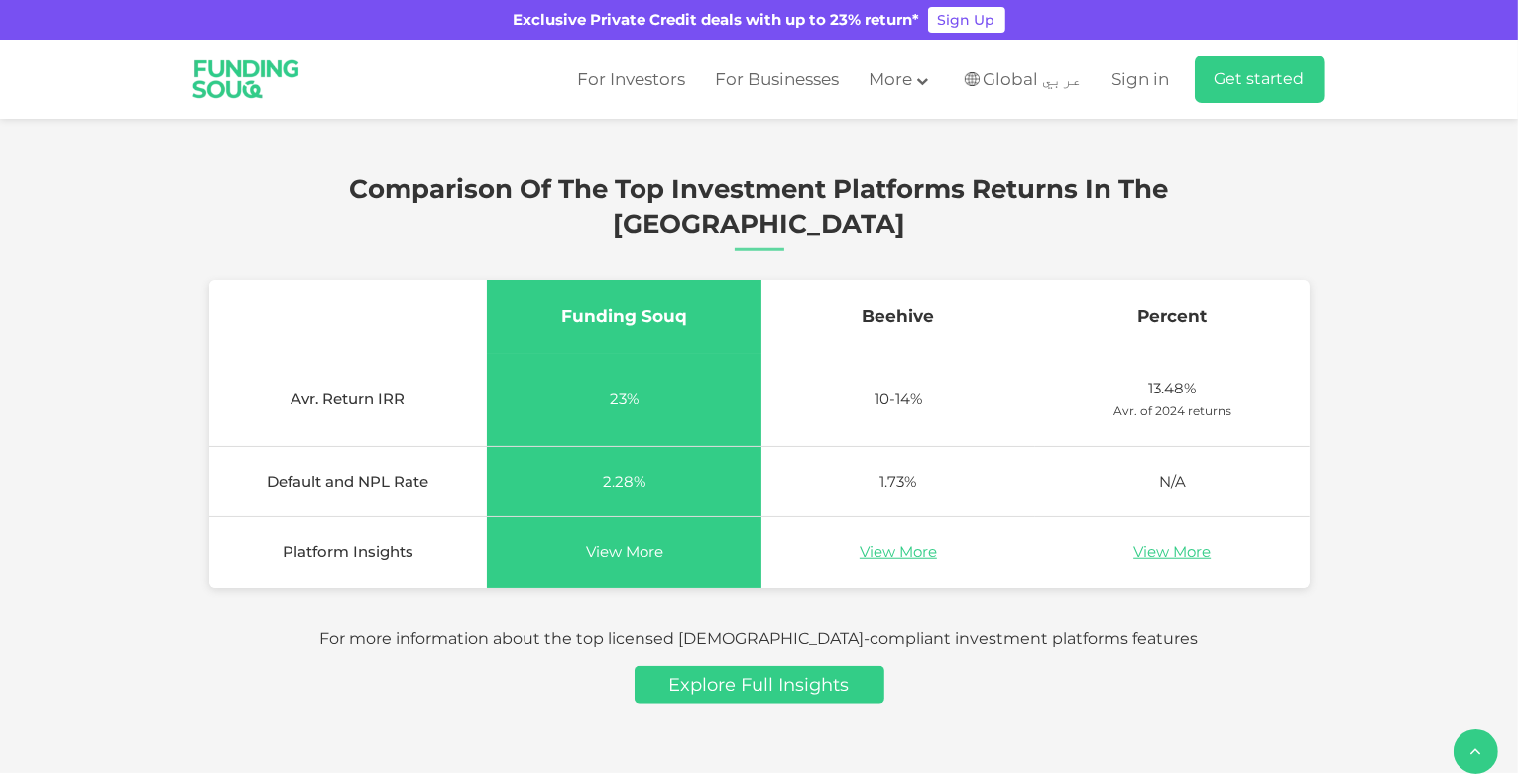 click on "View More" at bounding box center (625, 551) 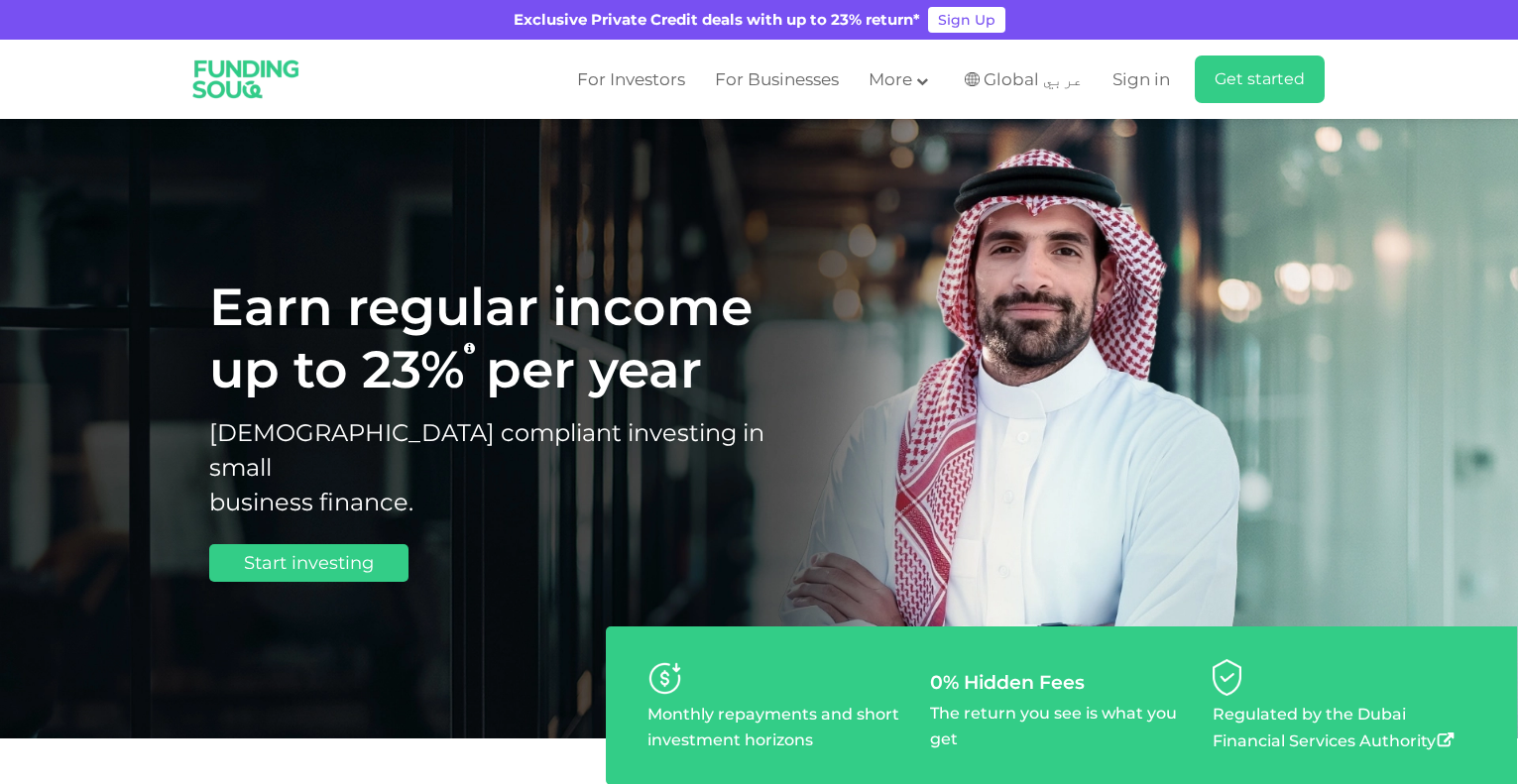 type 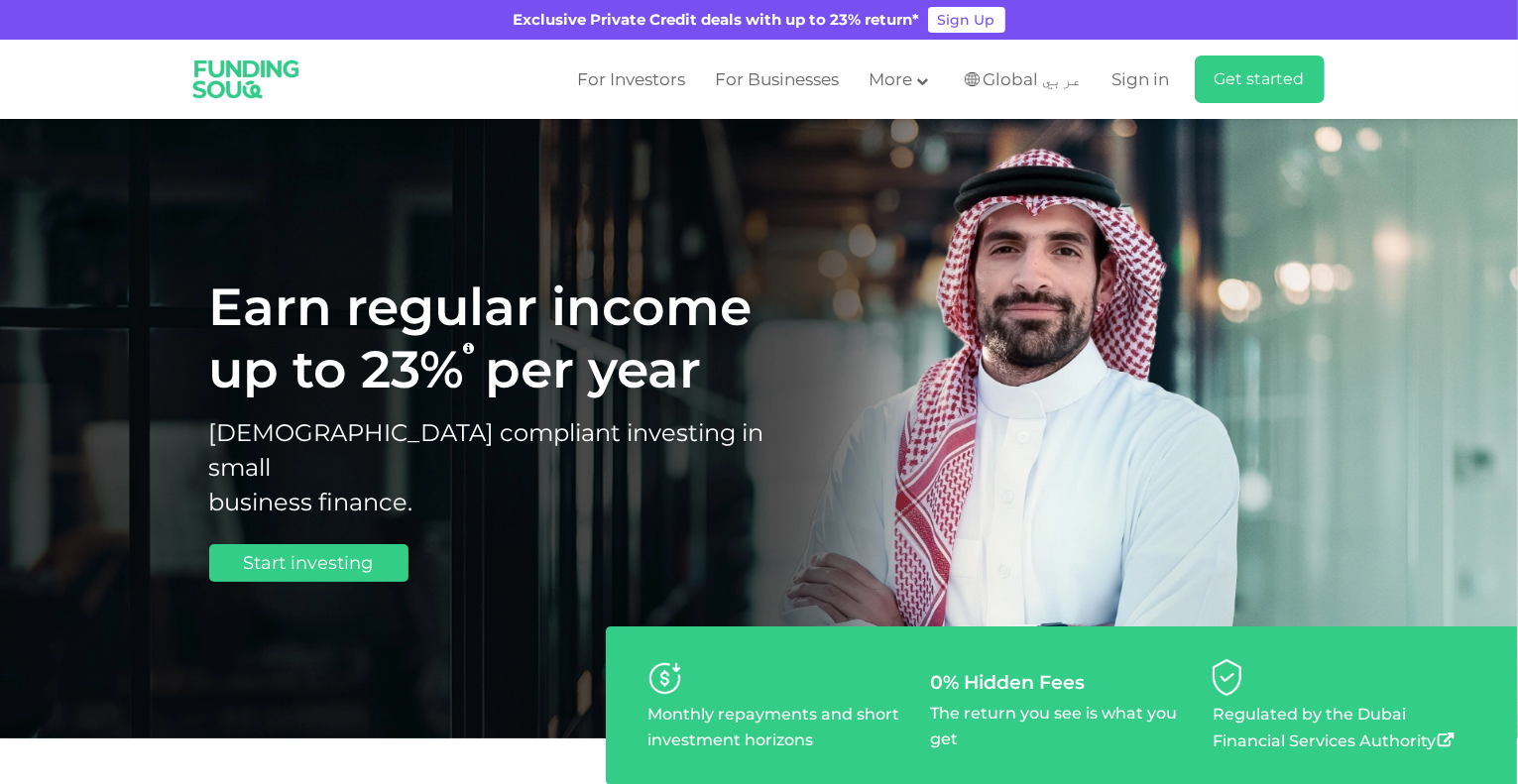 scroll, scrollTop: 0, scrollLeft: 0, axis: both 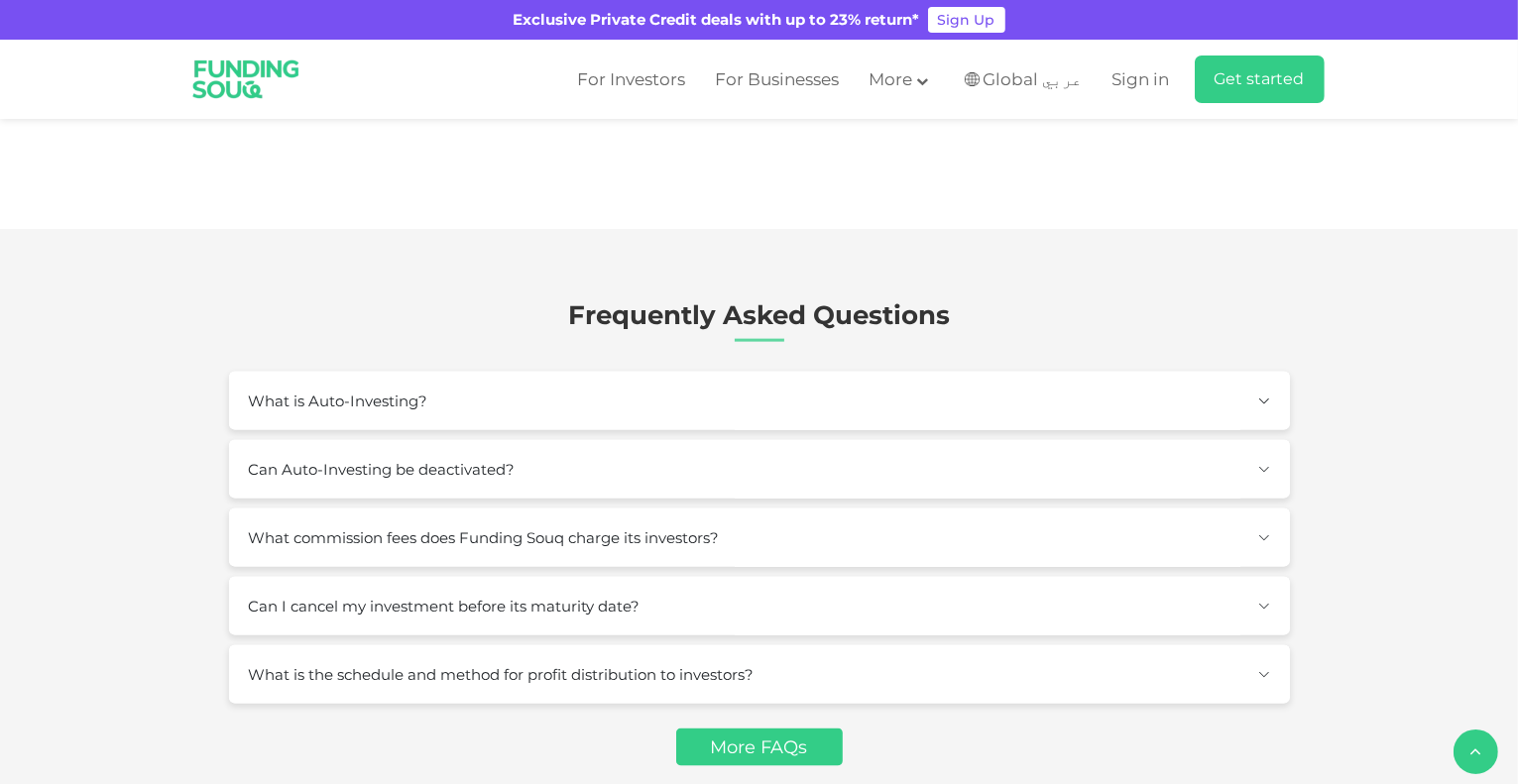 type on "10000" 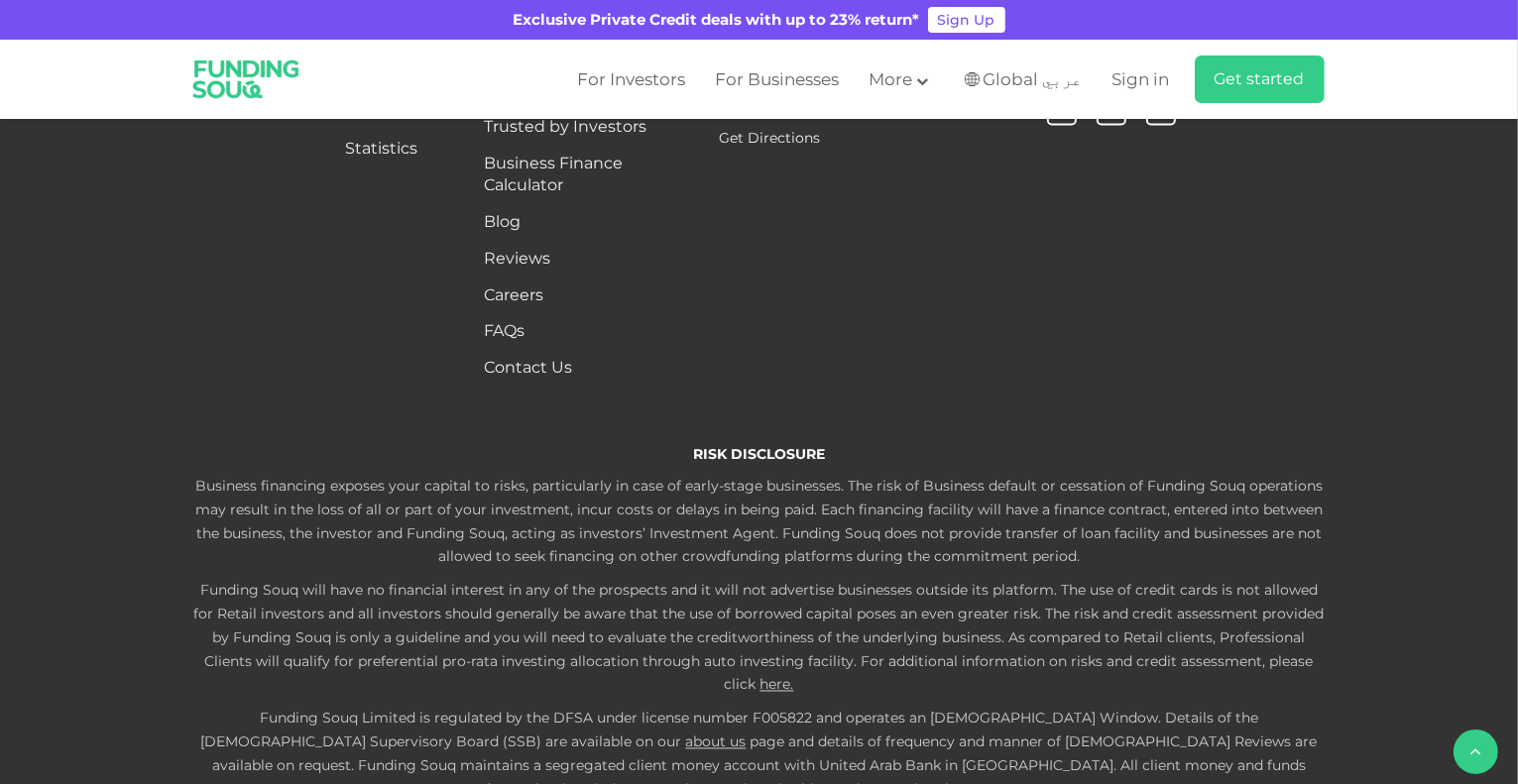 scroll, scrollTop: 3446, scrollLeft: 0, axis: vertical 